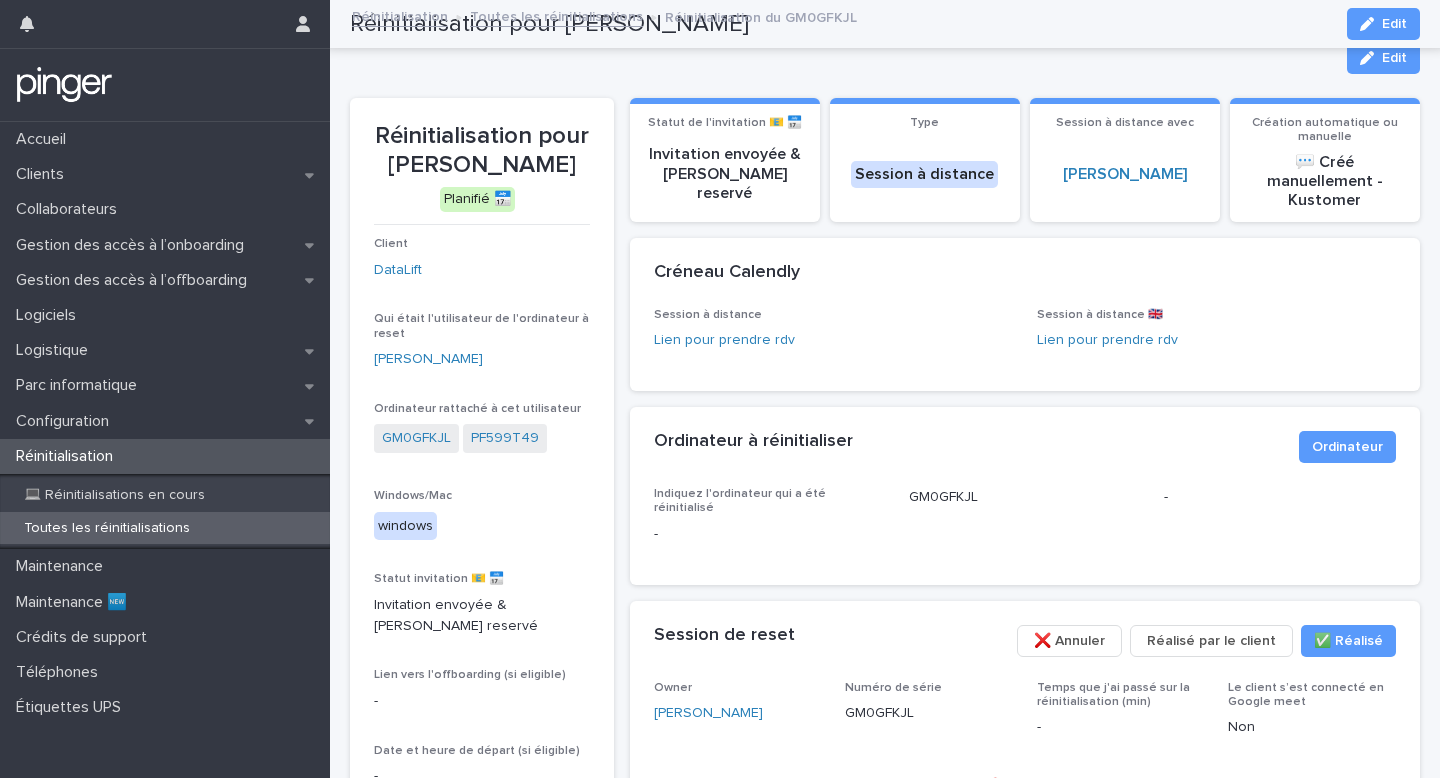 scroll, scrollTop: 0, scrollLeft: 0, axis: both 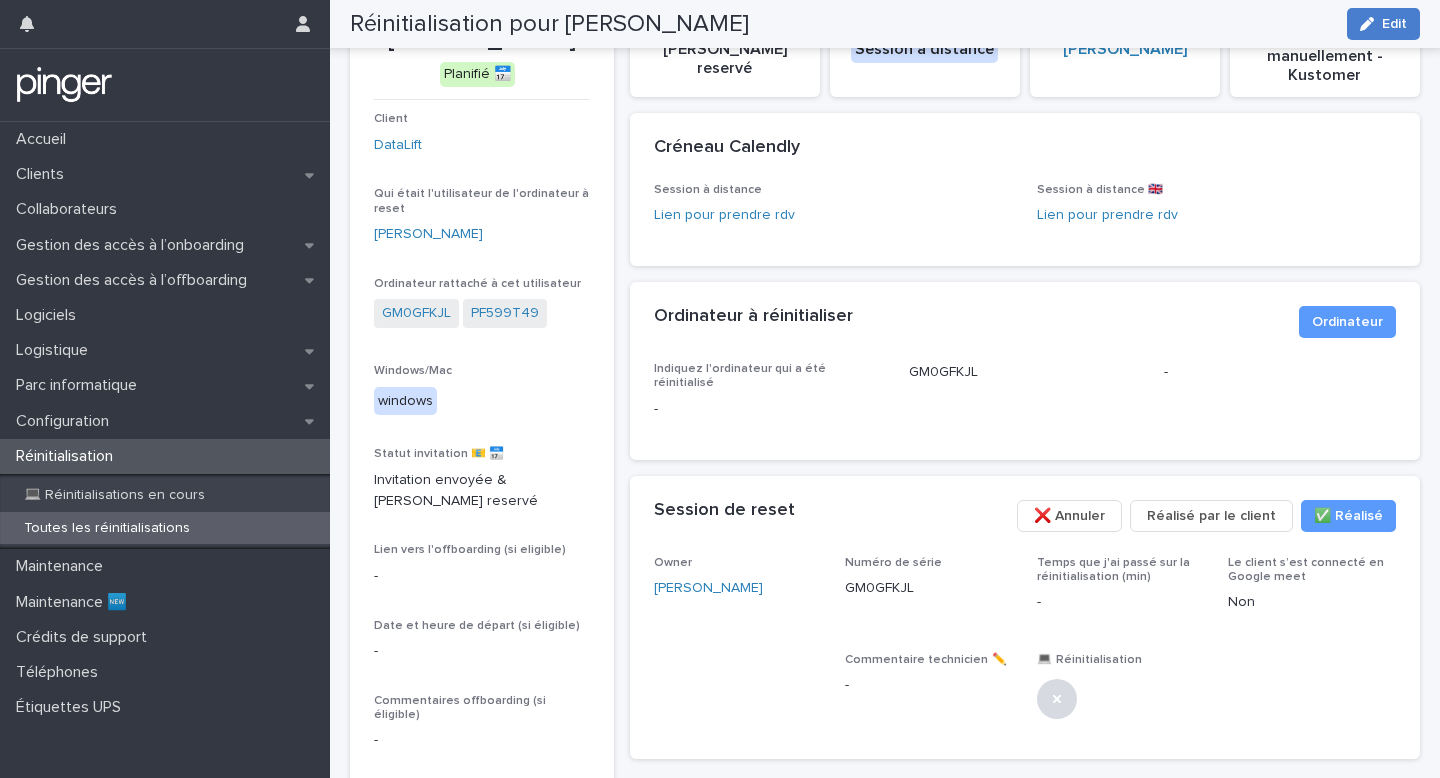 click on "Edit" at bounding box center (1383, 24) 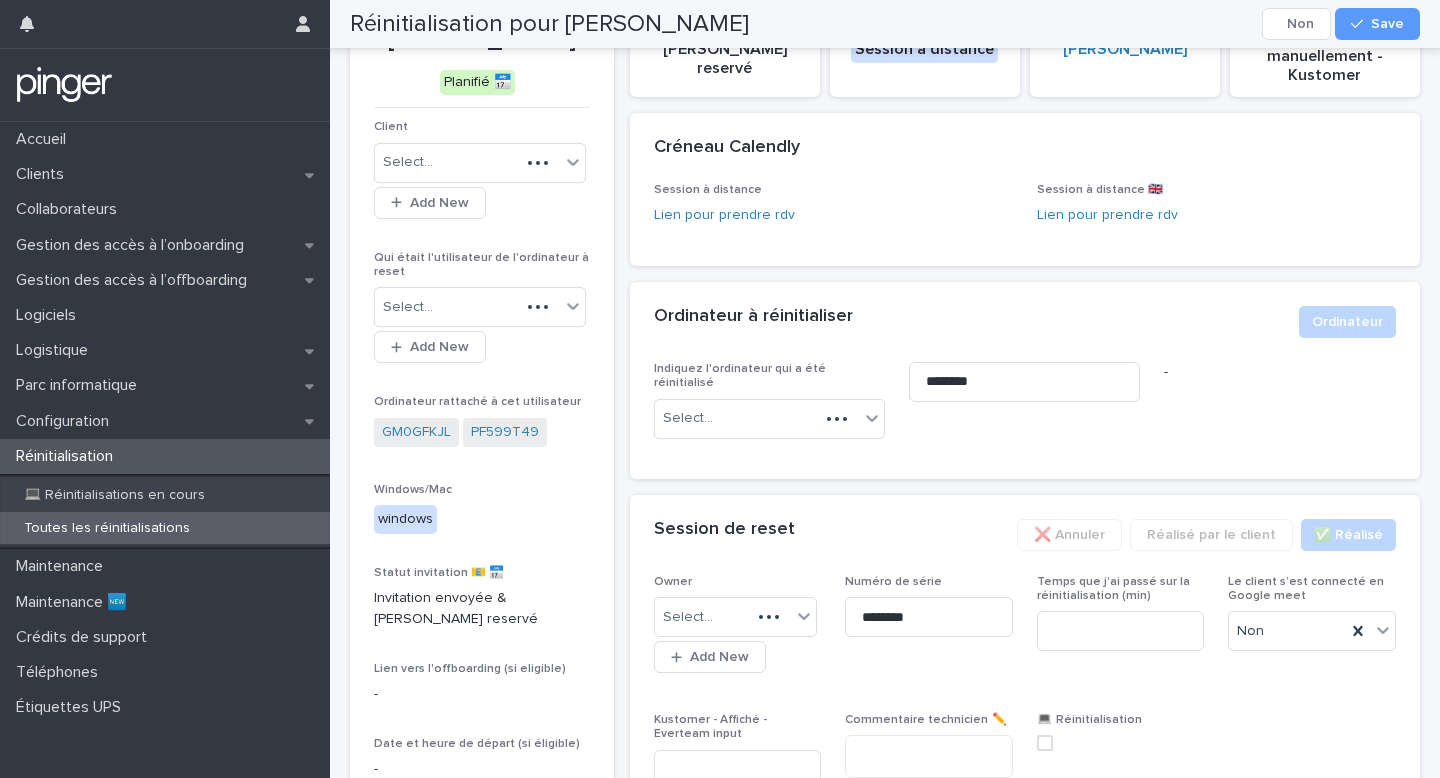 scroll, scrollTop: 212, scrollLeft: 0, axis: vertical 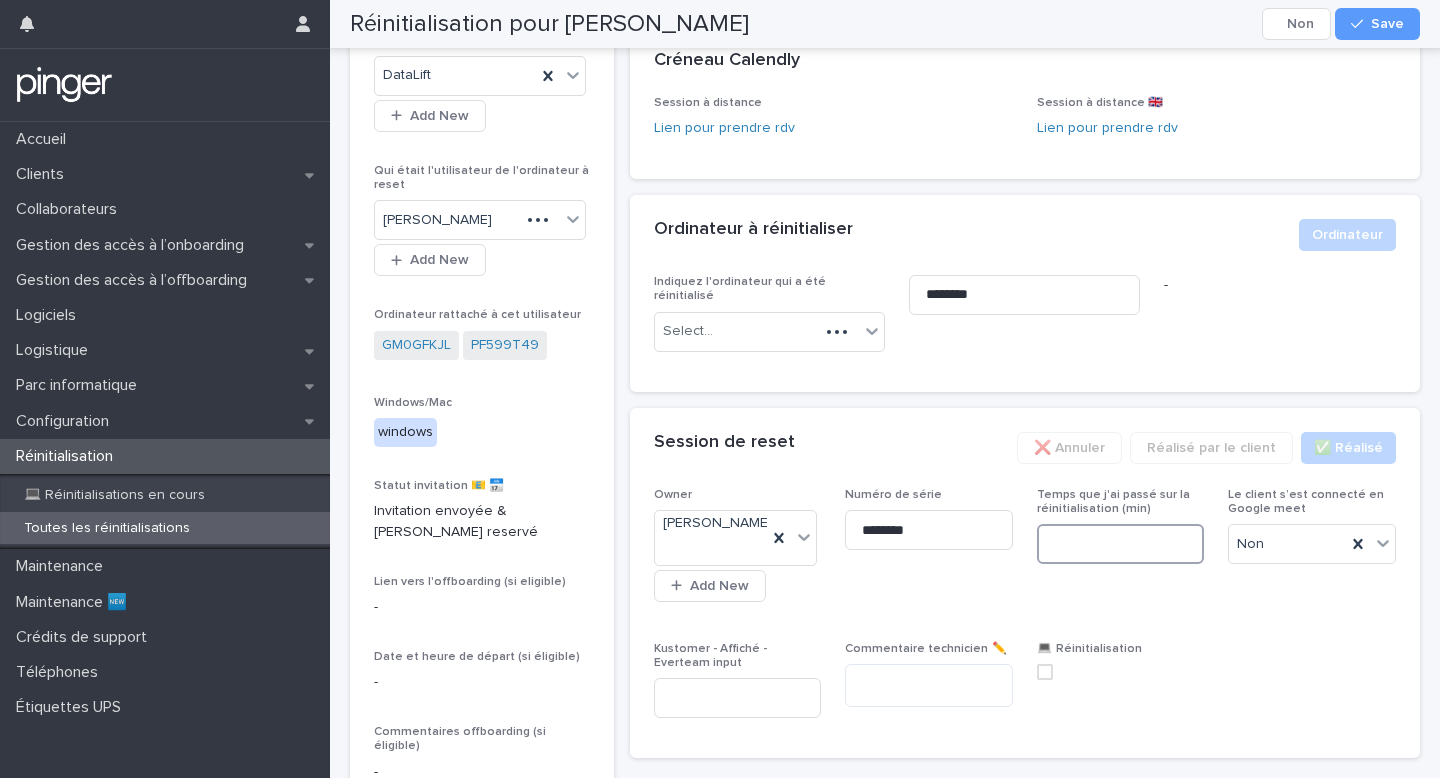 click at bounding box center [1121, 544] 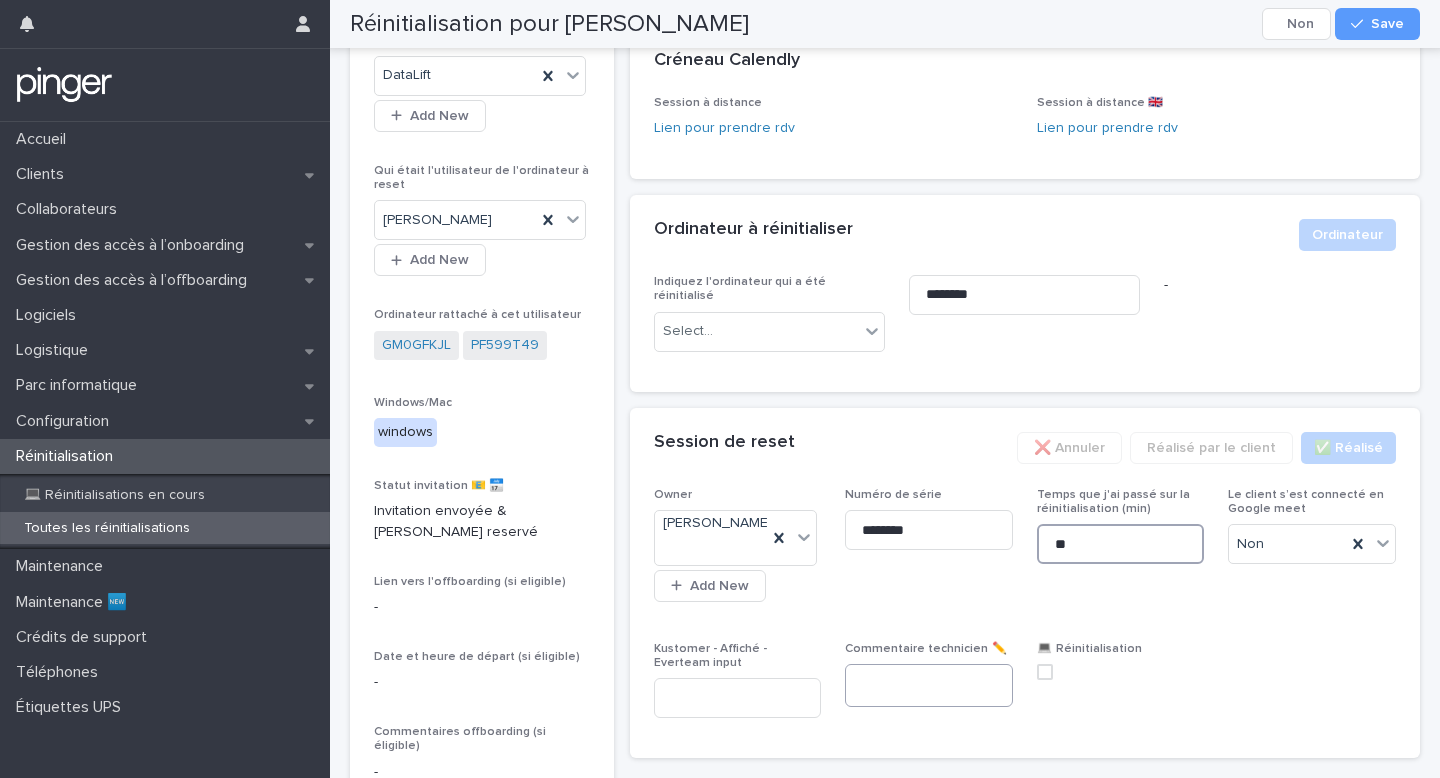 type on "**" 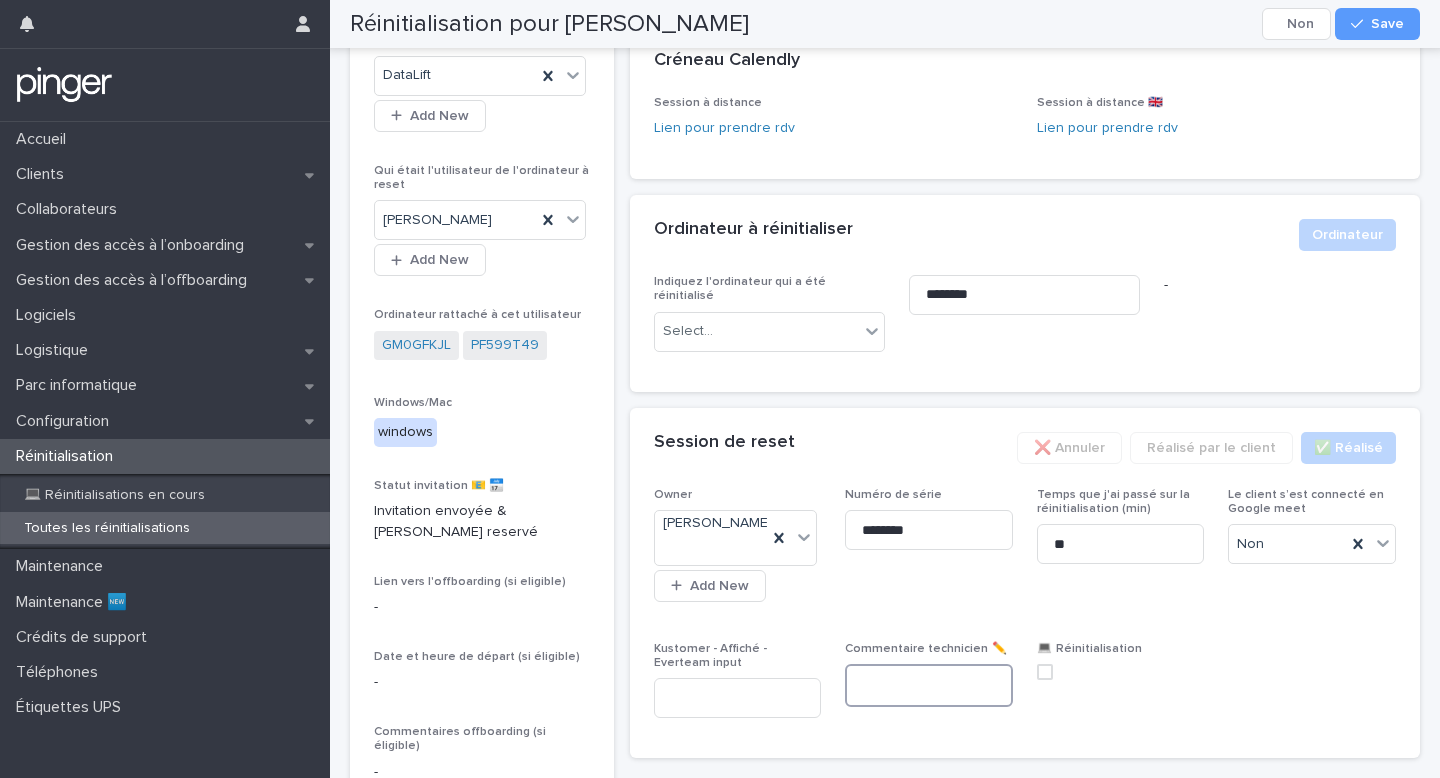 click at bounding box center [929, 685] 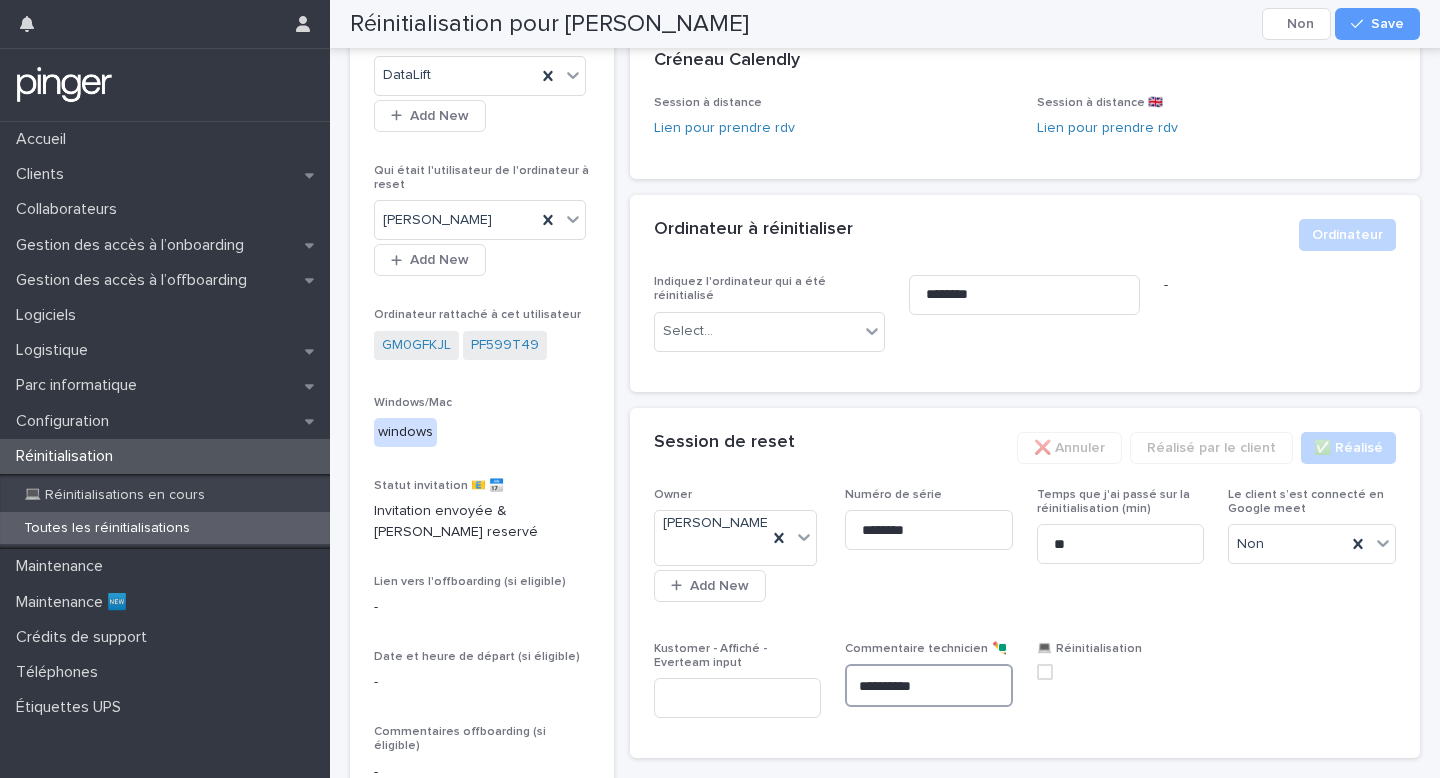 click at bounding box center [1045, 672] 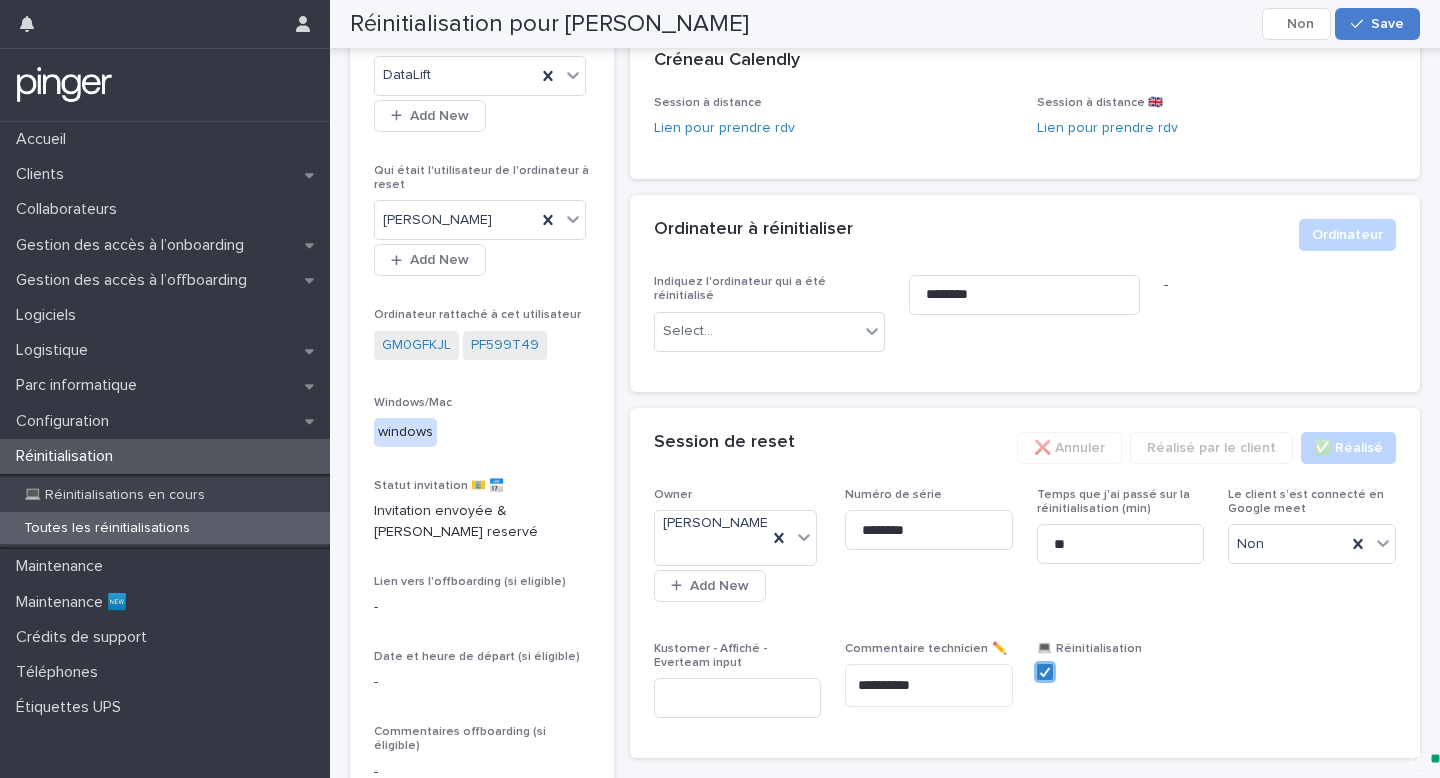 click on "Save" at bounding box center (1377, 24) 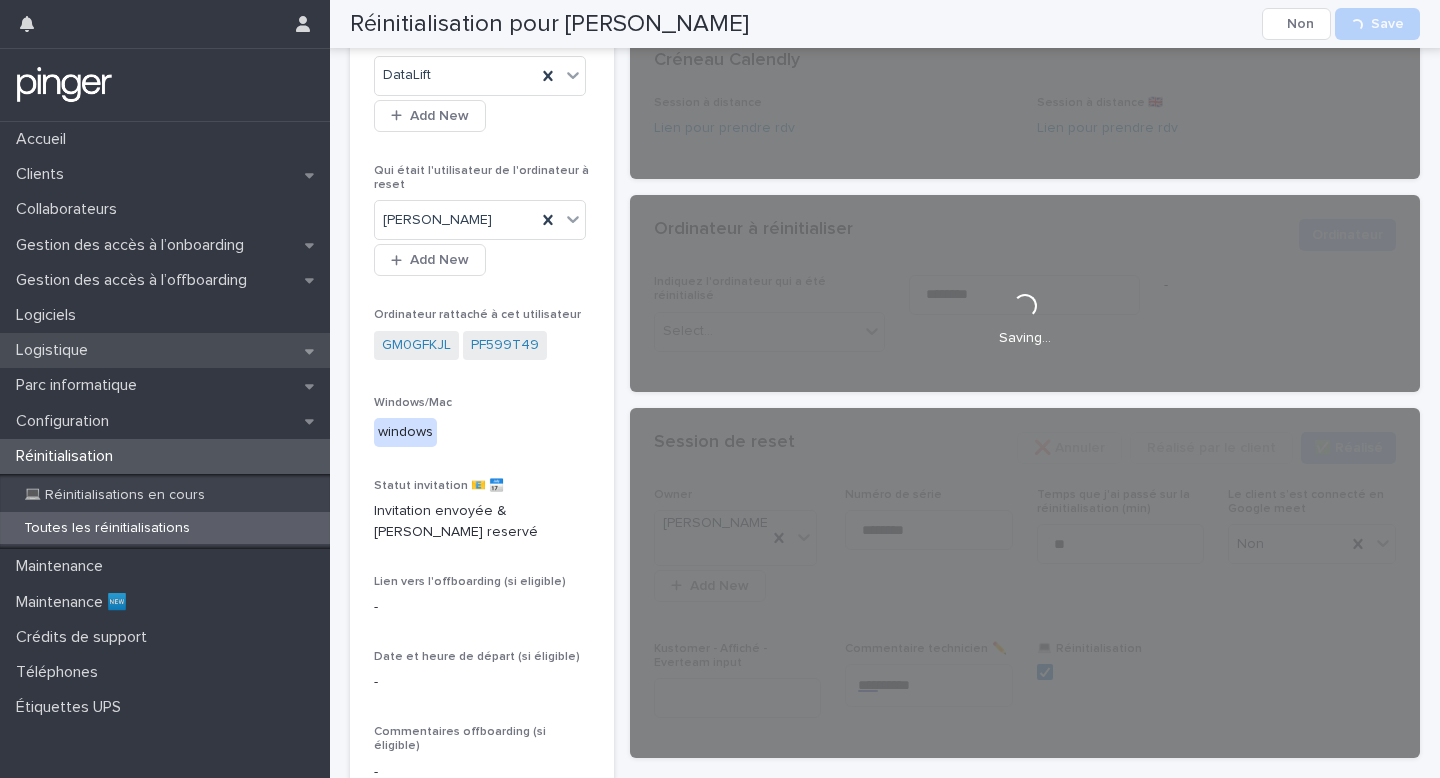 scroll, scrollTop: 125, scrollLeft: 0, axis: vertical 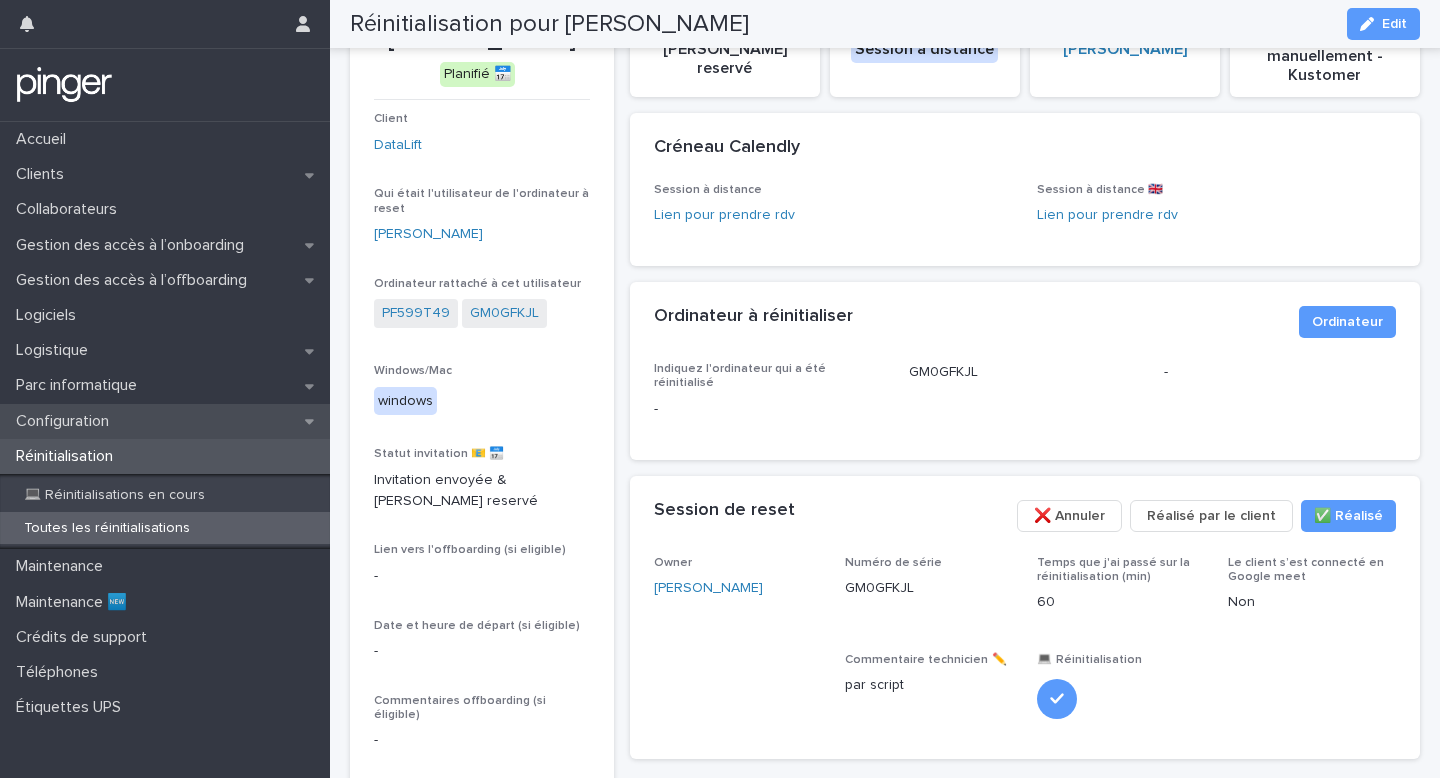 click on "Configuration" at bounding box center [165, 421] 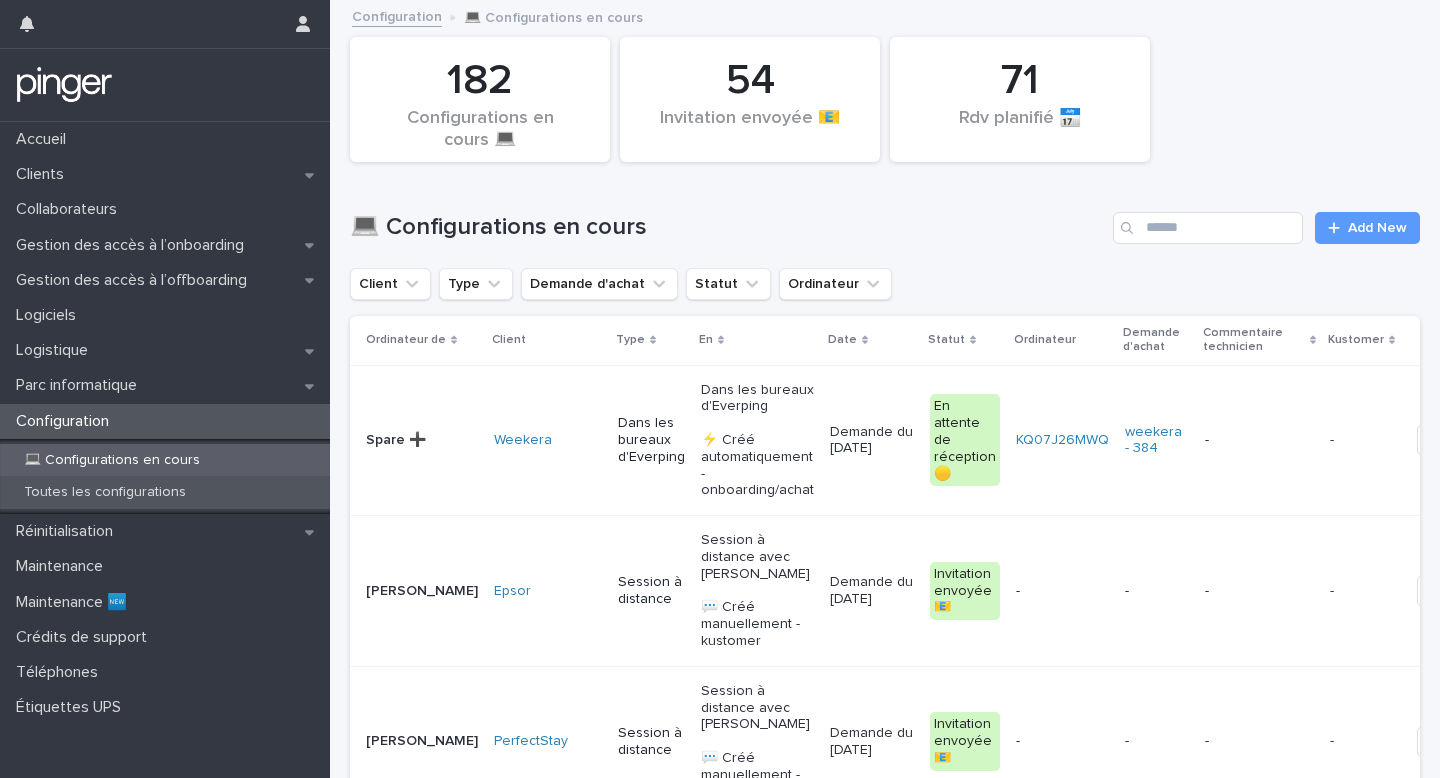click on "Toutes les configurations" at bounding box center (165, 492) 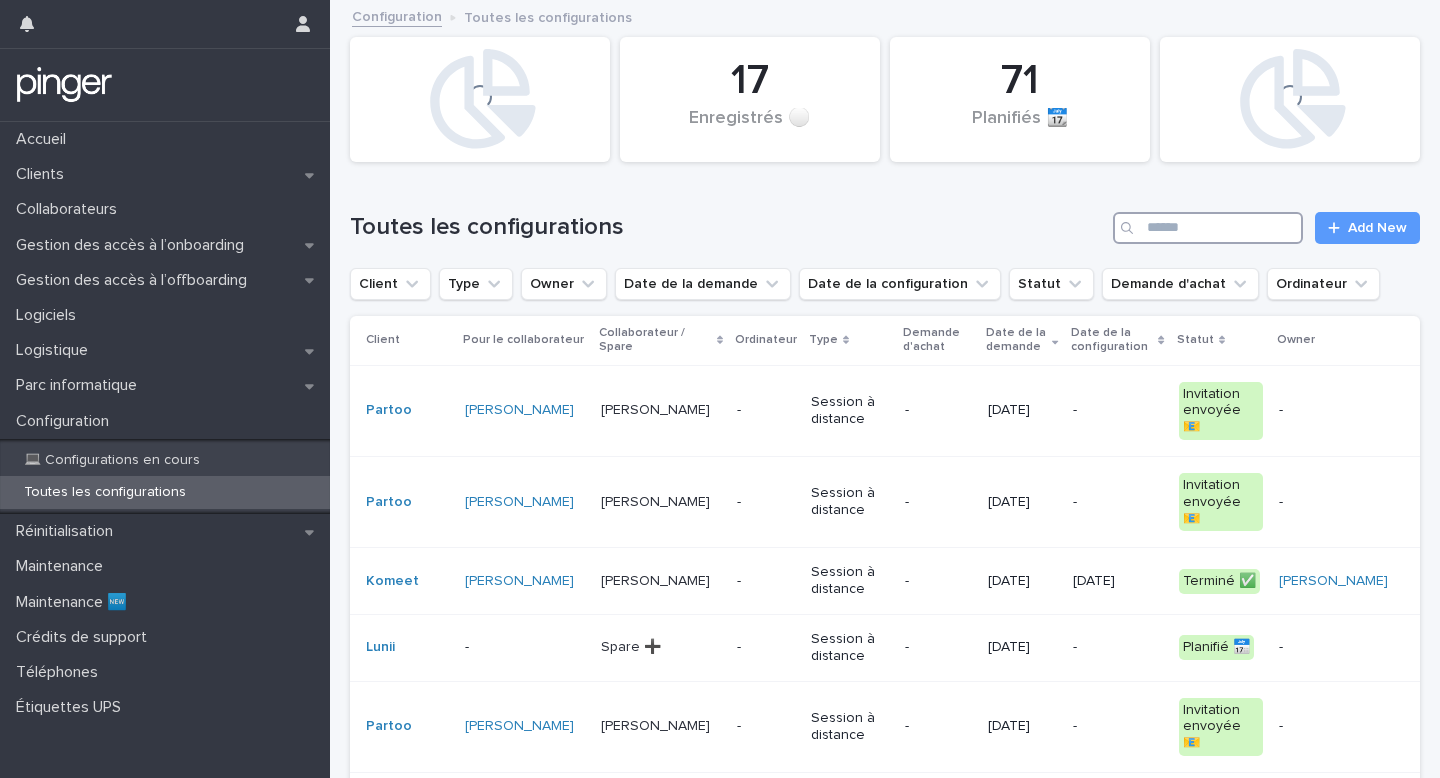 click at bounding box center (1208, 228) 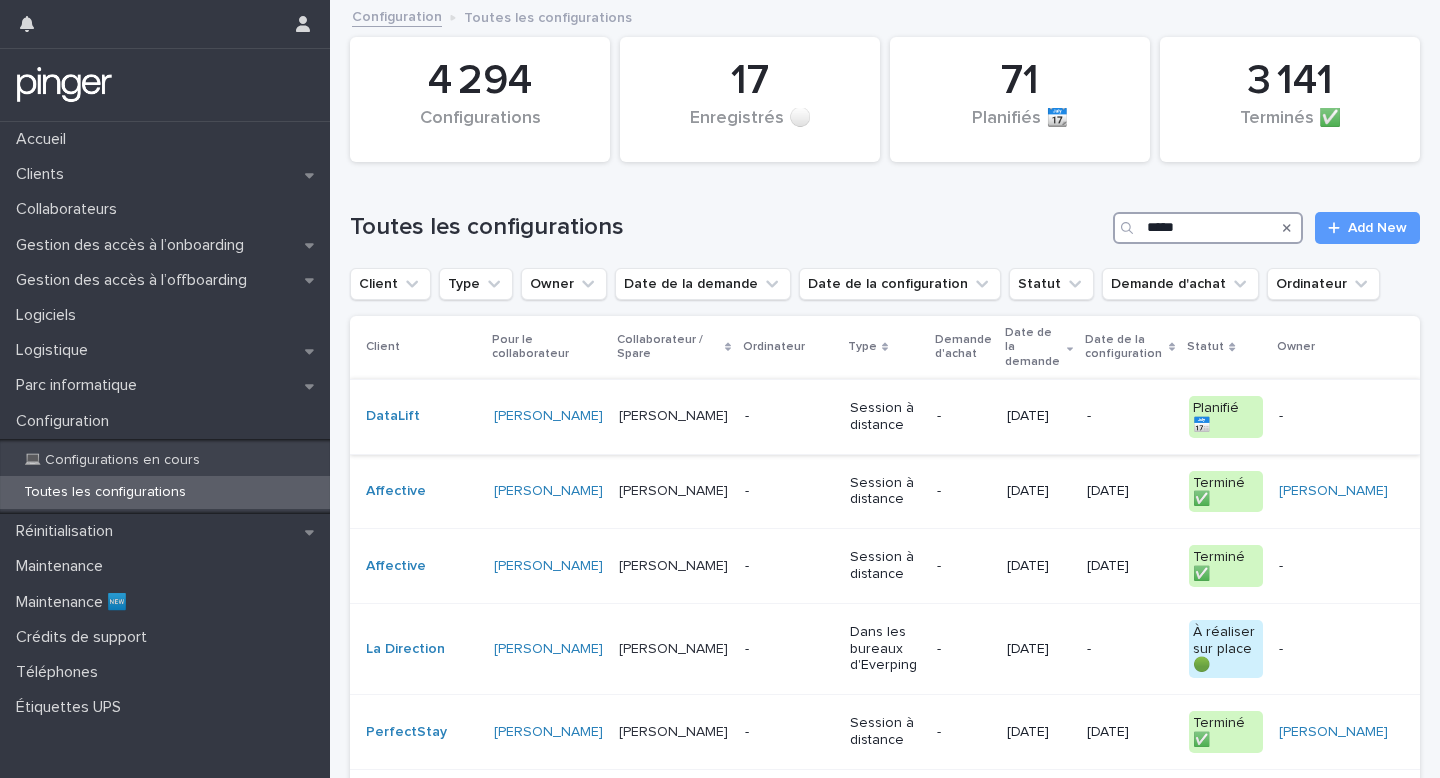 type on "*****" 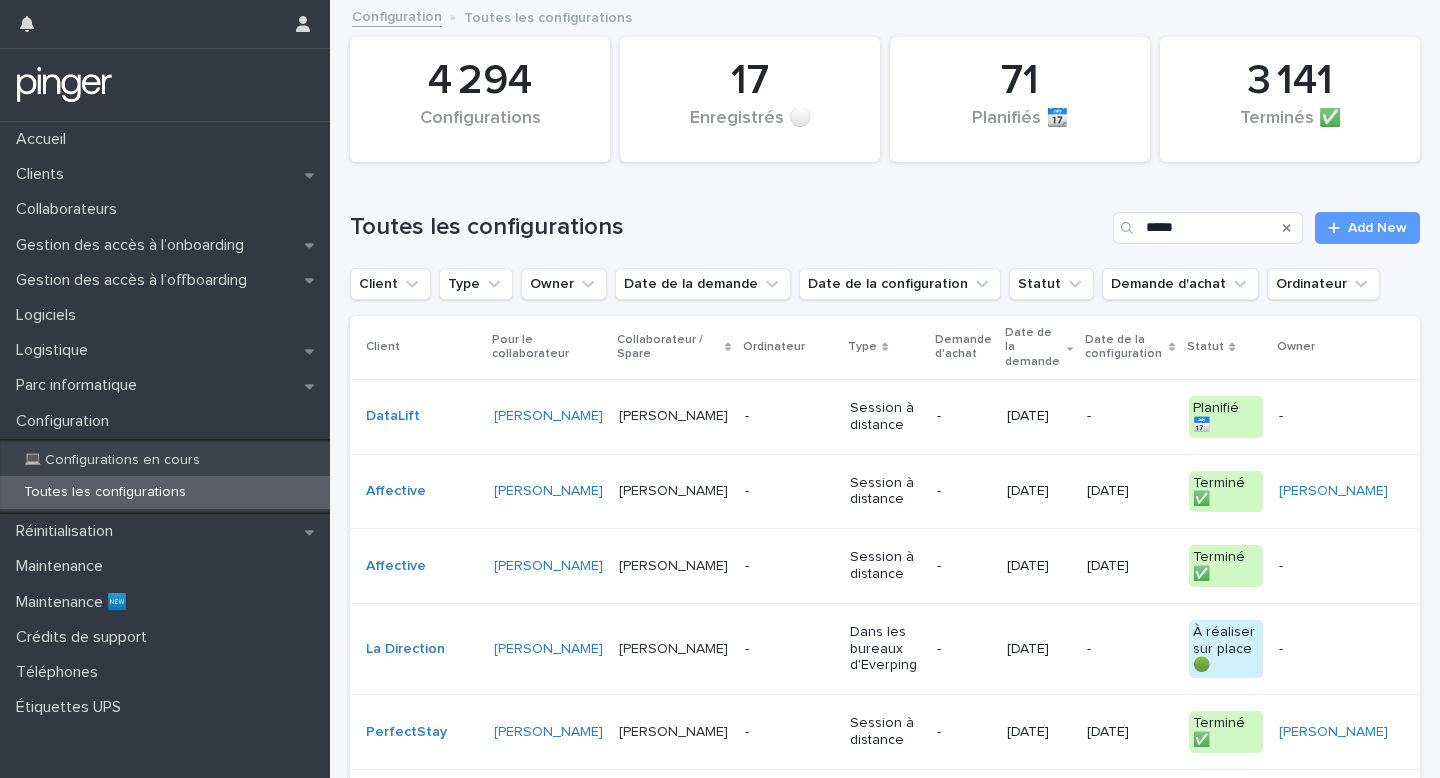 click on "-" at bounding box center [789, 414] 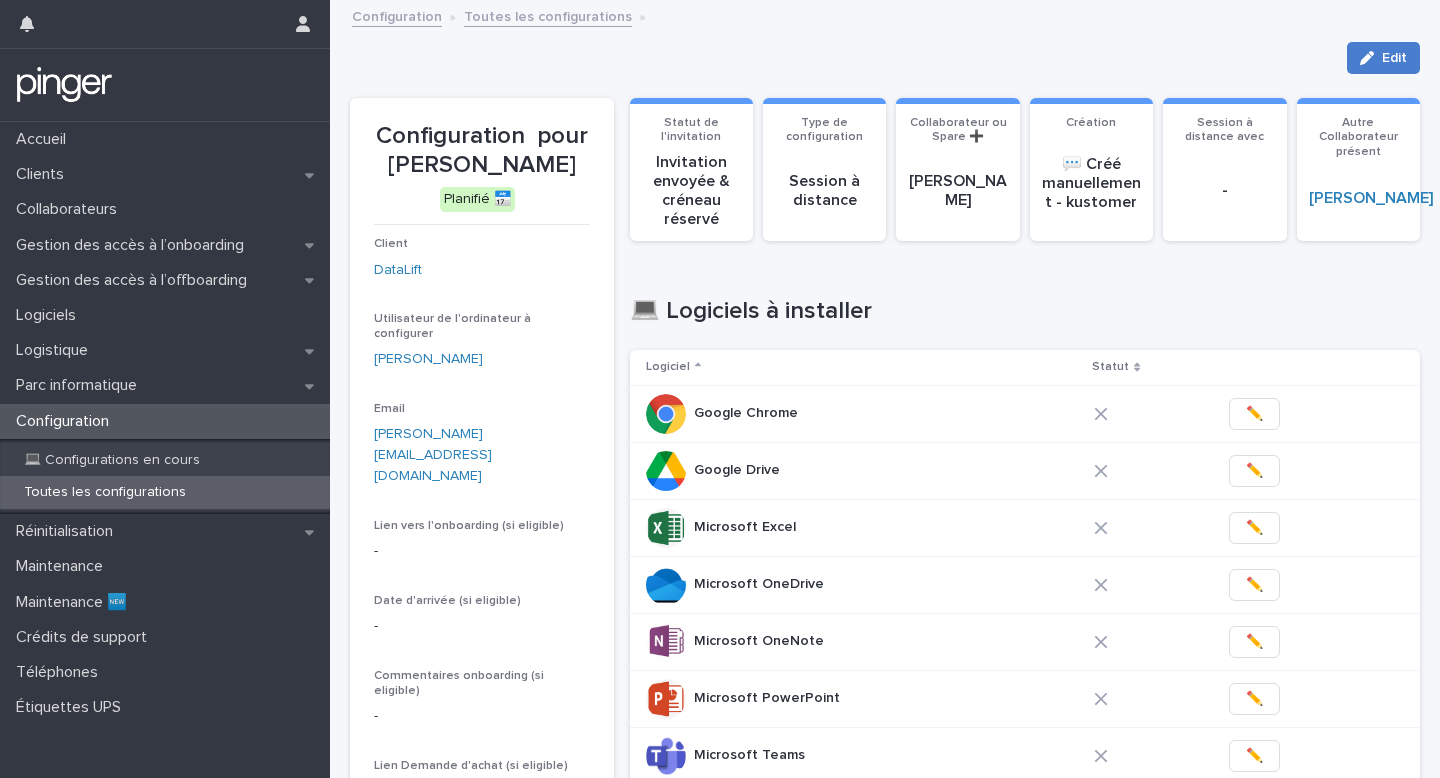click on "Edit" at bounding box center [1383, 58] 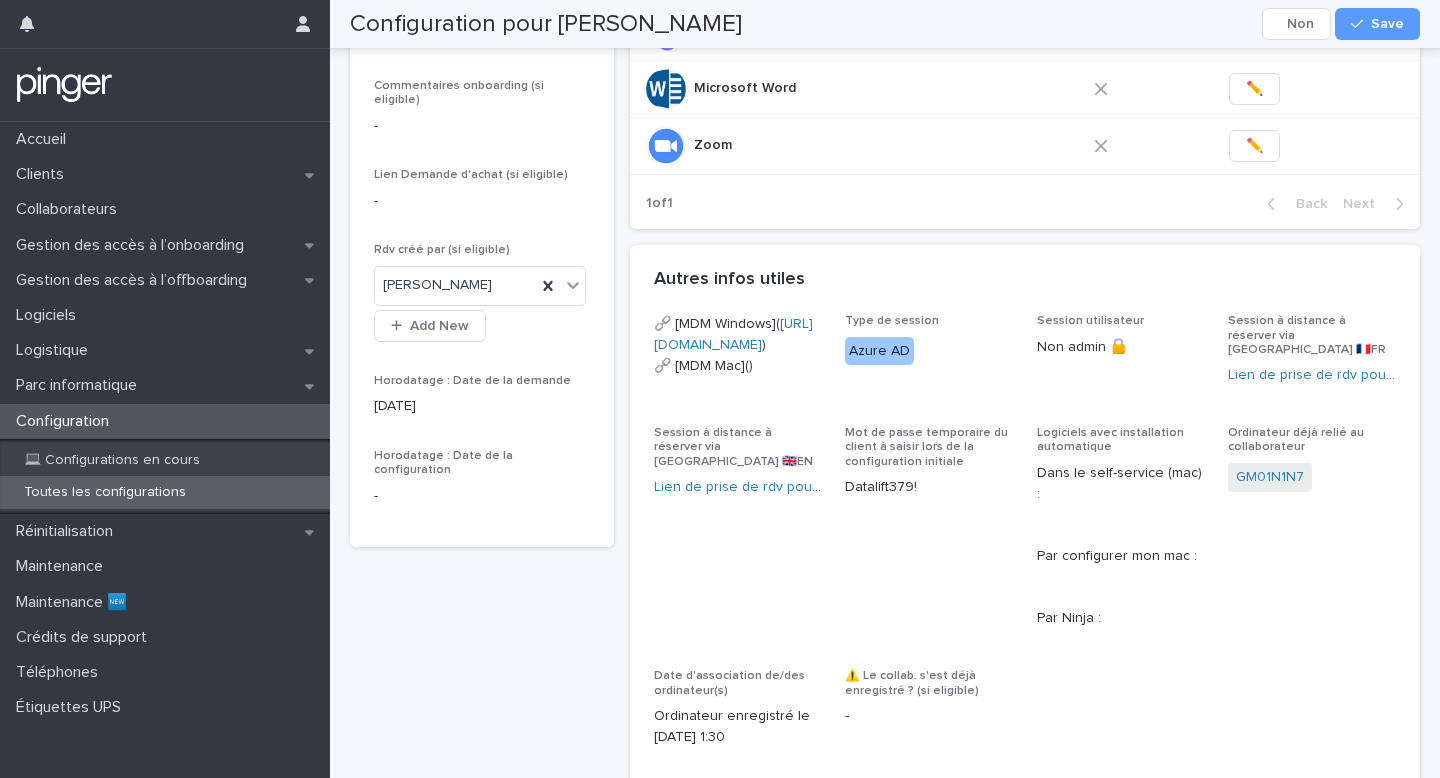 scroll, scrollTop: 1263, scrollLeft: 0, axis: vertical 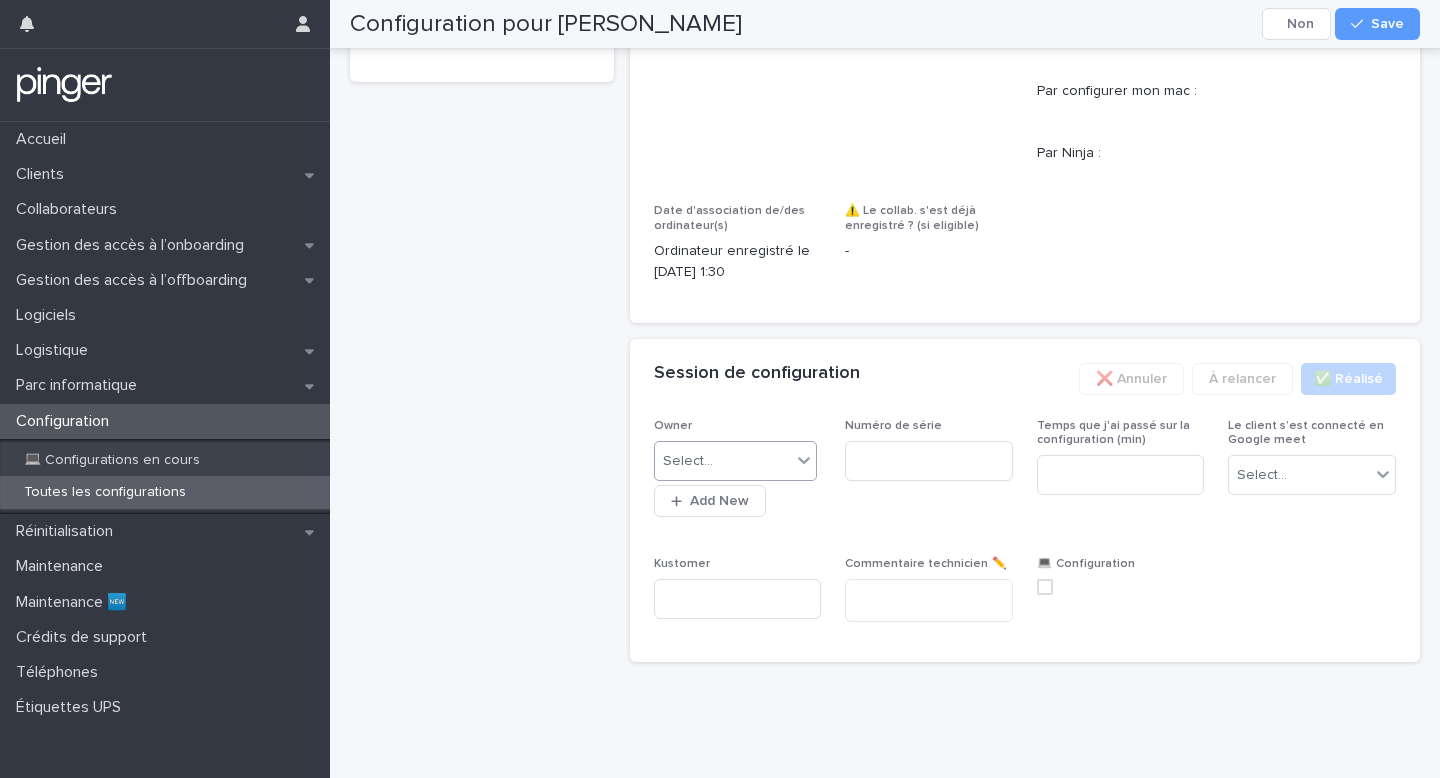 click on "Select..." at bounding box center (723, 461) 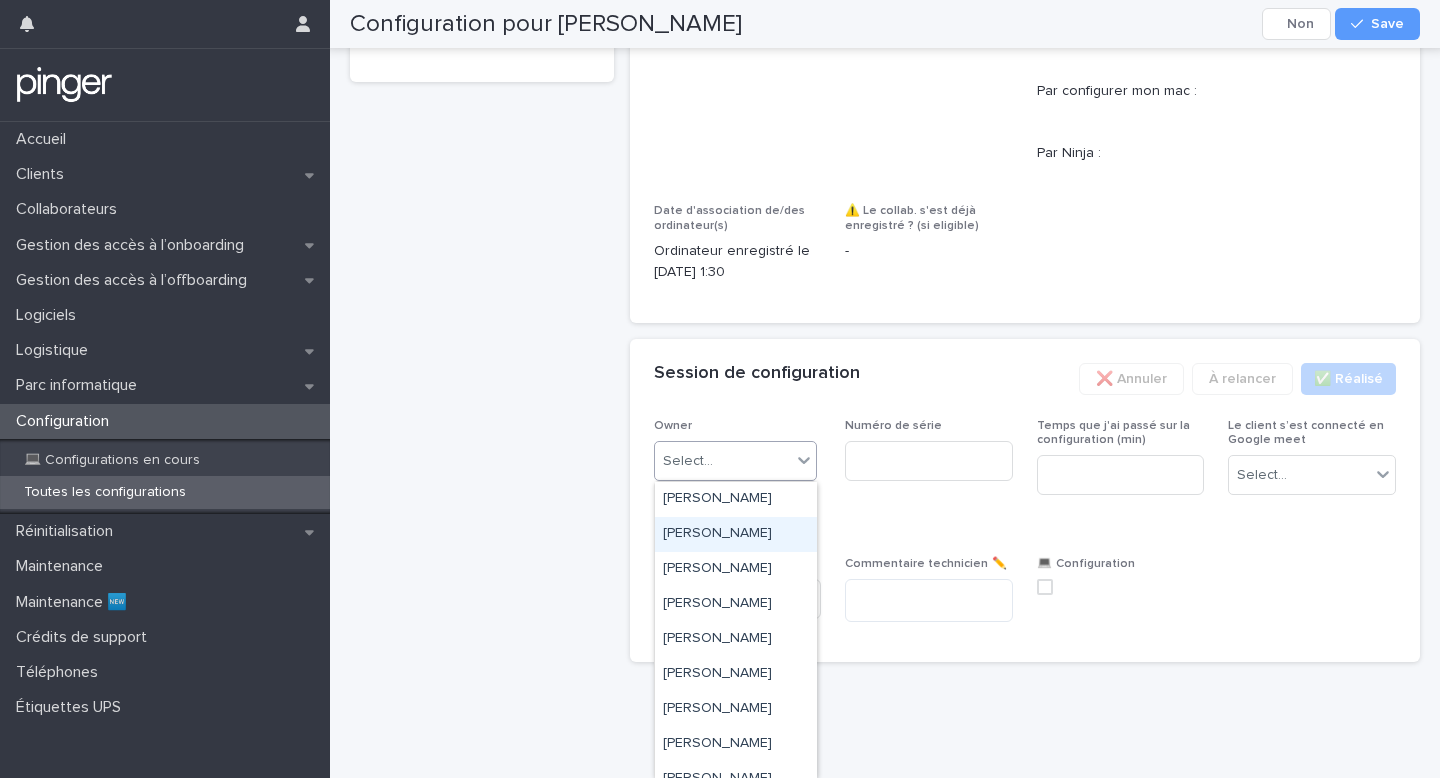 click on "[PERSON_NAME]" at bounding box center (736, 534) 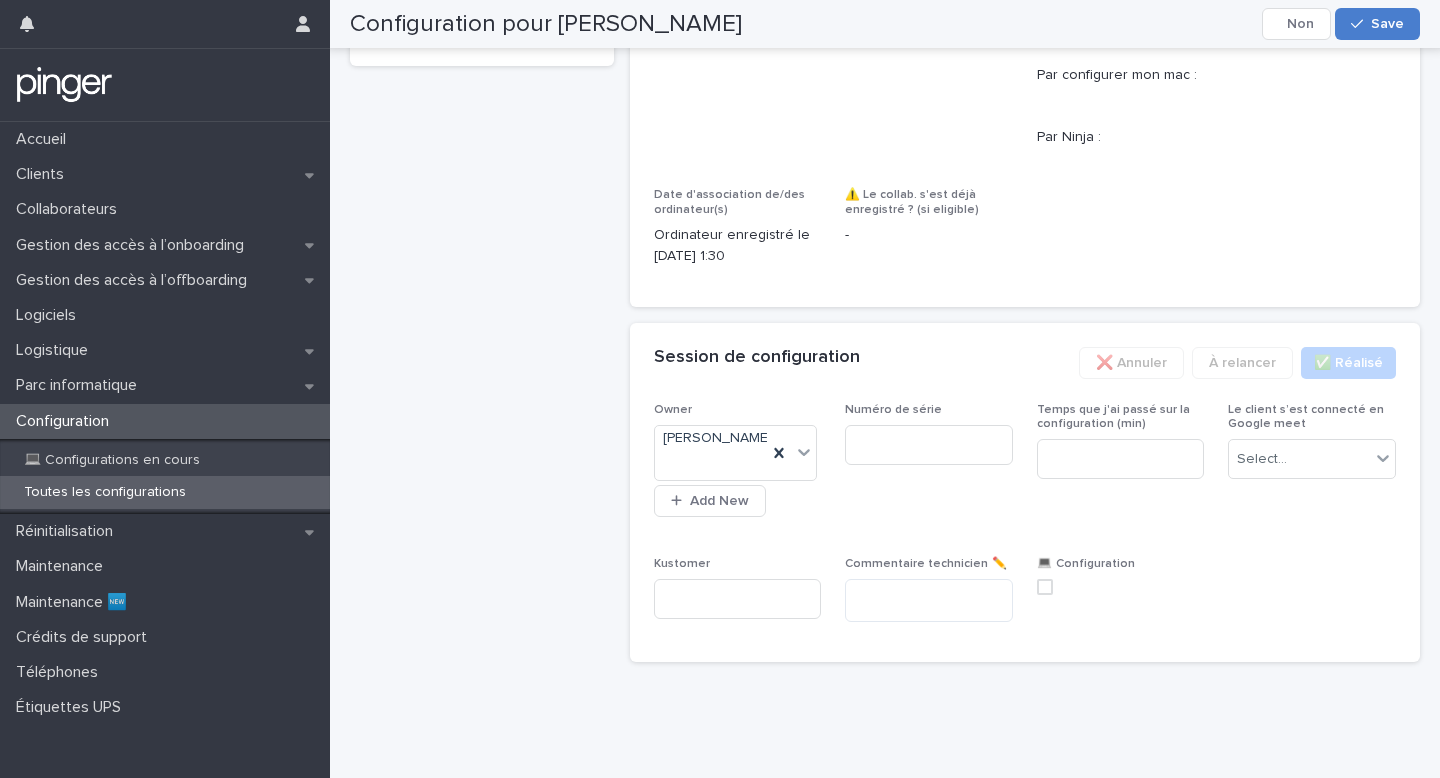 click on "Save" at bounding box center (1377, 24) 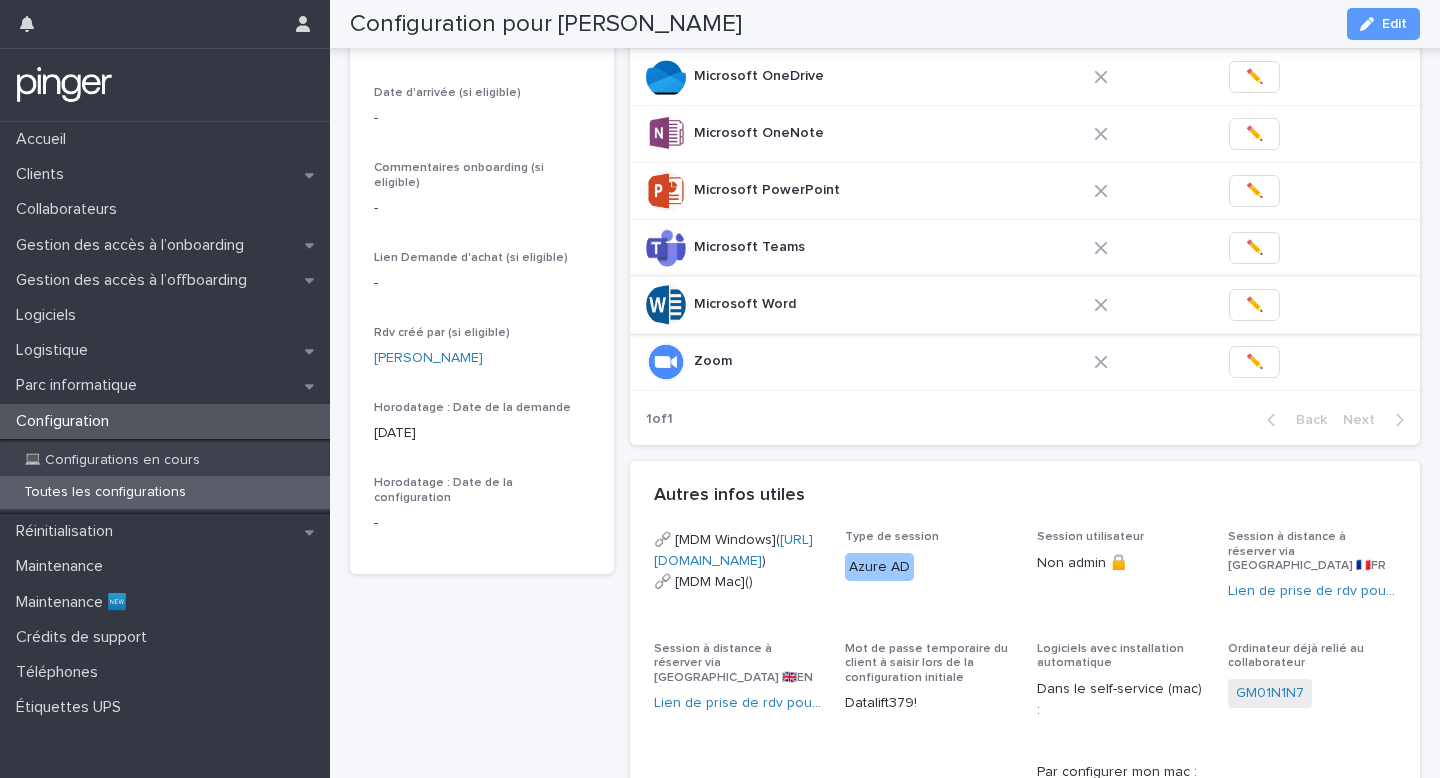 scroll, scrollTop: 540, scrollLeft: 0, axis: vertical 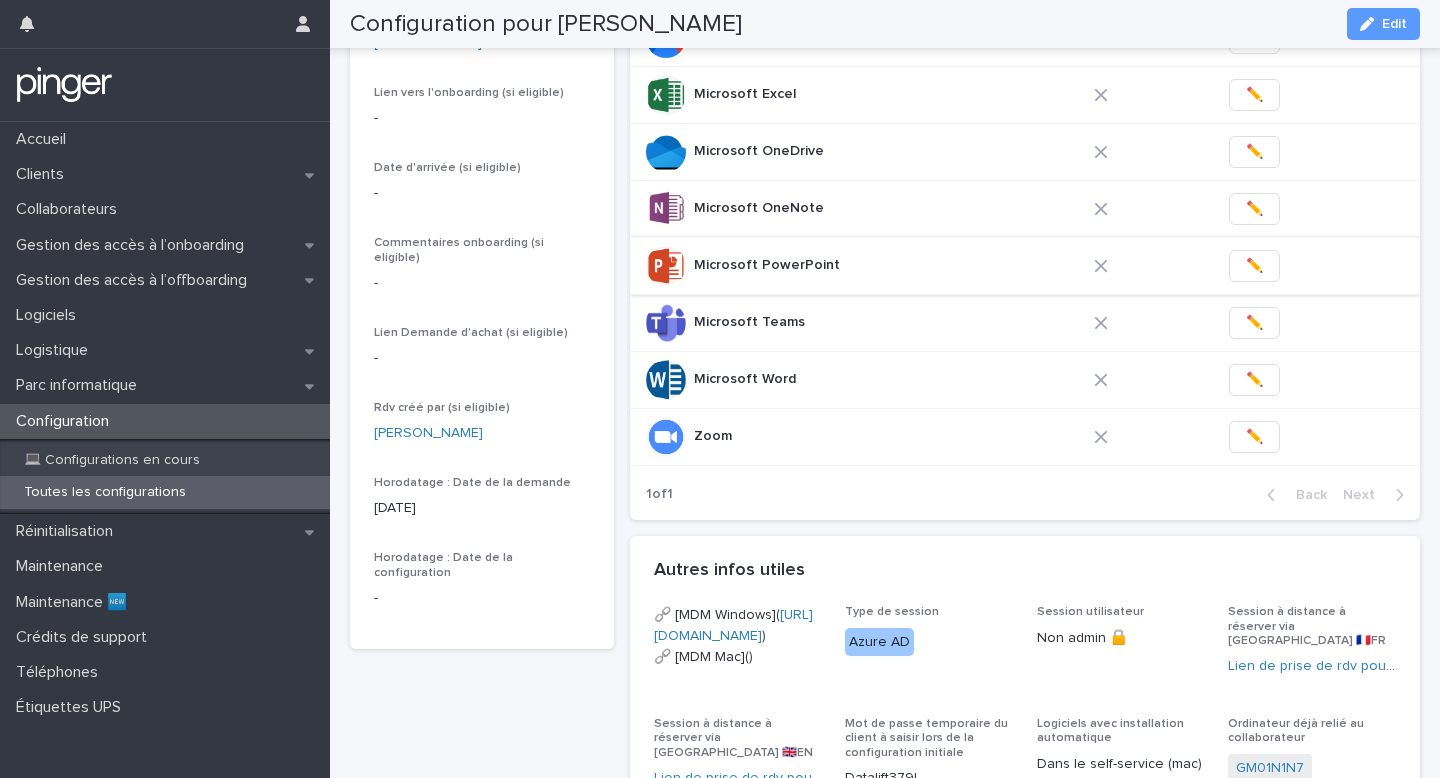 click on "✏️" at bounding box center (1254, 266) 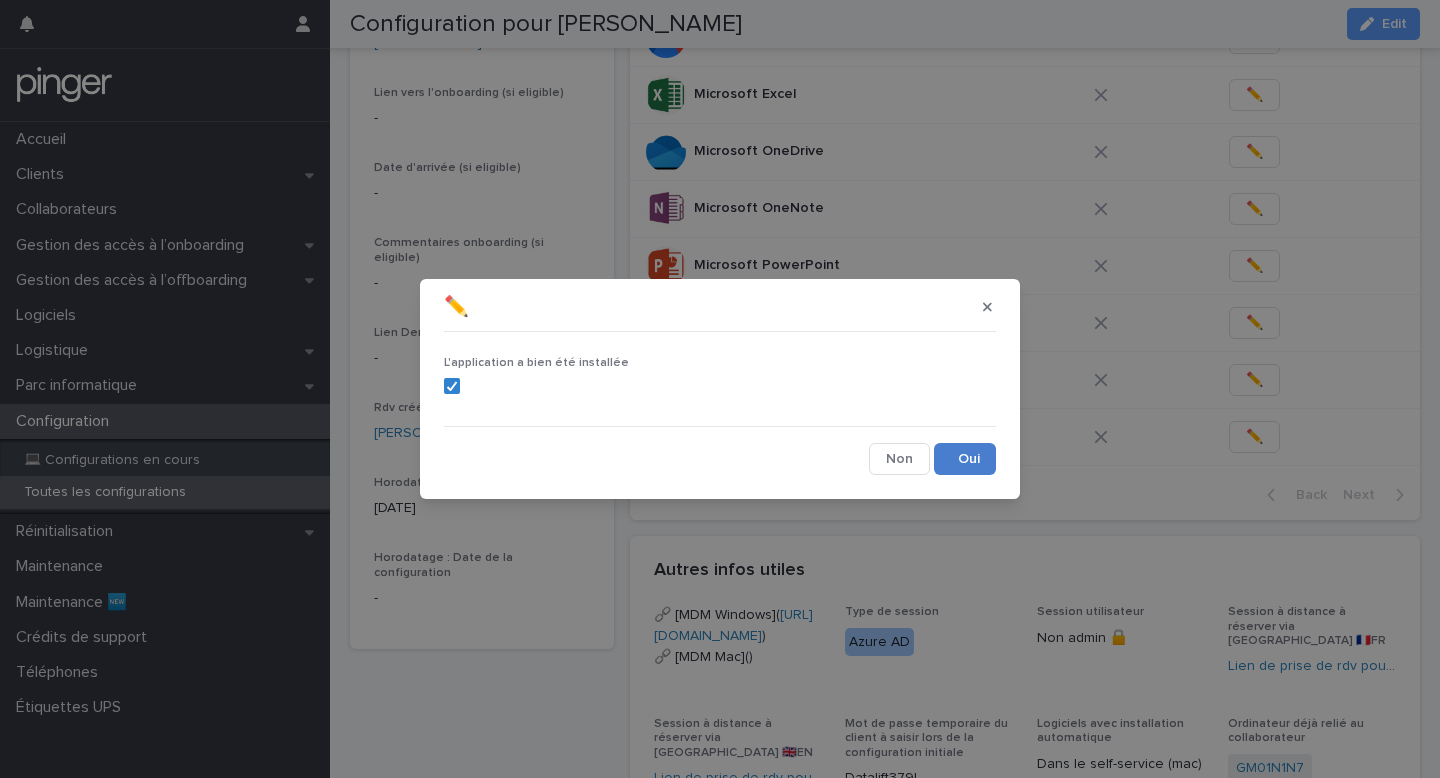 click on "Save" at bounding box center (965, 459) 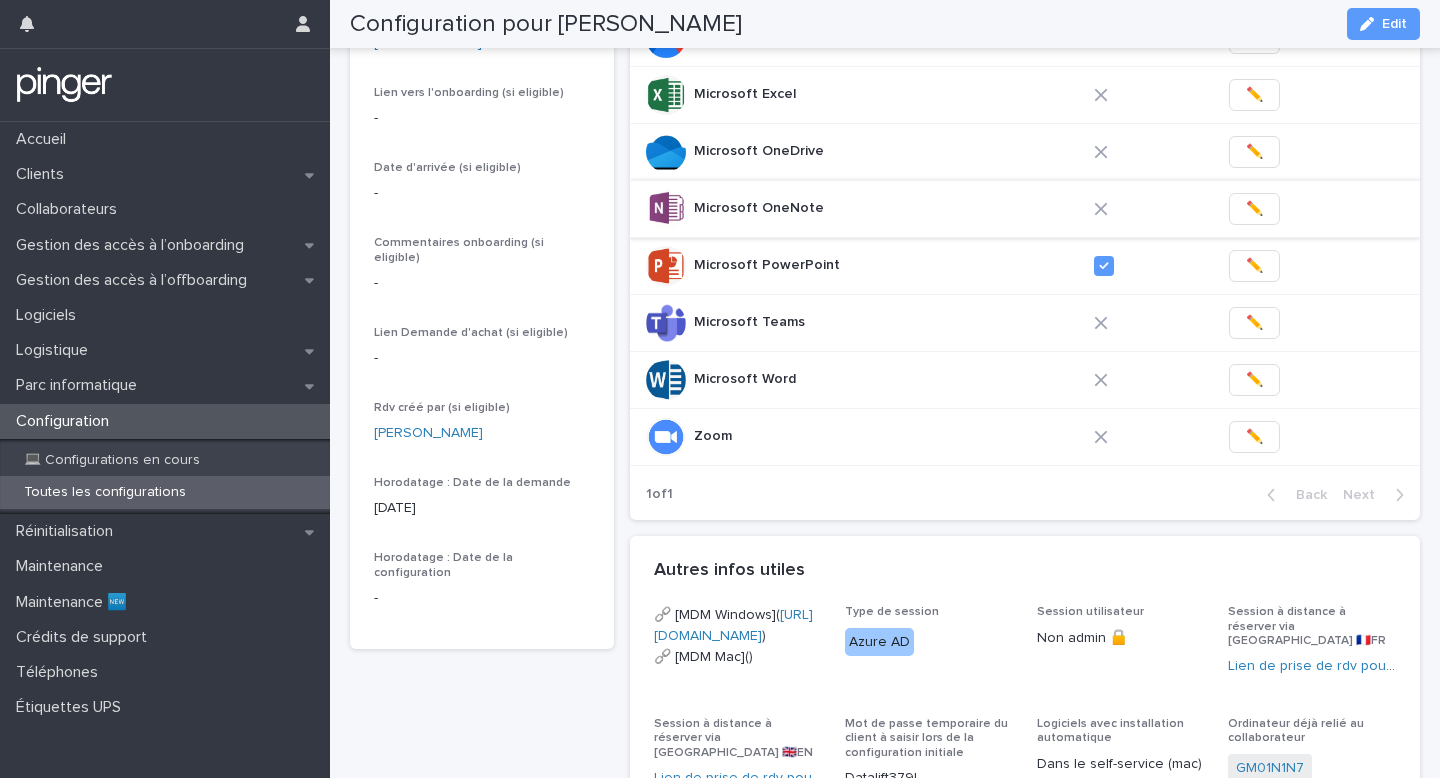 click on "✏️" at bounding box center (1254, 209) 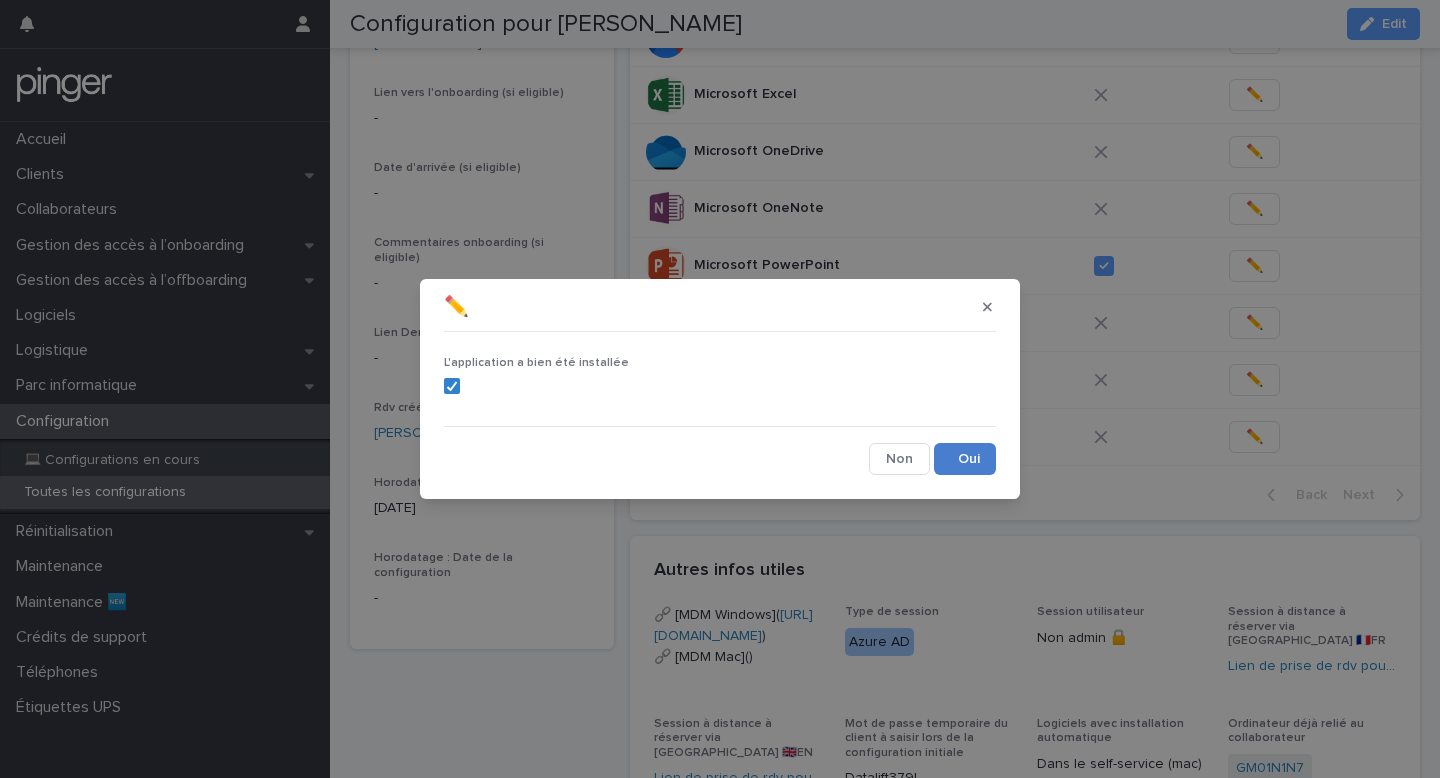 click on "Save" at bounding box center (965, 459) 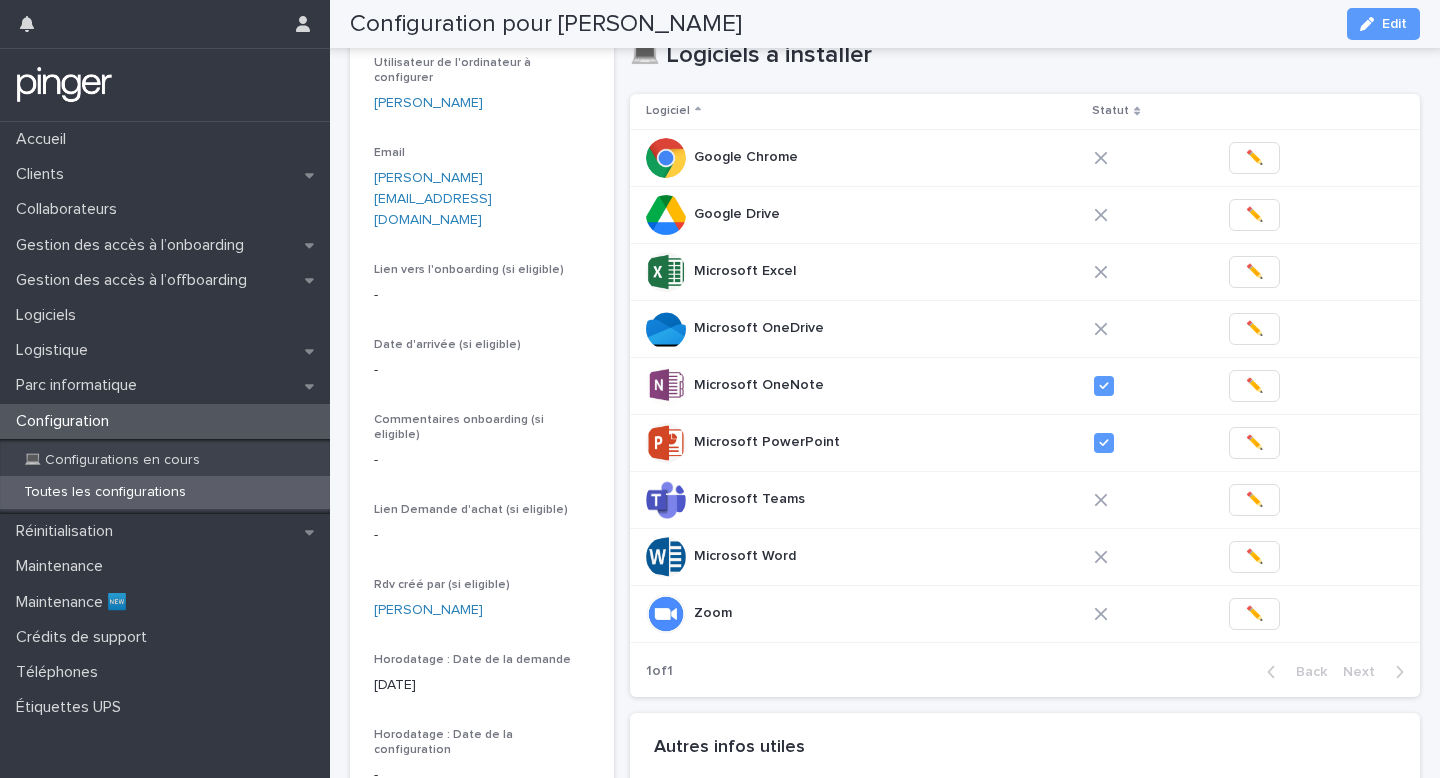scroll, scrollTop: 224, scrollLeft: 0, axis: vertical 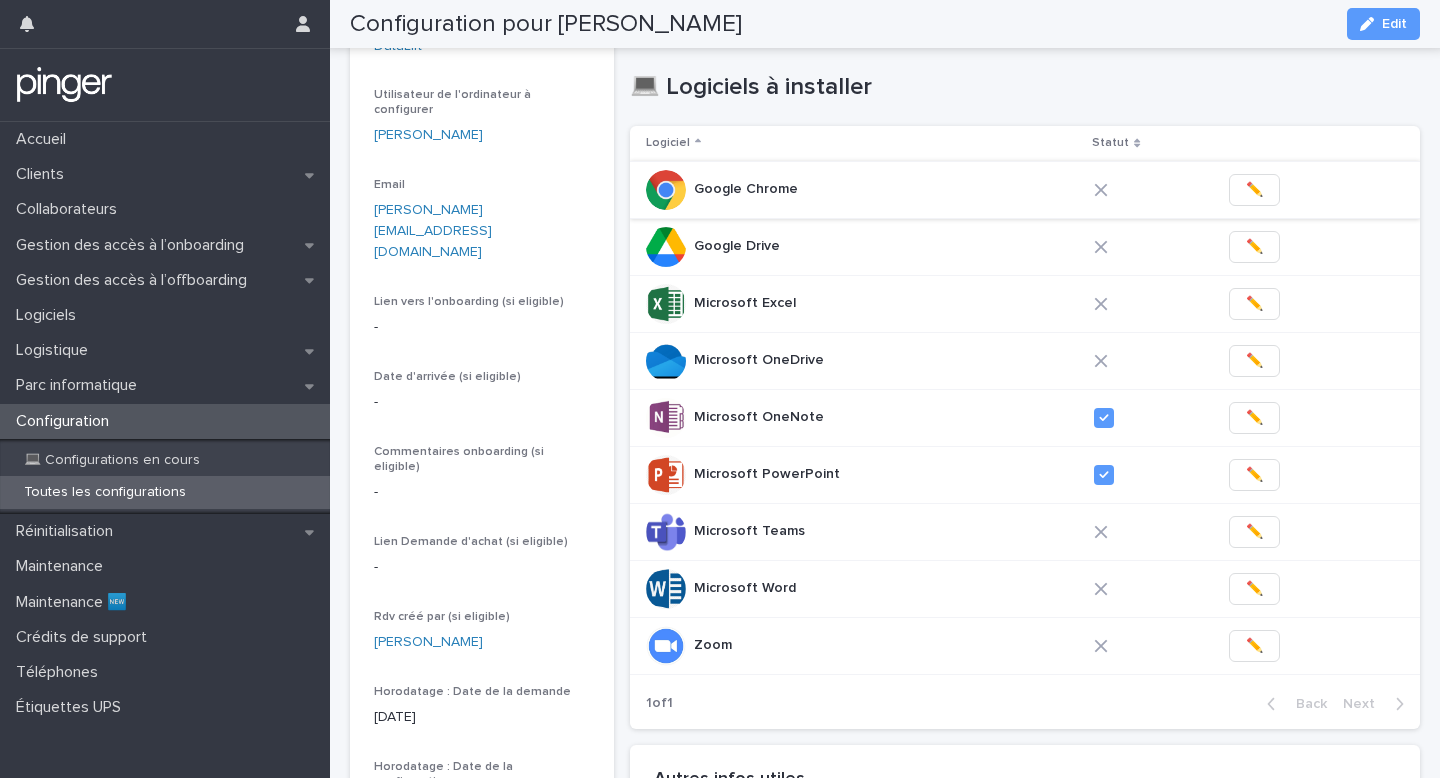 click on "✏️" at bounding box center (1254, 190) 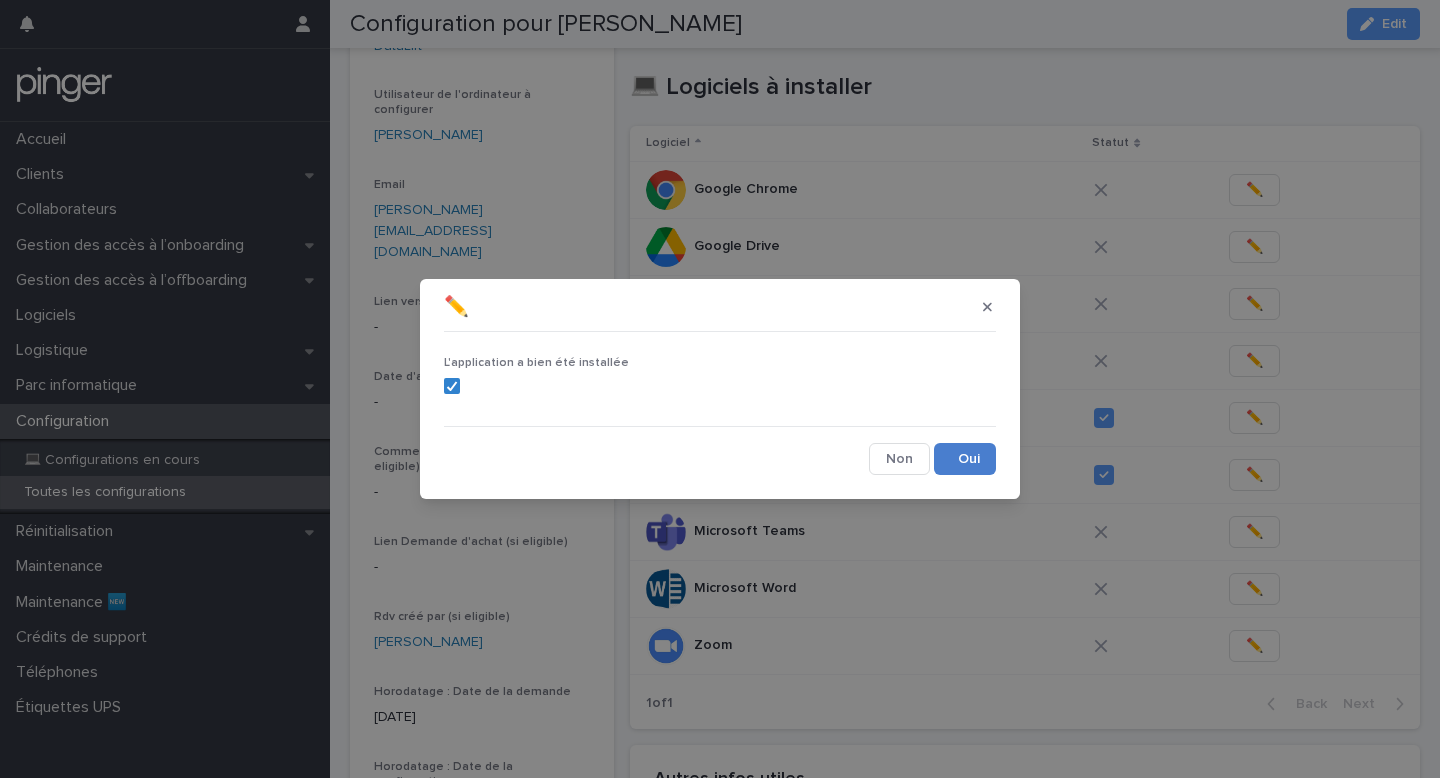 click on "Save" at bounding box center [965, 459] 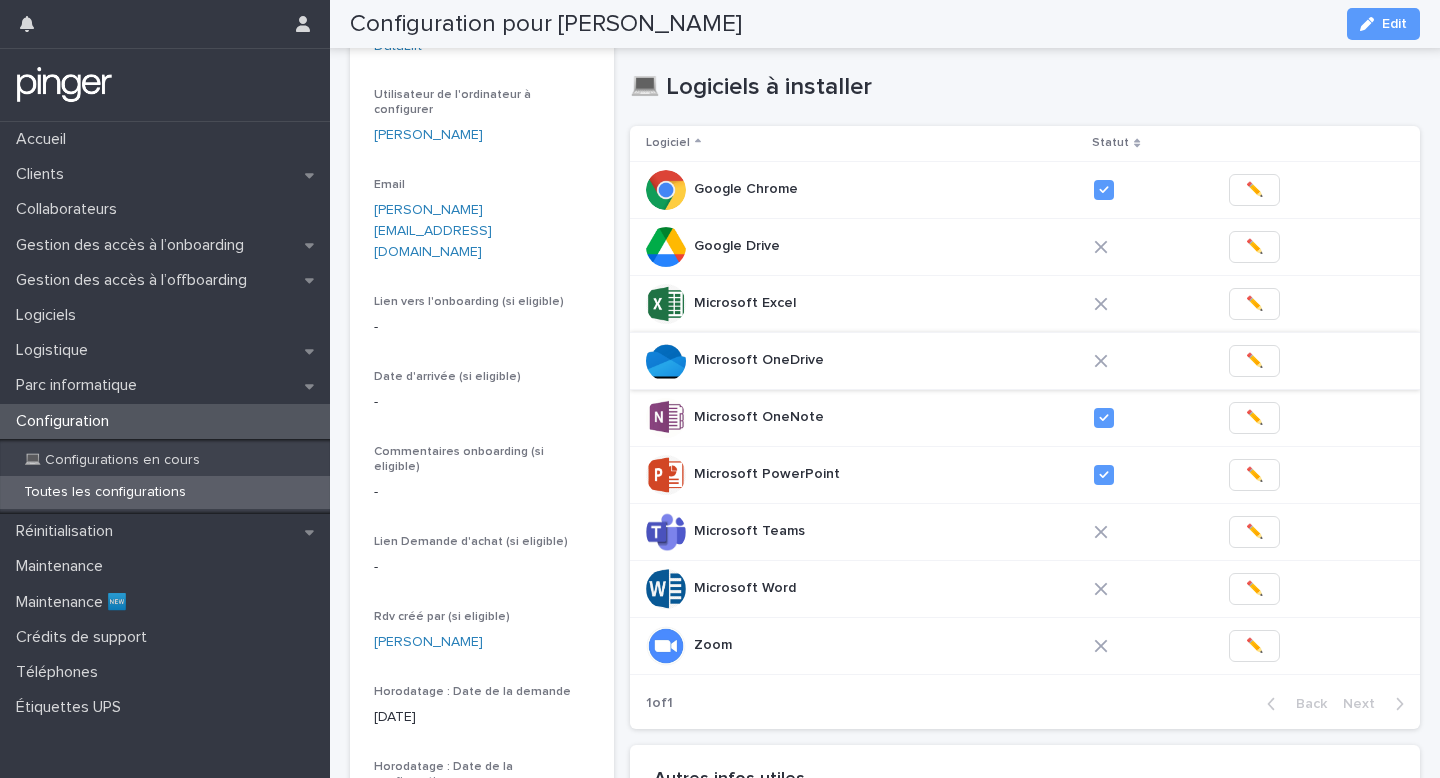 click on "✏️" at bounding box center (1254, 361) 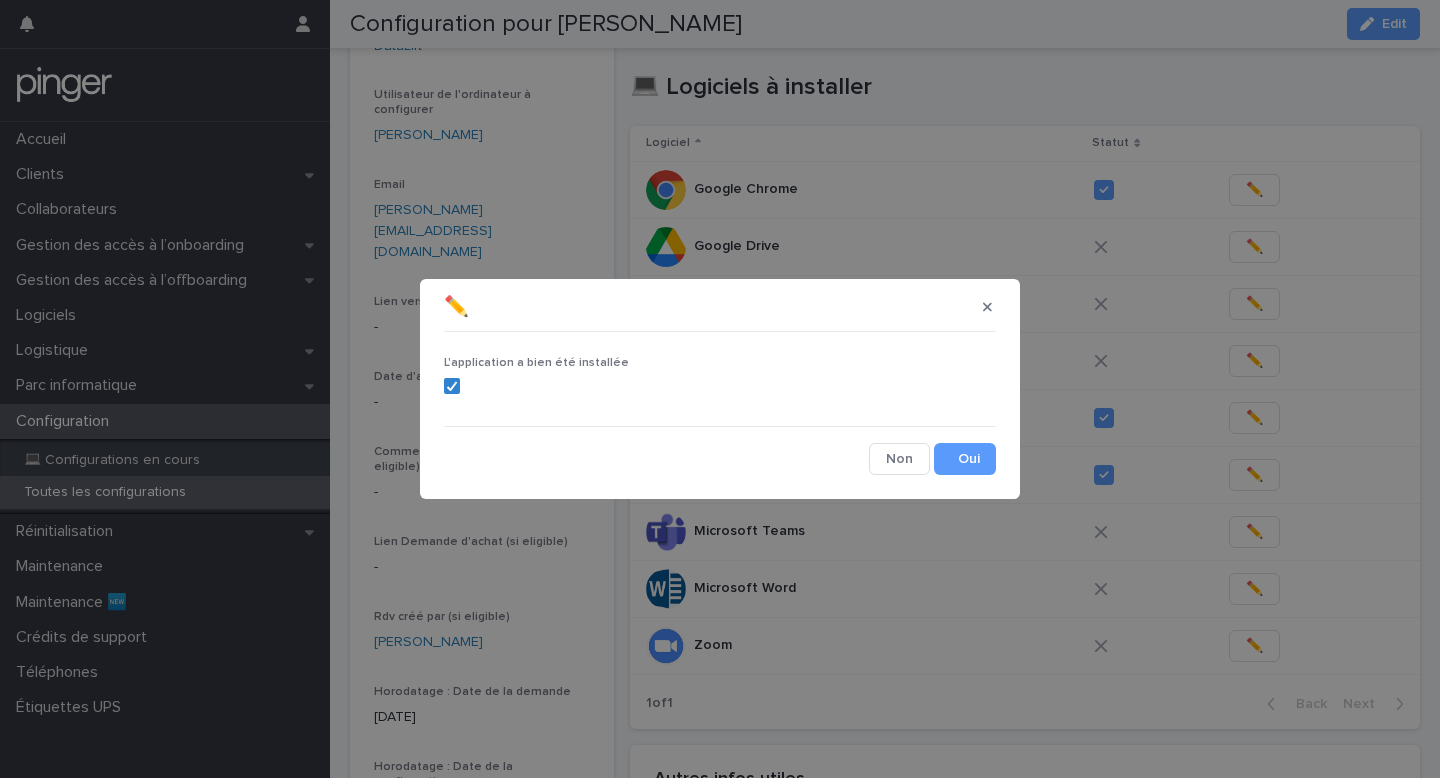 click on "L'application a bien été installée Cancel Save" at bounding box center (720, 407) 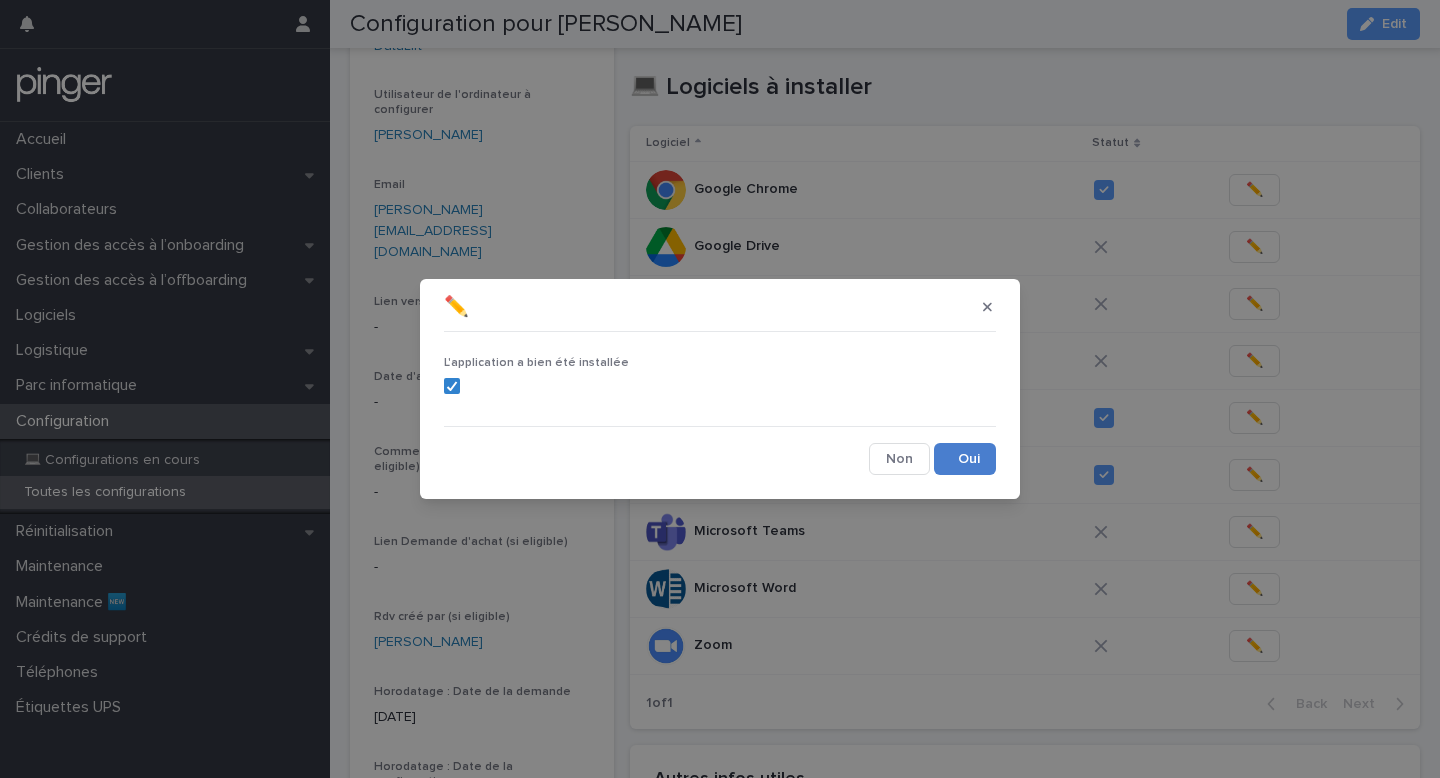 click on "Save" at bounding box center (965, 459) 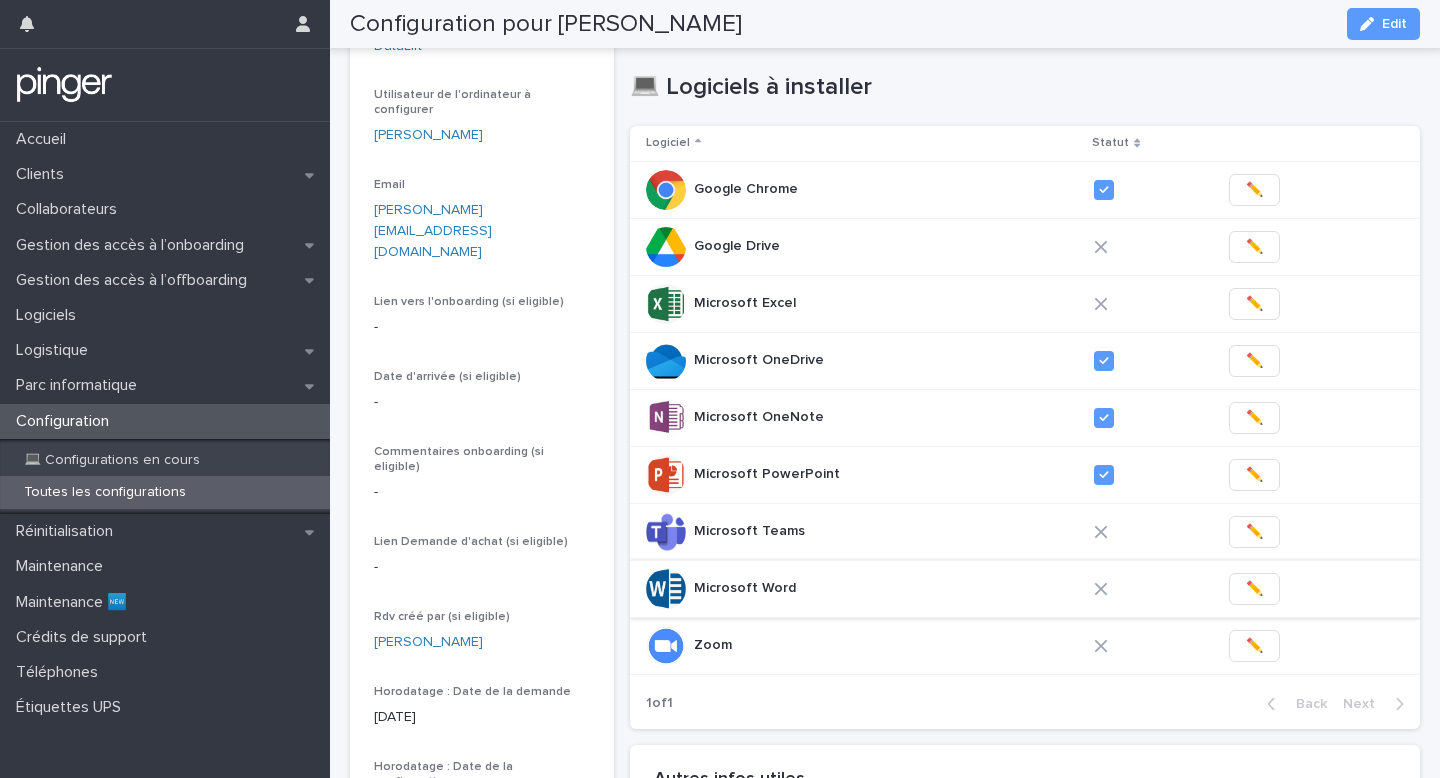 click on "✏️" at bounding box center (1254, 589) 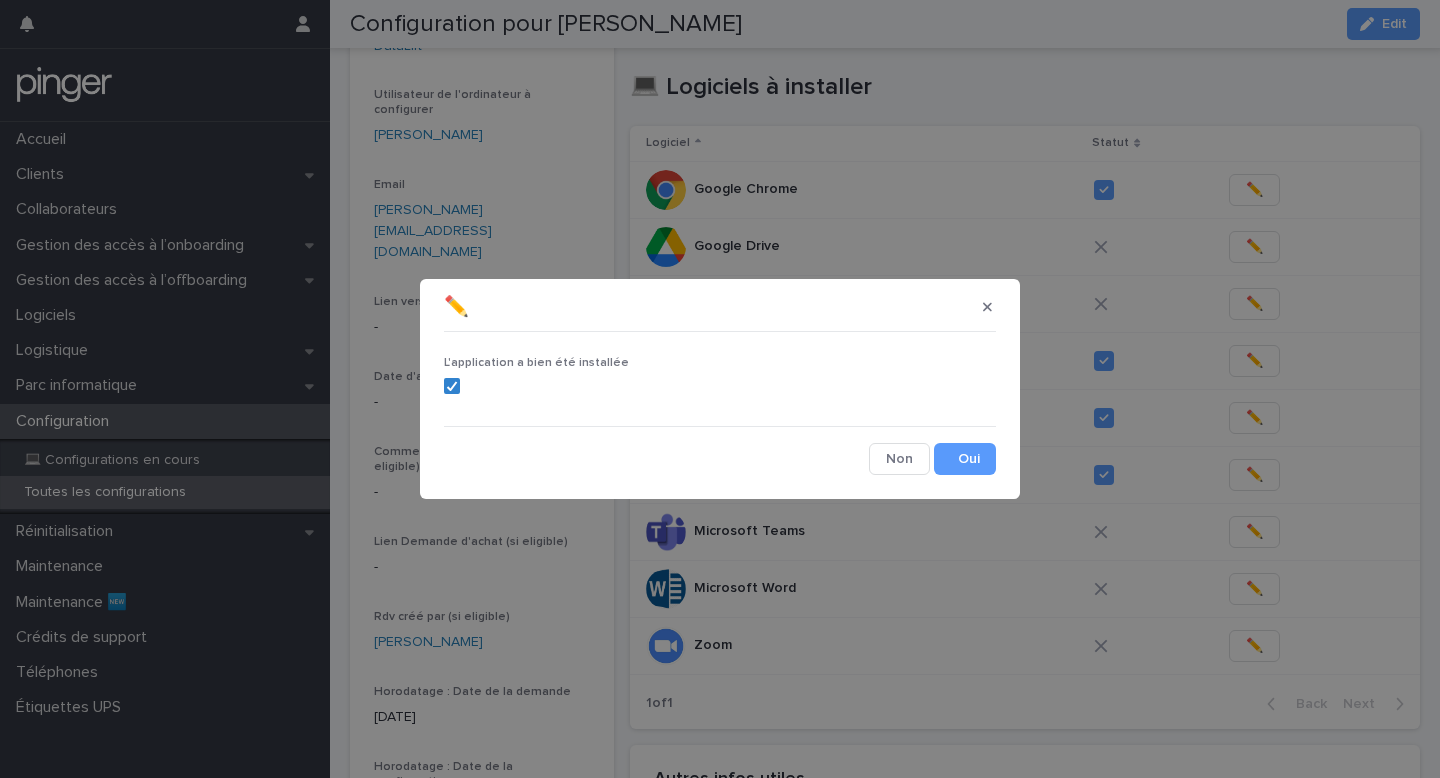 click on "L'application a bien été installée Cancel Save" at bounding box center (720, 407) 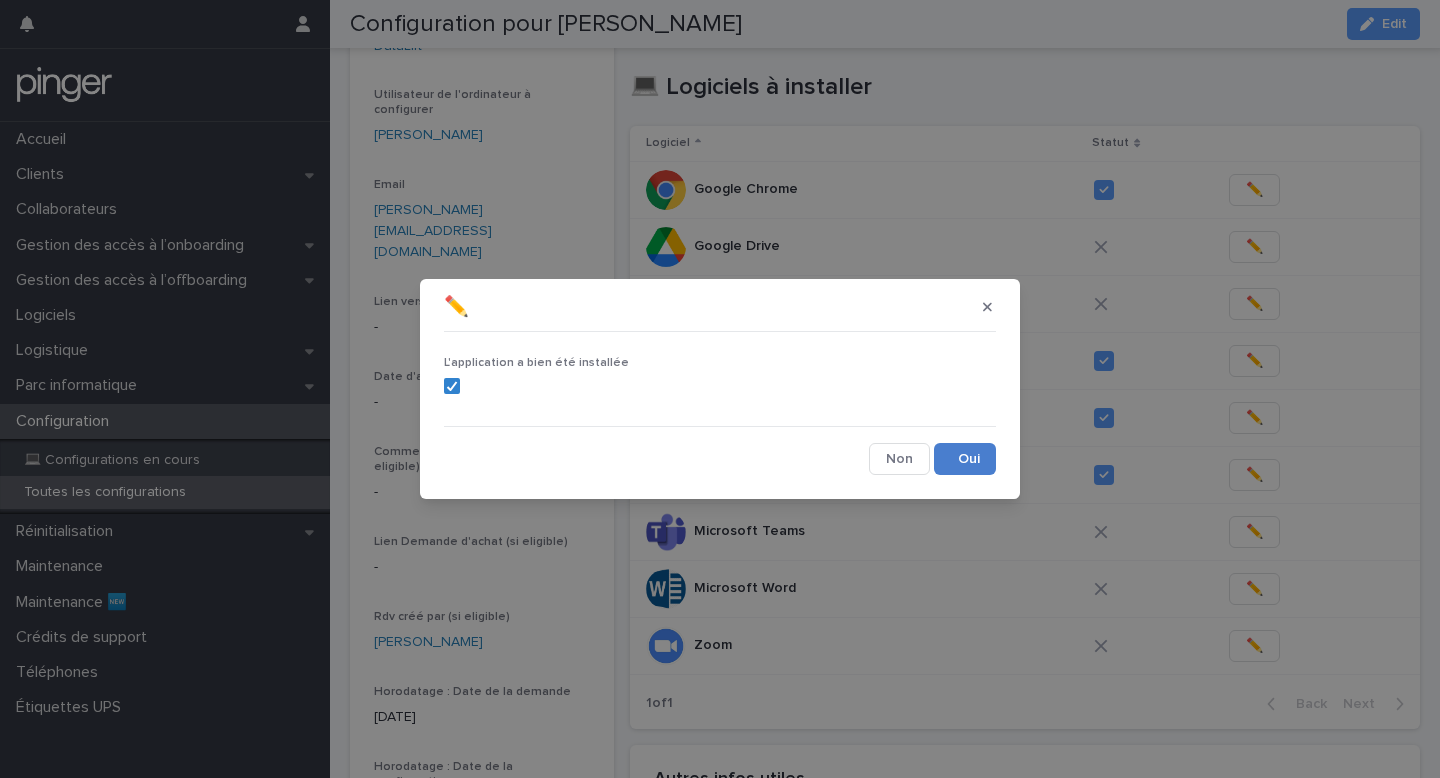 click on "Save" at bounding box center [965, 459] 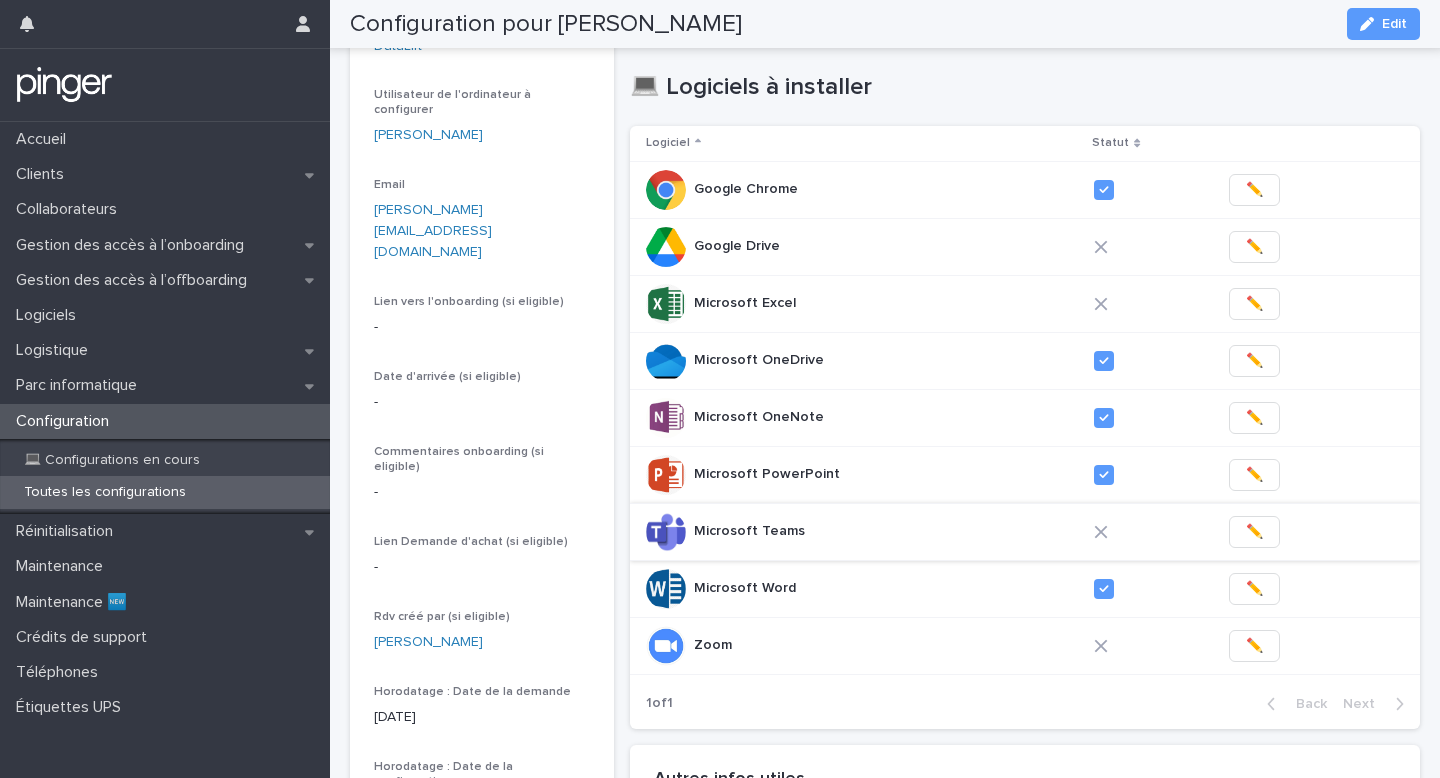 click on "✏️" at bounding box center [1254, 532] 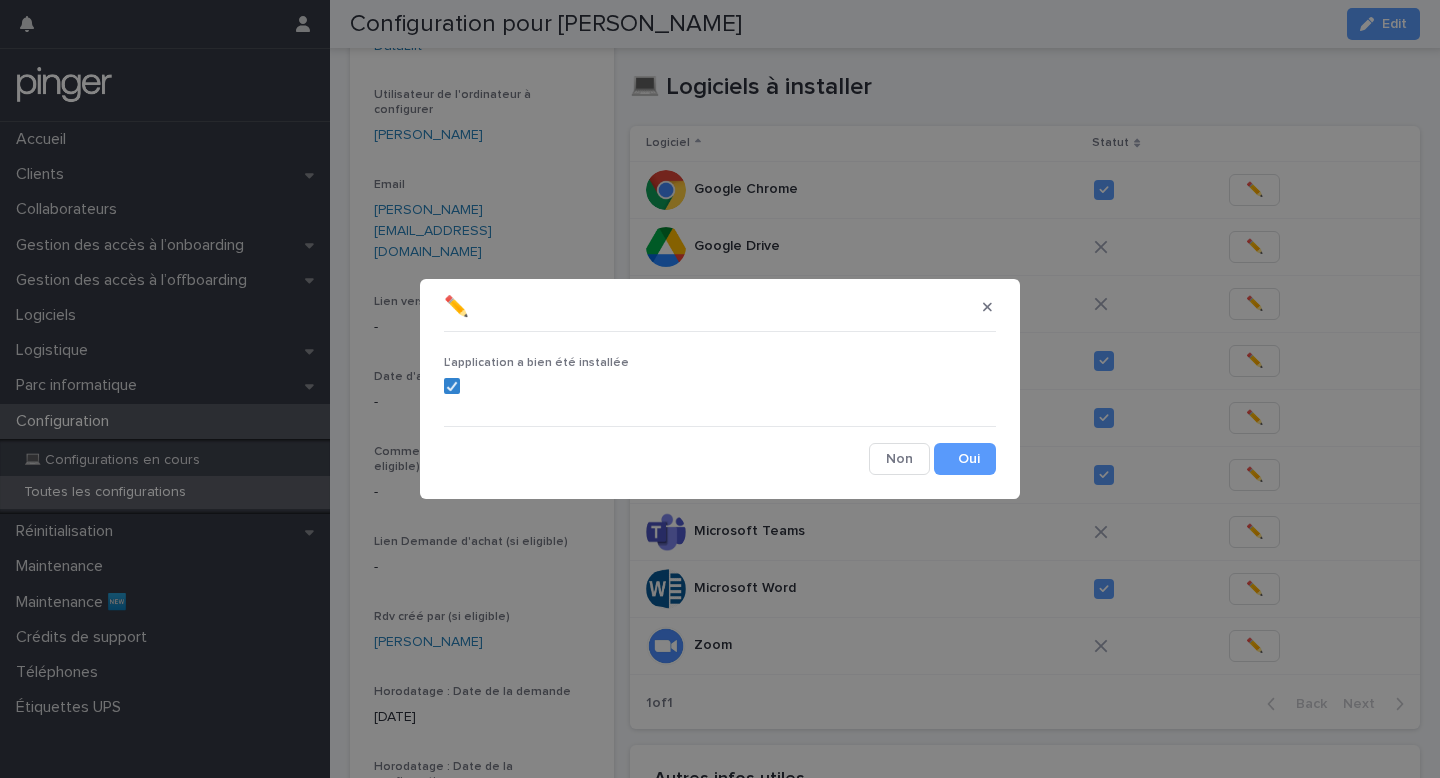 click on "L'application a bien été installée Cancel Save" at bounding box center [720, 407] 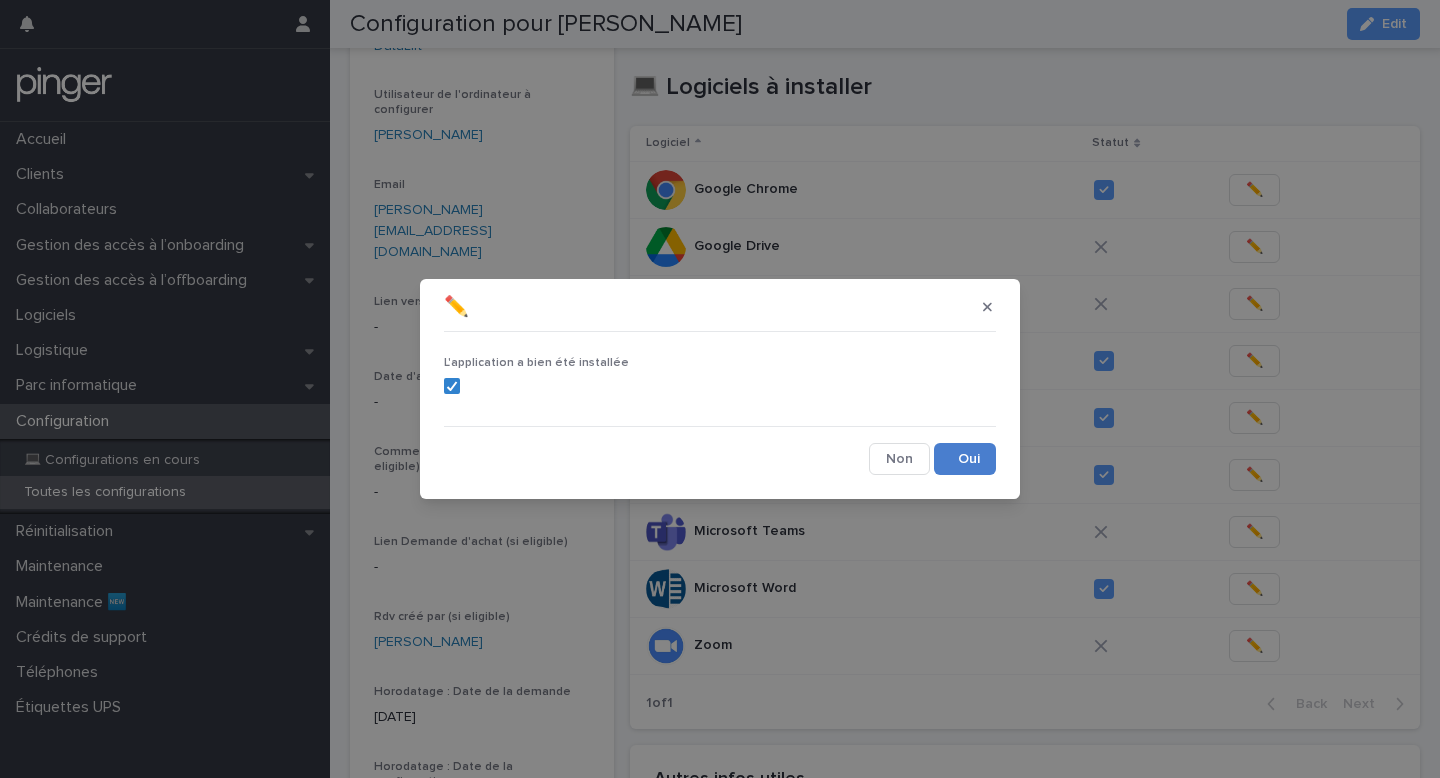 click on "Save" at bounding box center (965, 459) 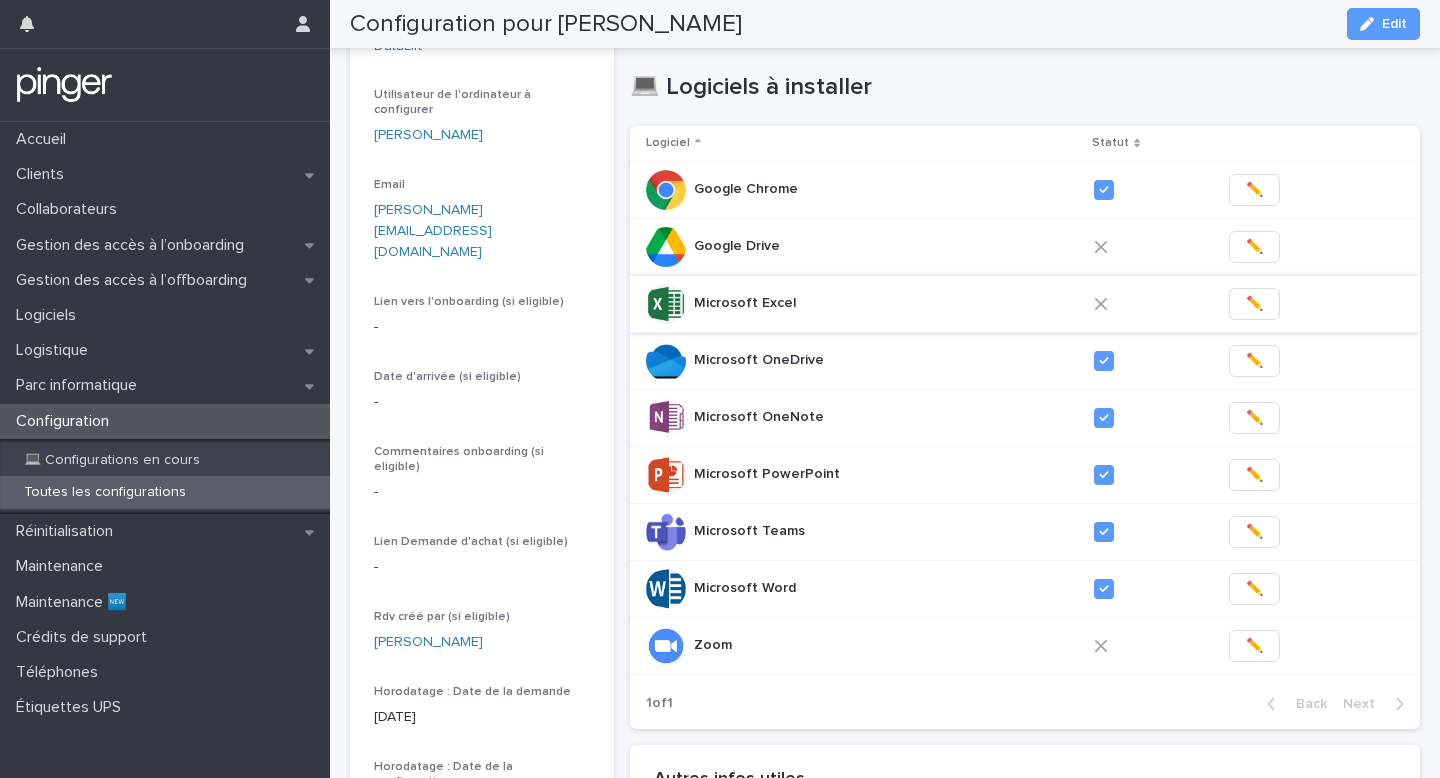 click on "✏️" at bounding box center (1254, 304) 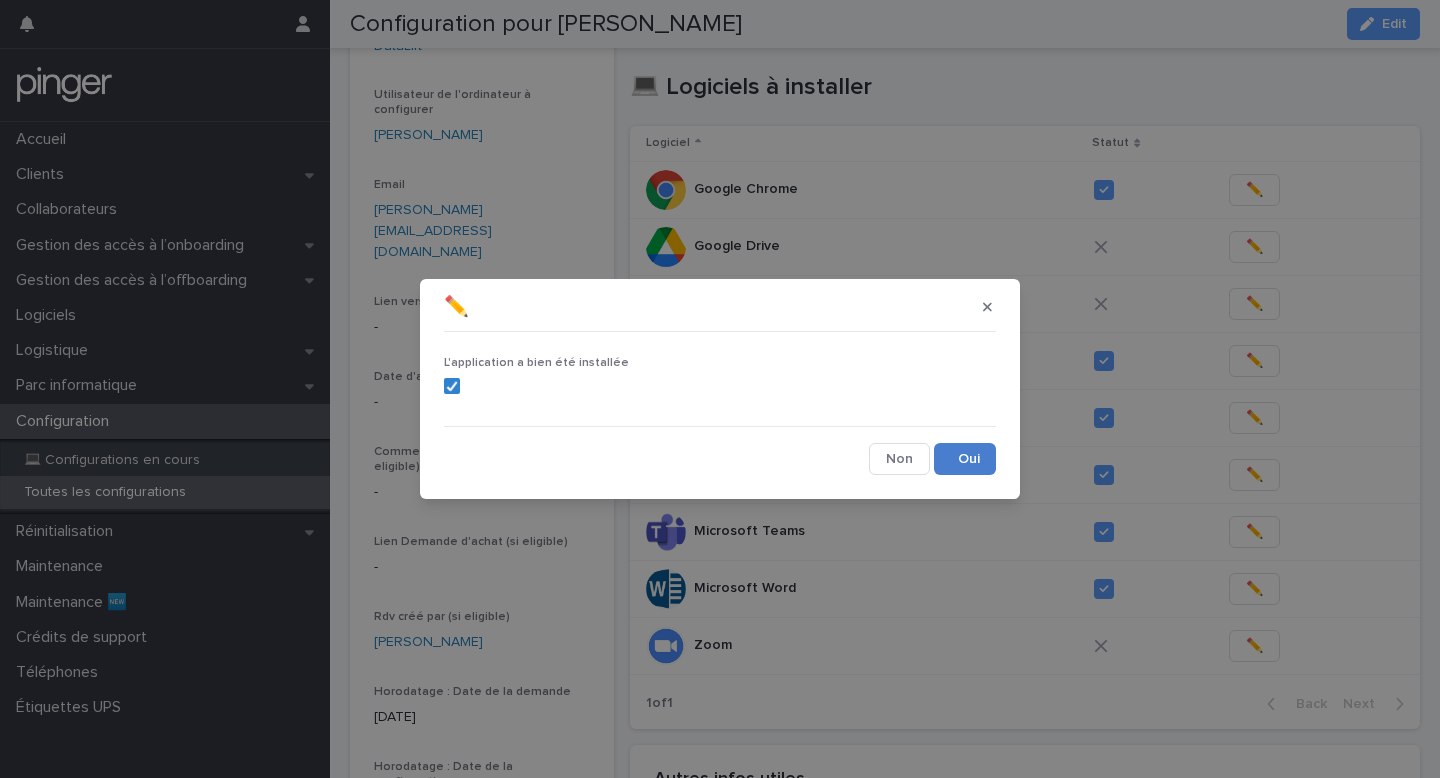 click on "Save" at bounding box center (965, 459) 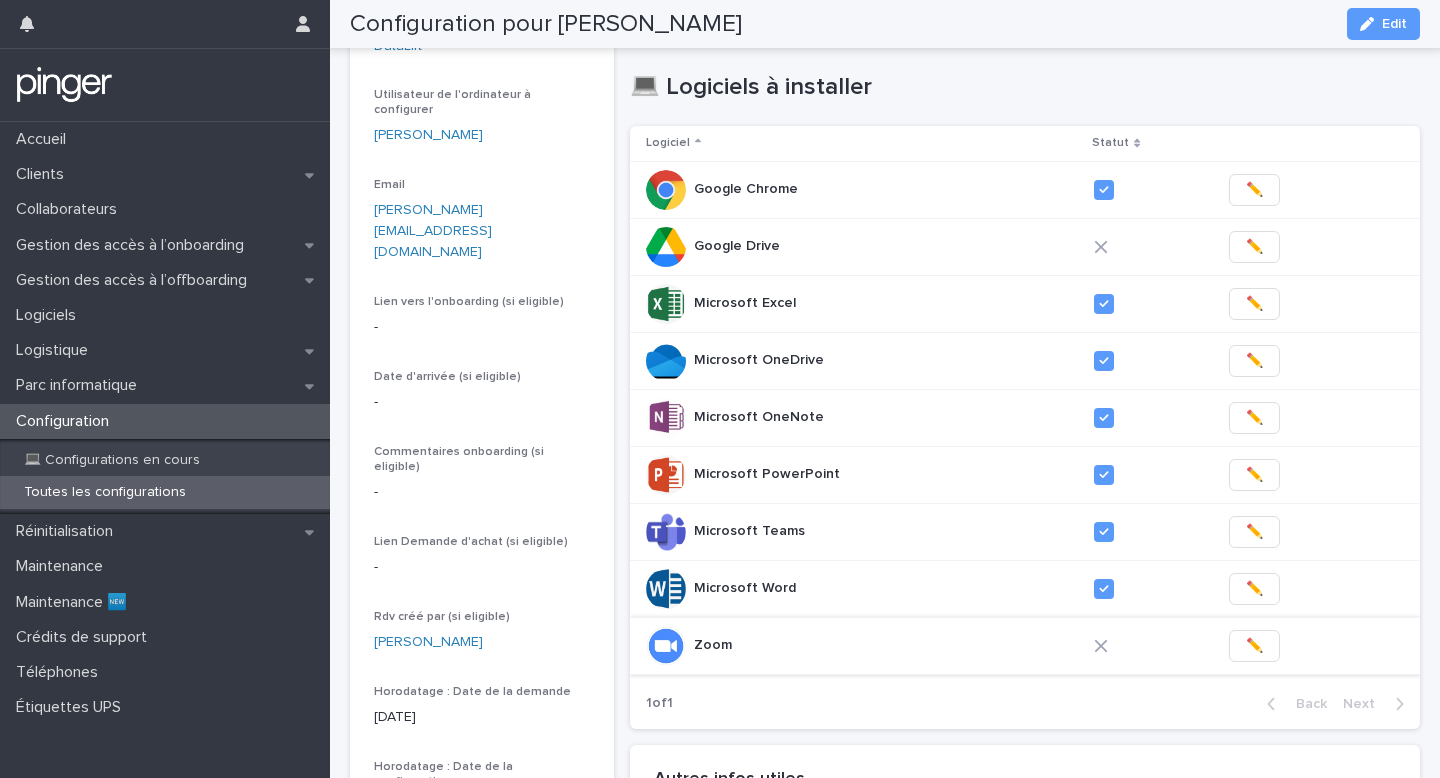 click on "✏️" at bounding box center [1254, 646] 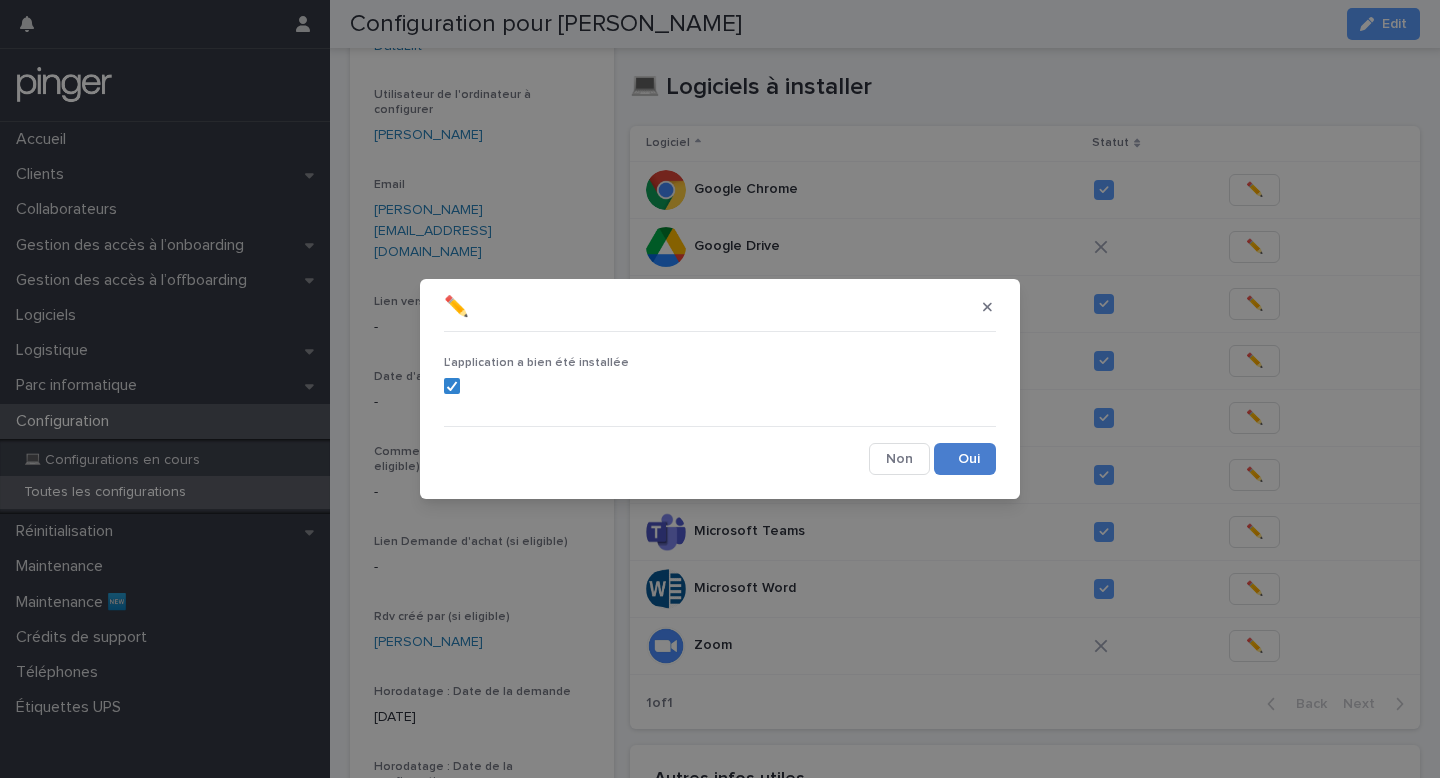 click on "Save" at bounding box center (965, 459) 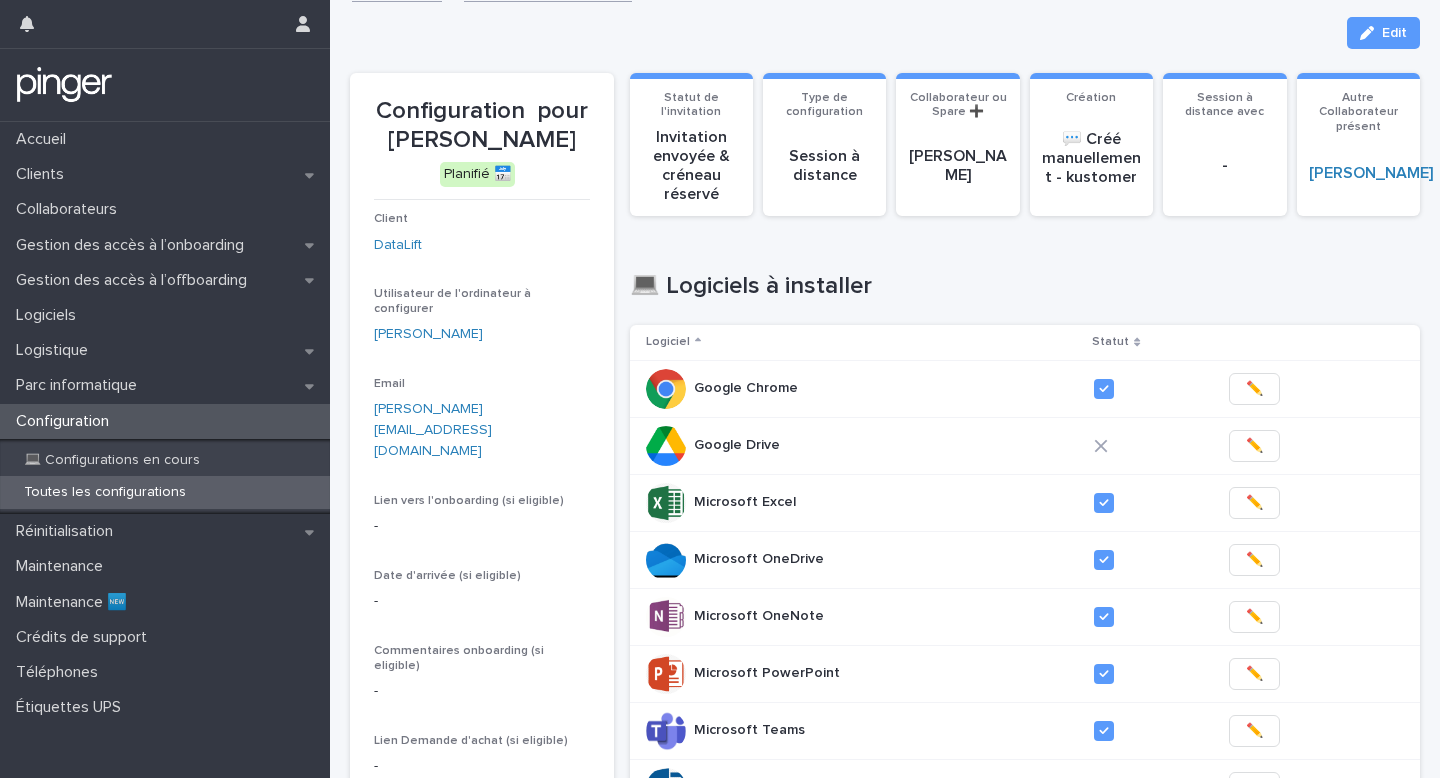 scroll, scrollTop: 21, scrollLeft: 0, axis: vertical 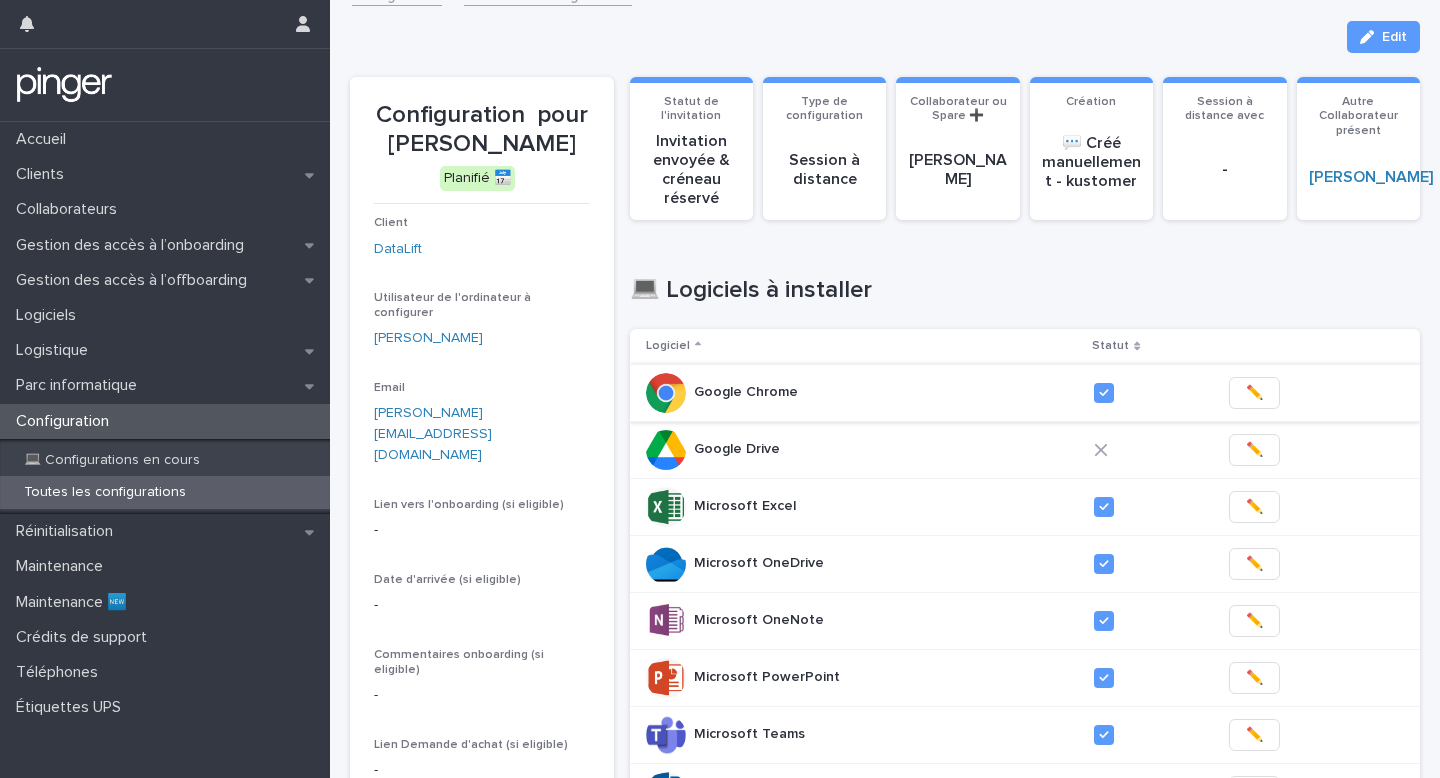 click on "✏️" at bounding box center [1254, 393] 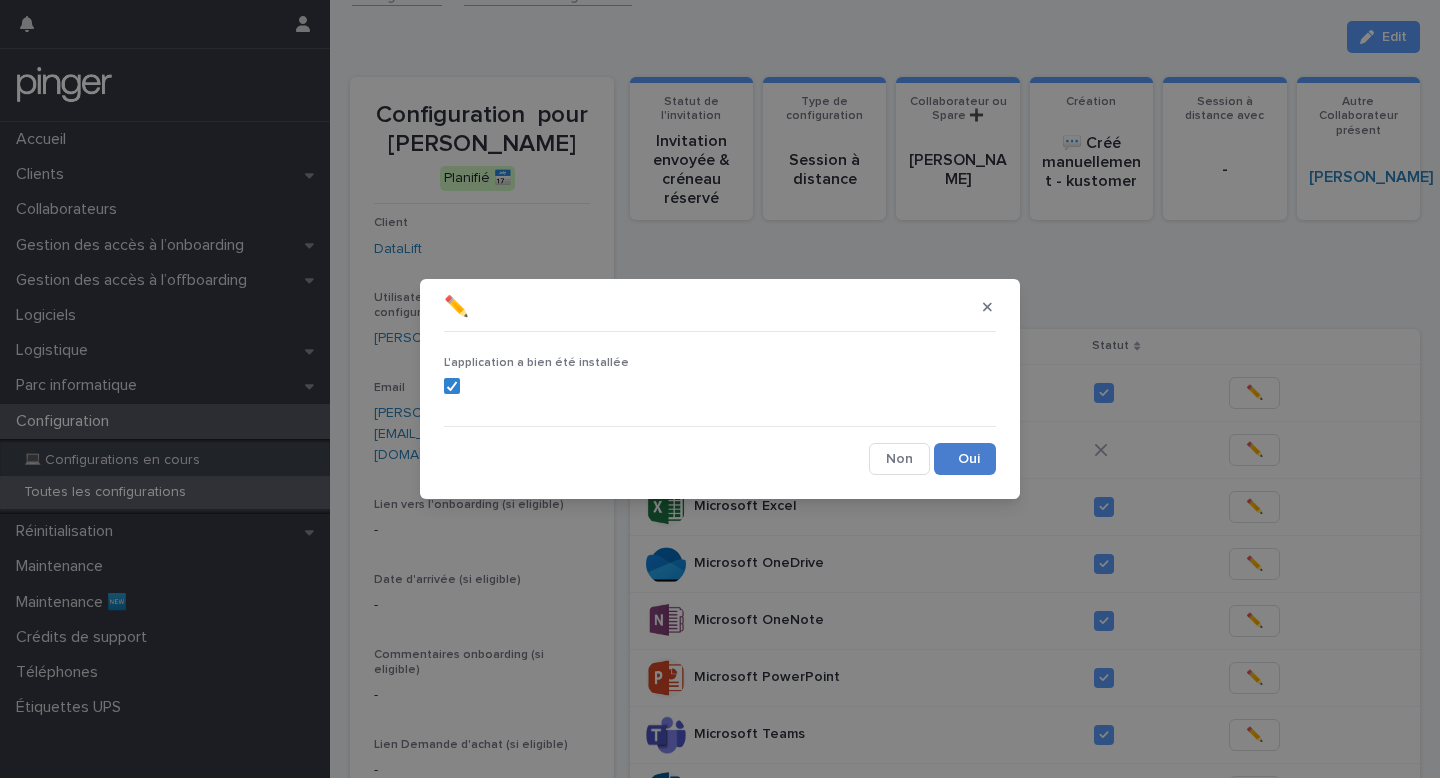 click on "Save" at bounding box center [965, 459] 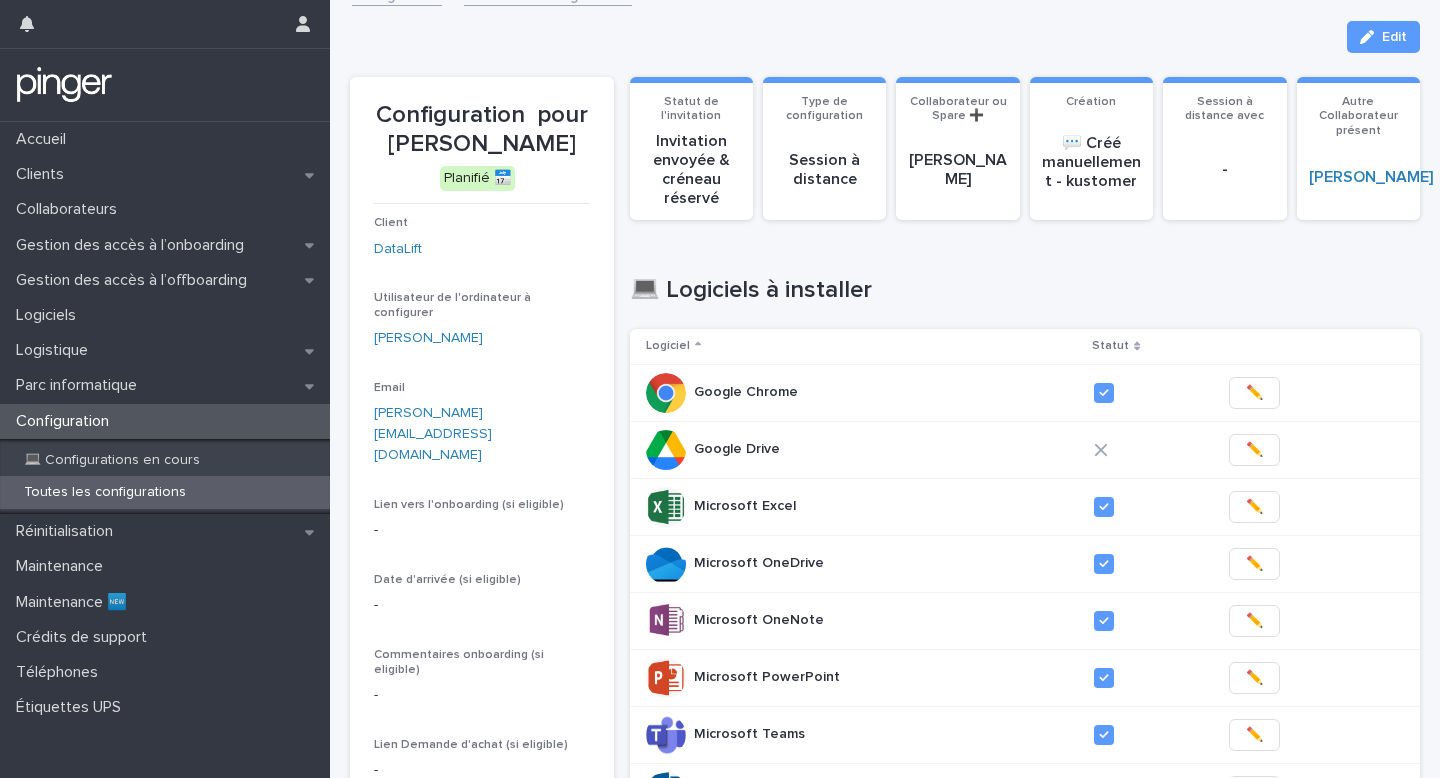 click on "Configuration" at bounding box center (66, 421) 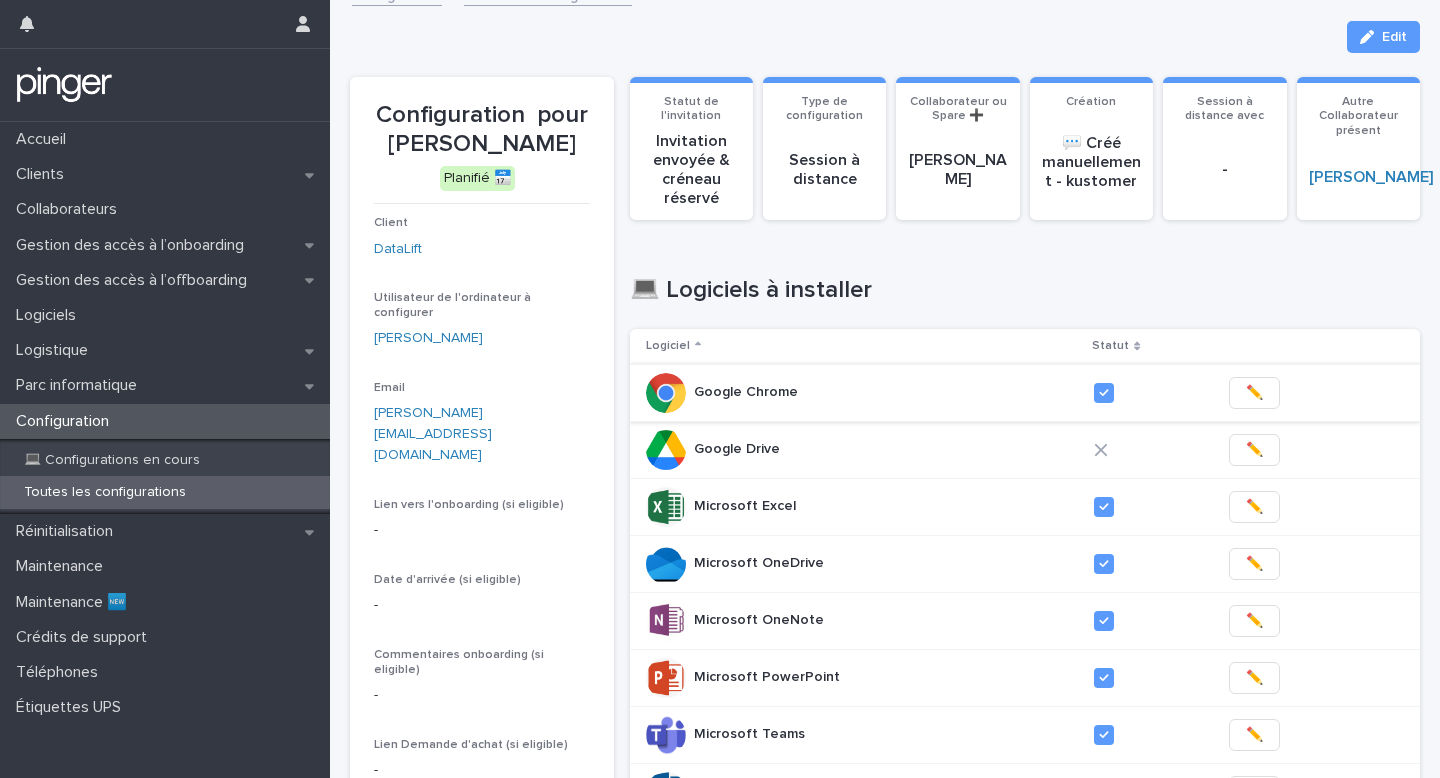 click on "✏️" at bounding box center (1254, 393) 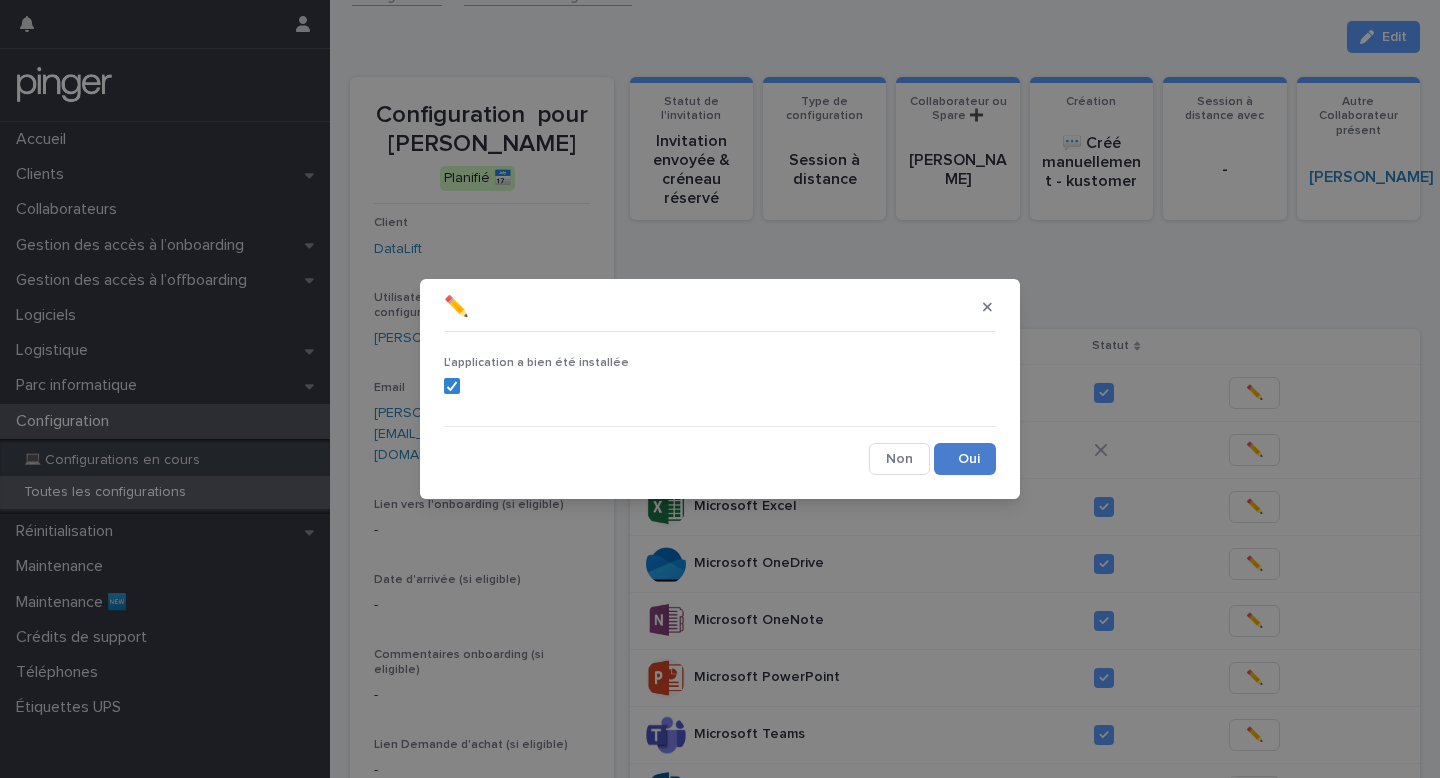 click on "Save" at bounding box center (965, 459) 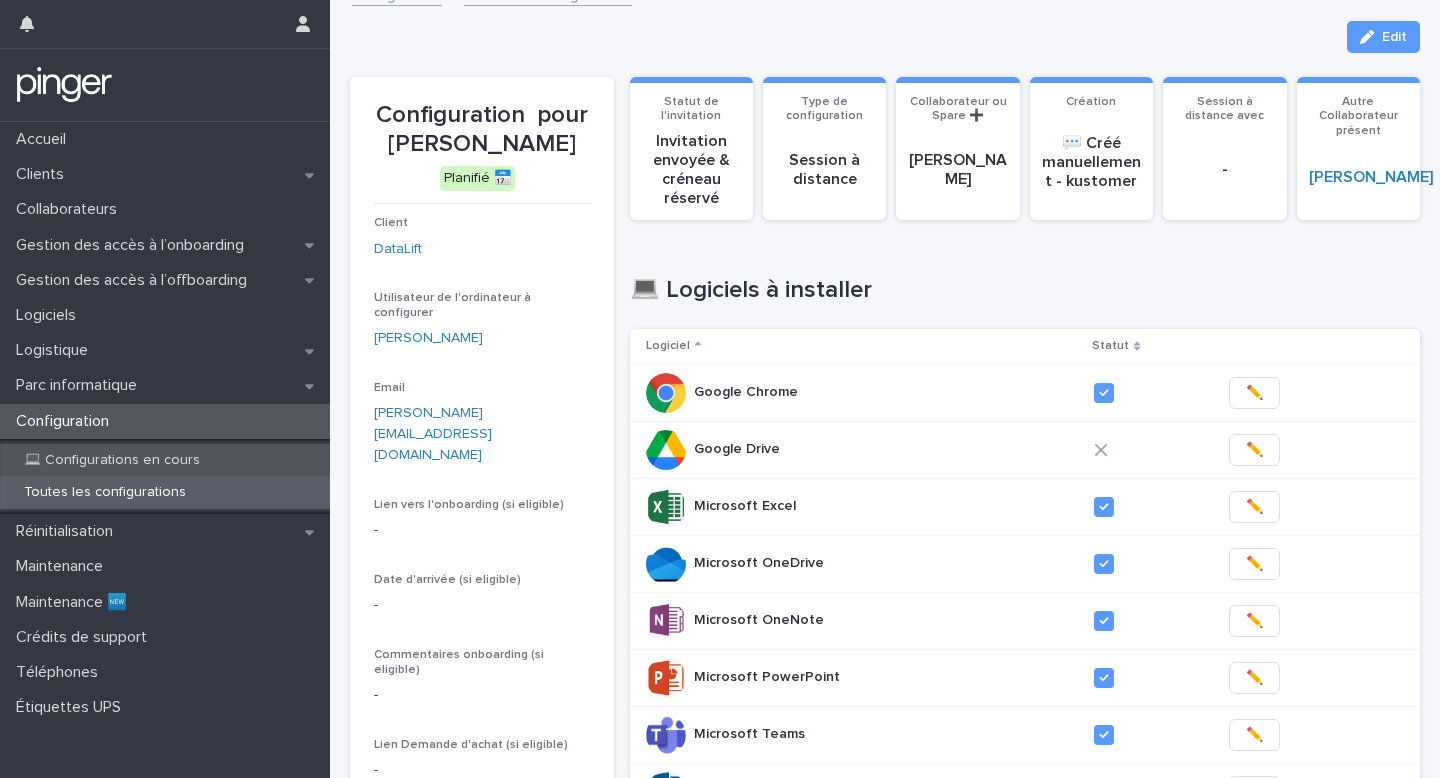 click on "💻 Configurations en cours" at bounding box center [112, 460] 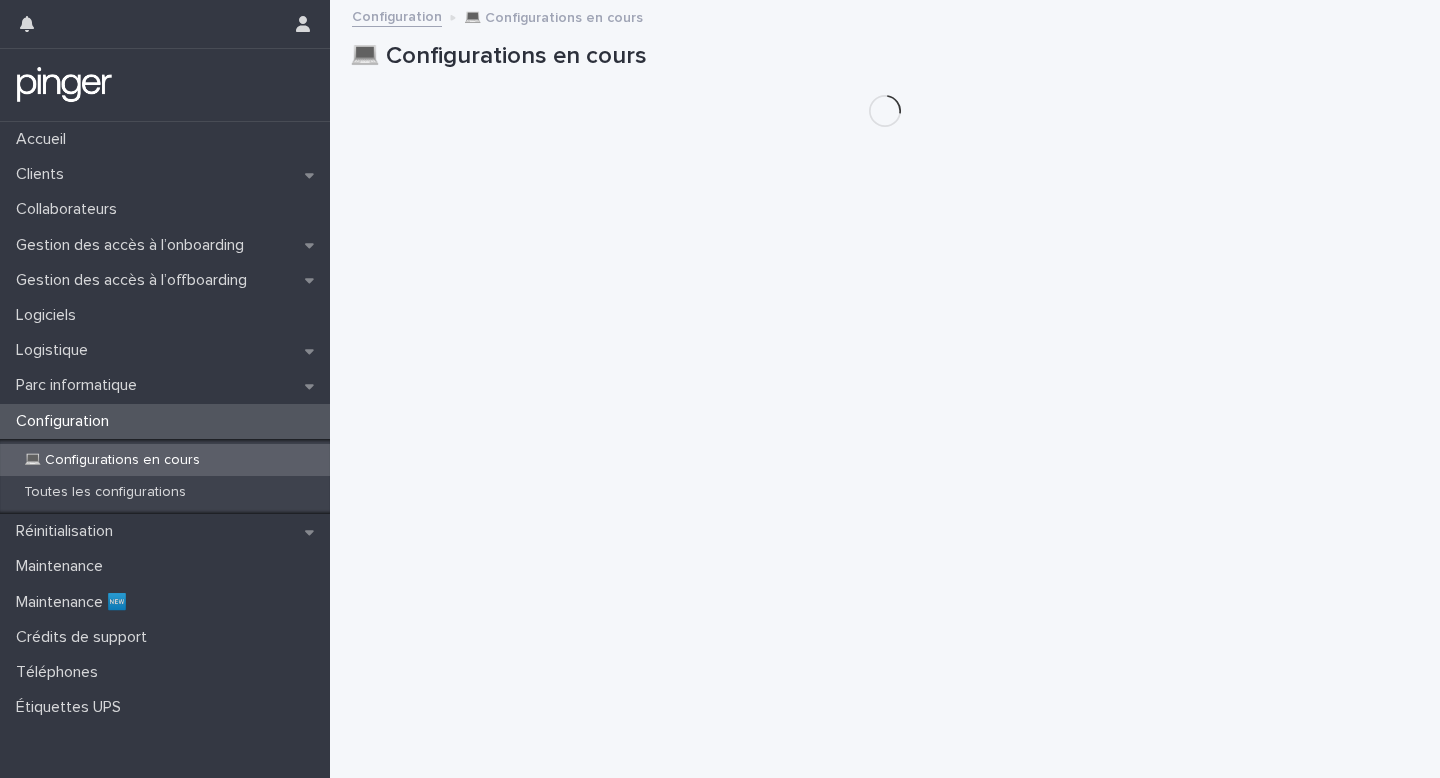 scroll, scrollTop: 0, scrollLeft: 0, axis: both 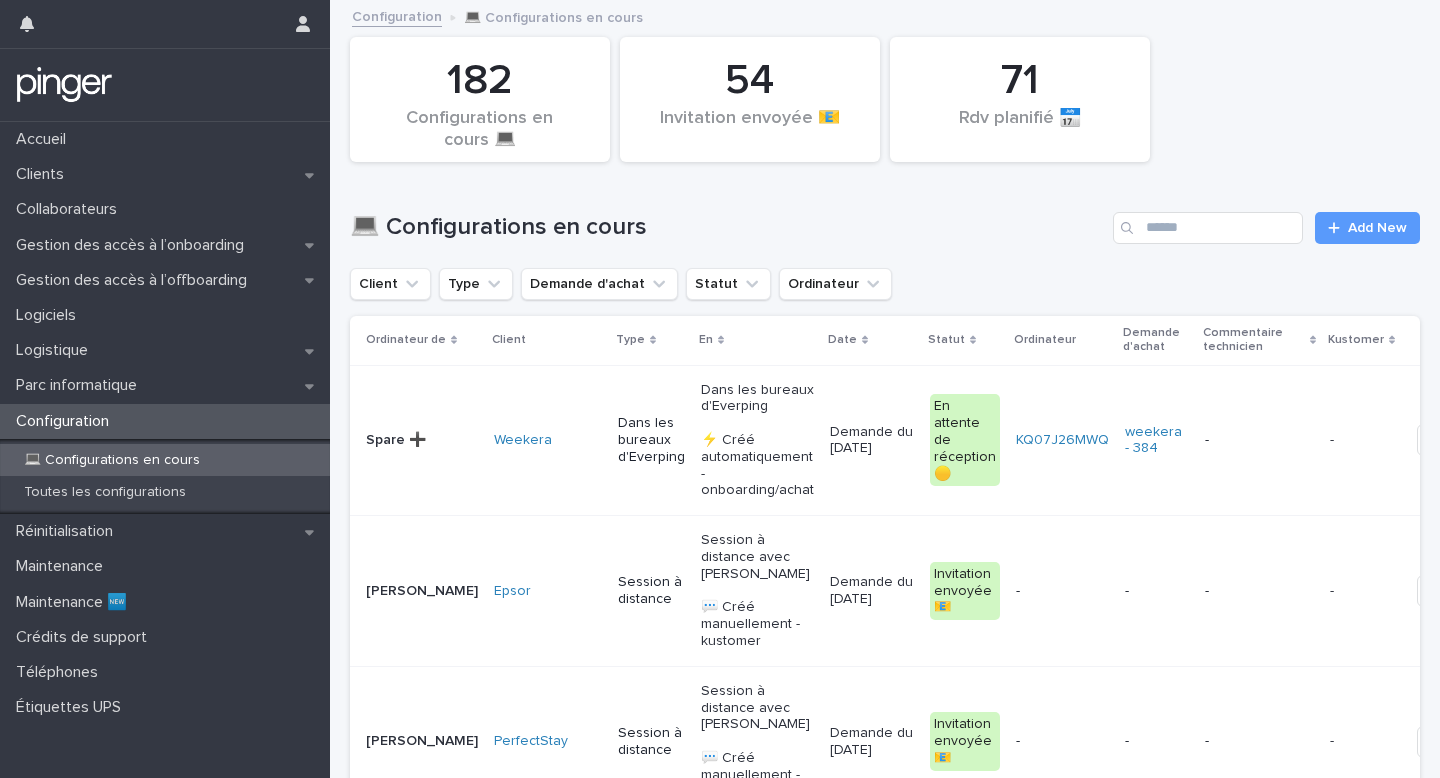 click on "💻 Configurations en cours Add New" at bounding box center (885, 220) 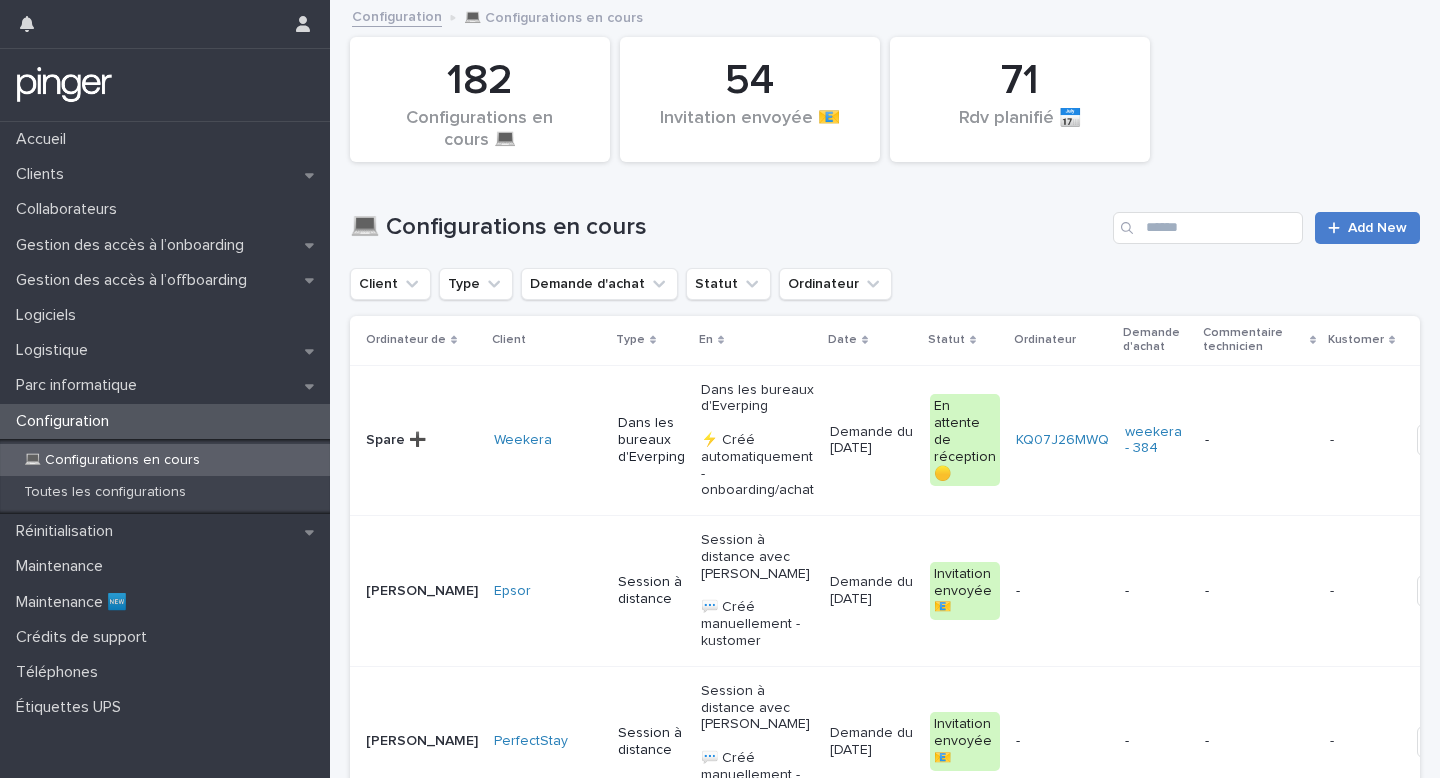 click on "Add New" at bounding box center [1367, 228] 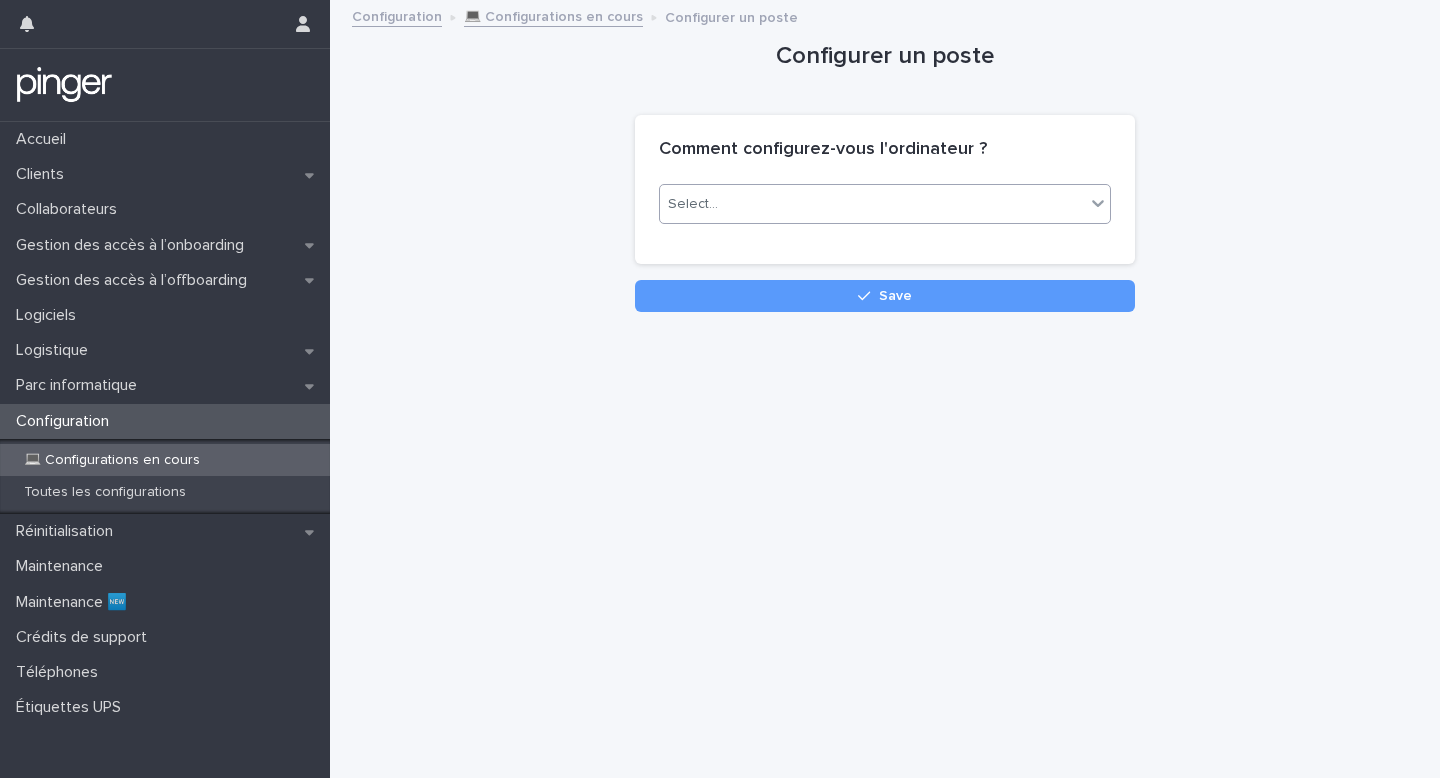click on "Select..." at bounding box center (872, 204) 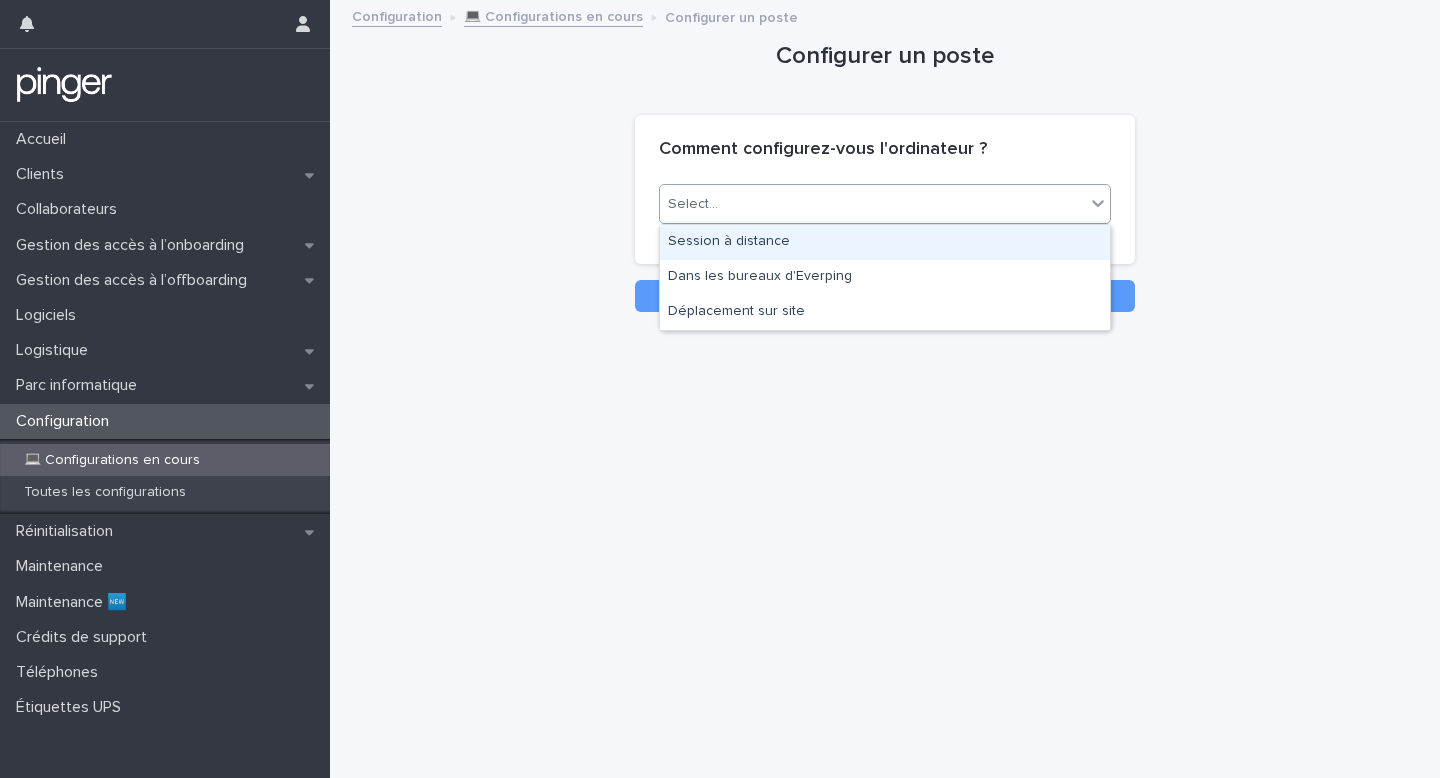 click on "Session à distance" at bounding box center [885, 242] 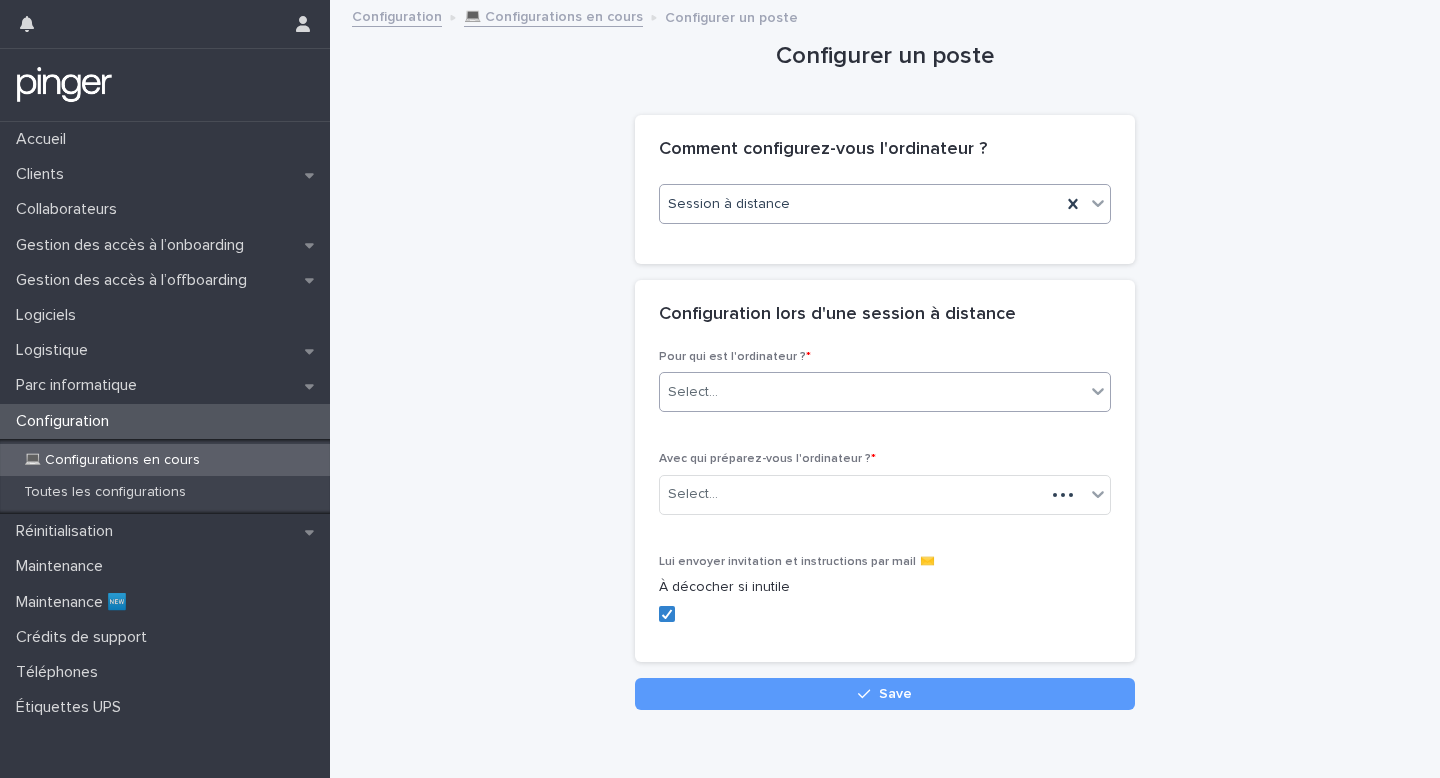 click on "Select..." at bounding box center [872, 392] 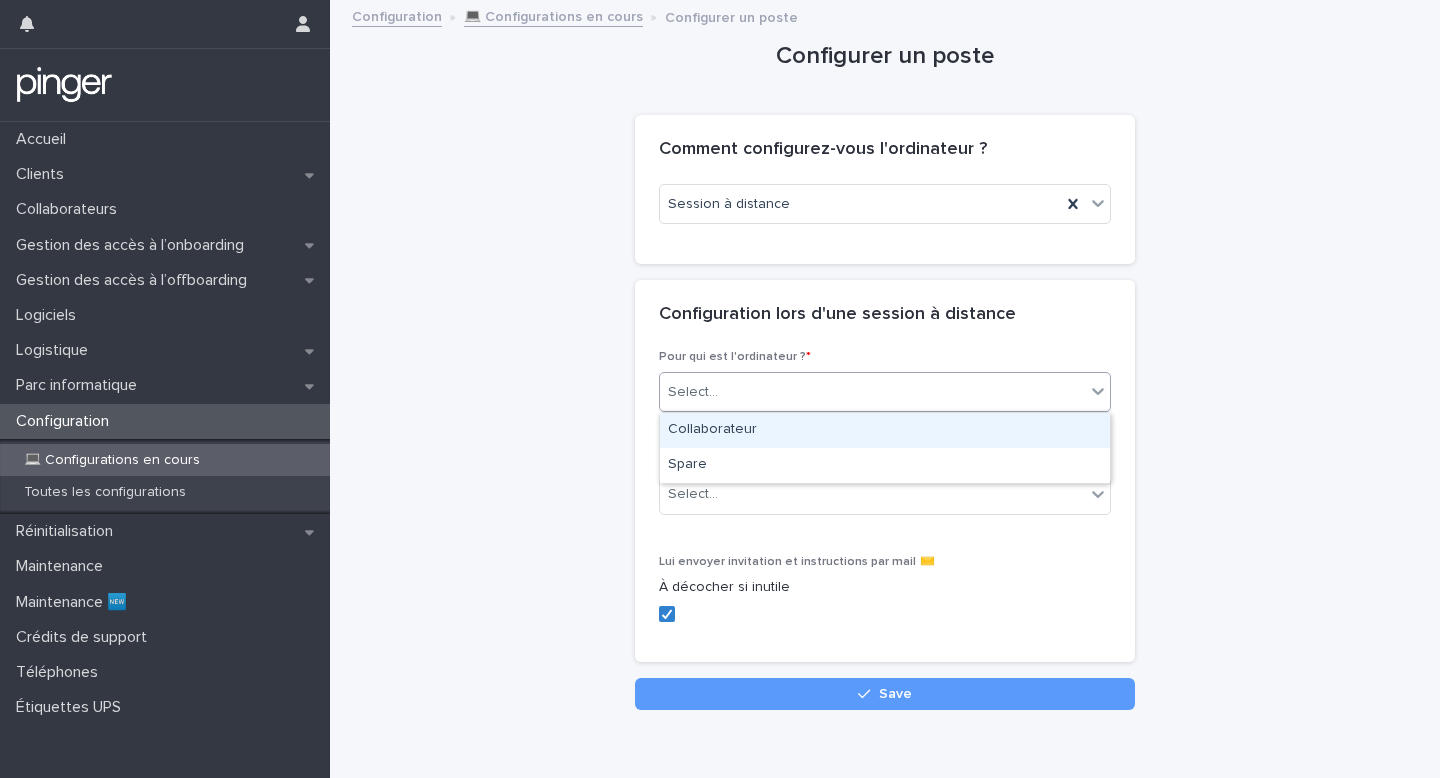 click on "Collaborateur" at bounding box center (885, 430) 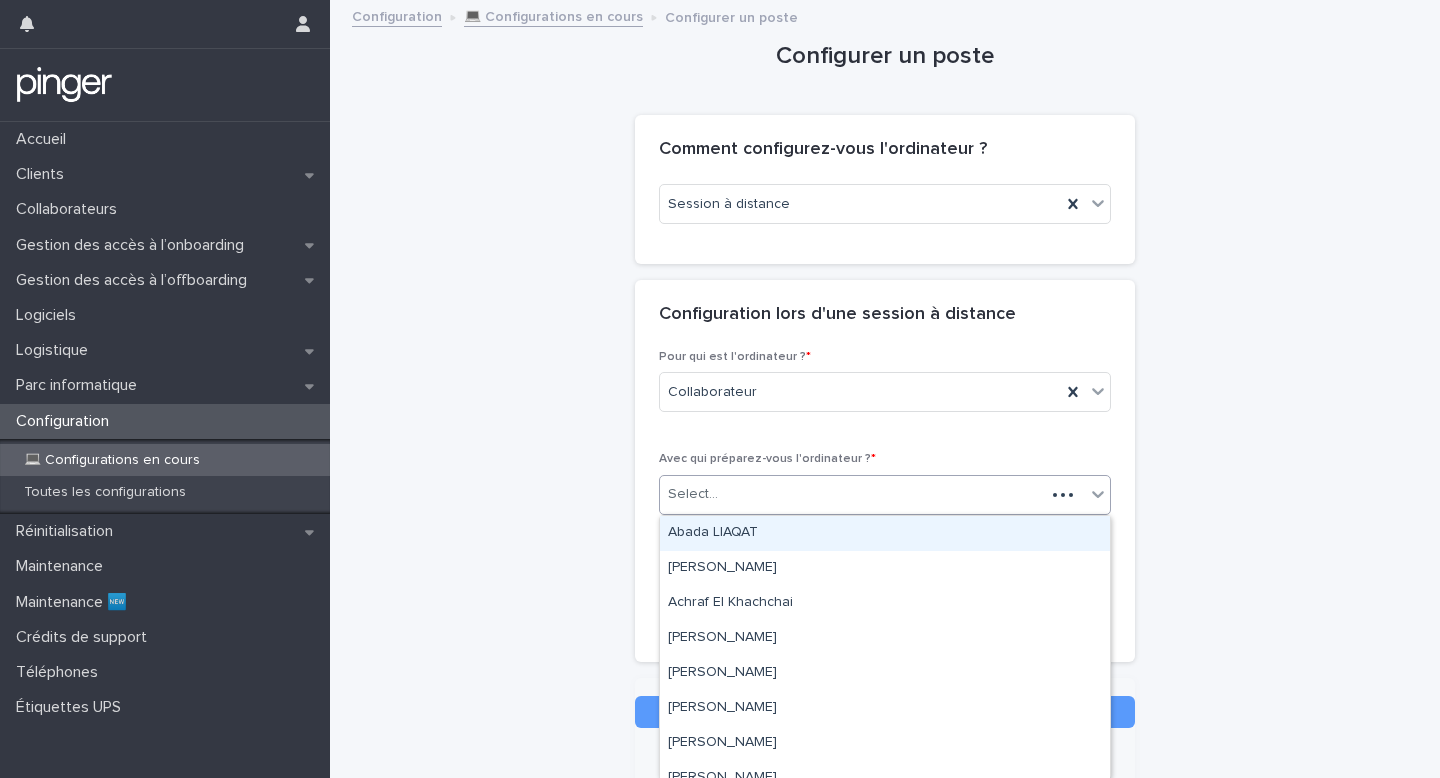click on "Select..." at bounding box center [852, 494] 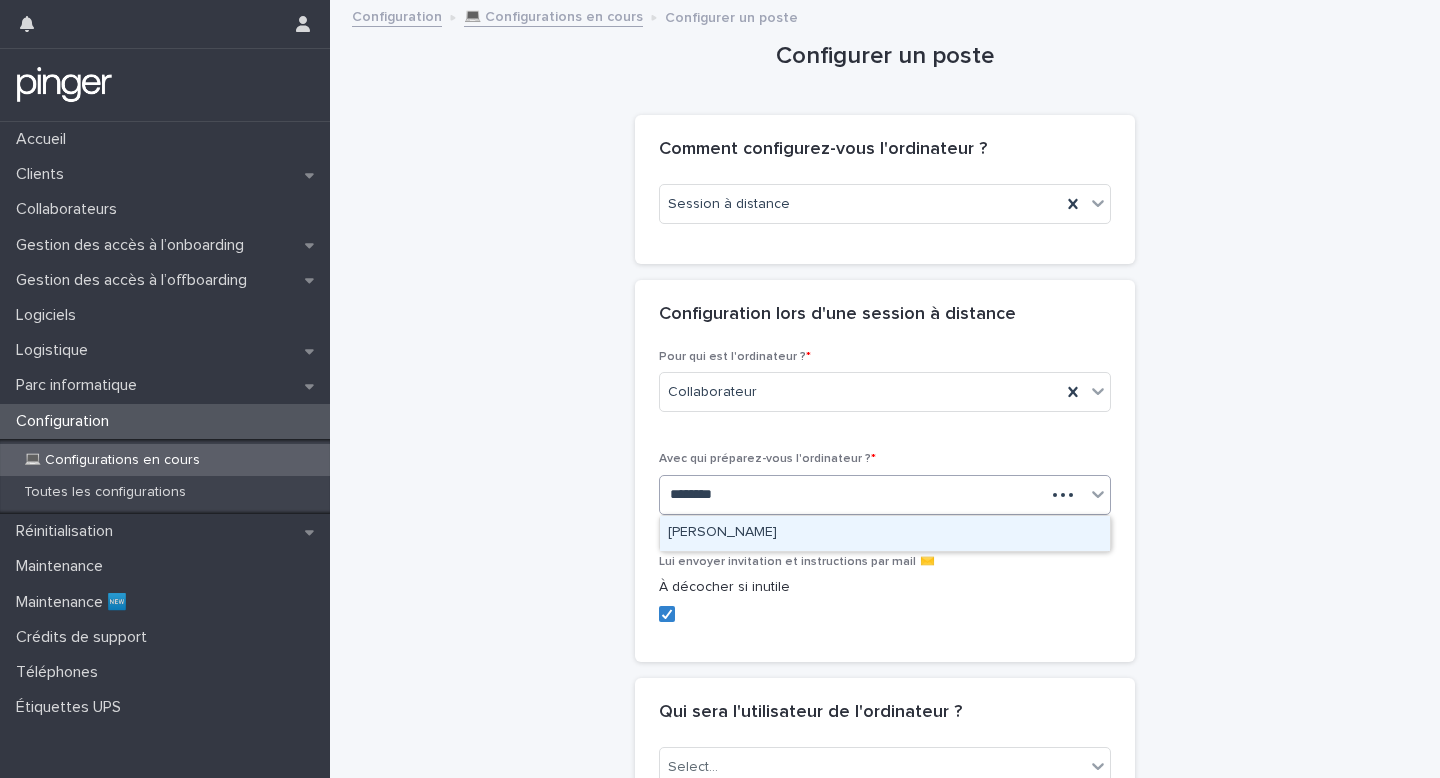type on "*********" 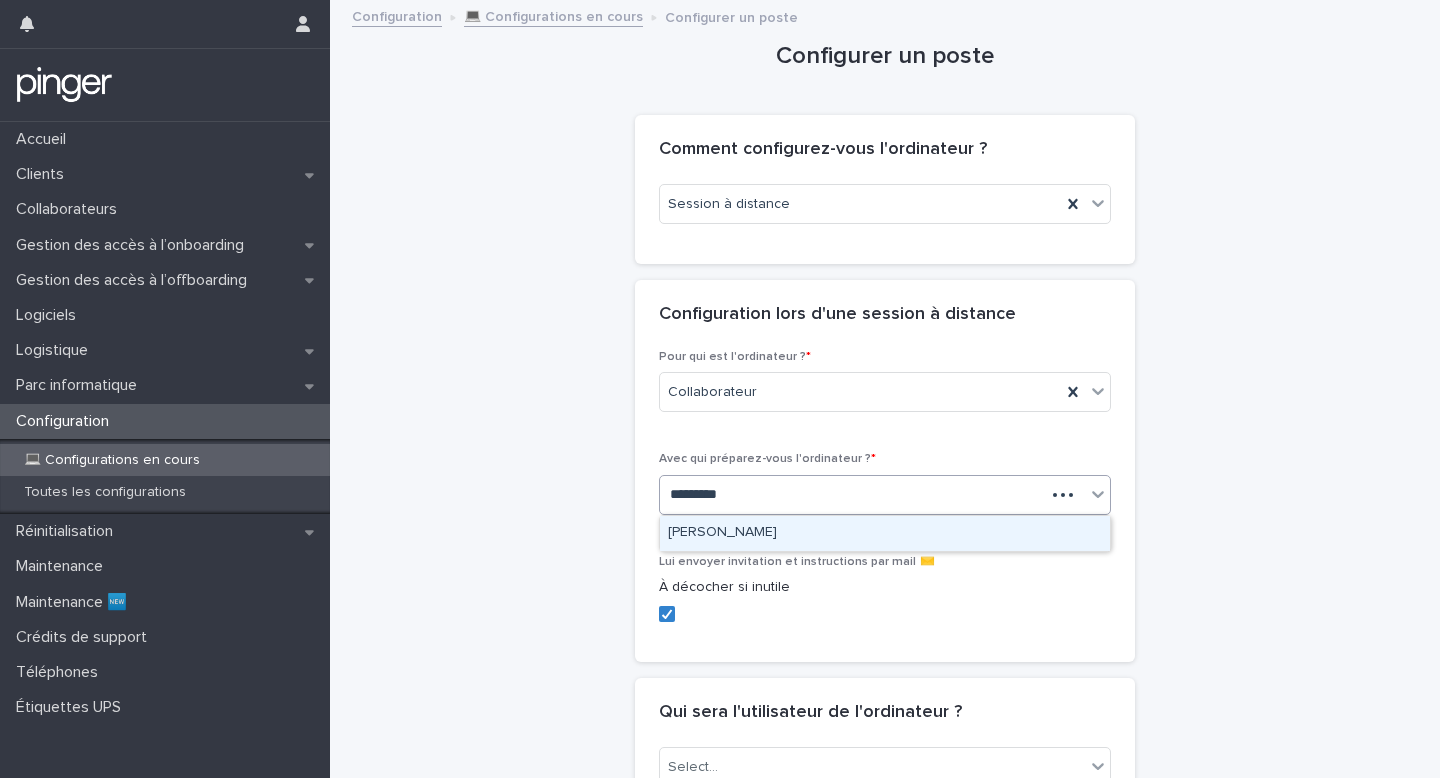 click on "[PERSON_NAME]" at bounding box center [885, 533] 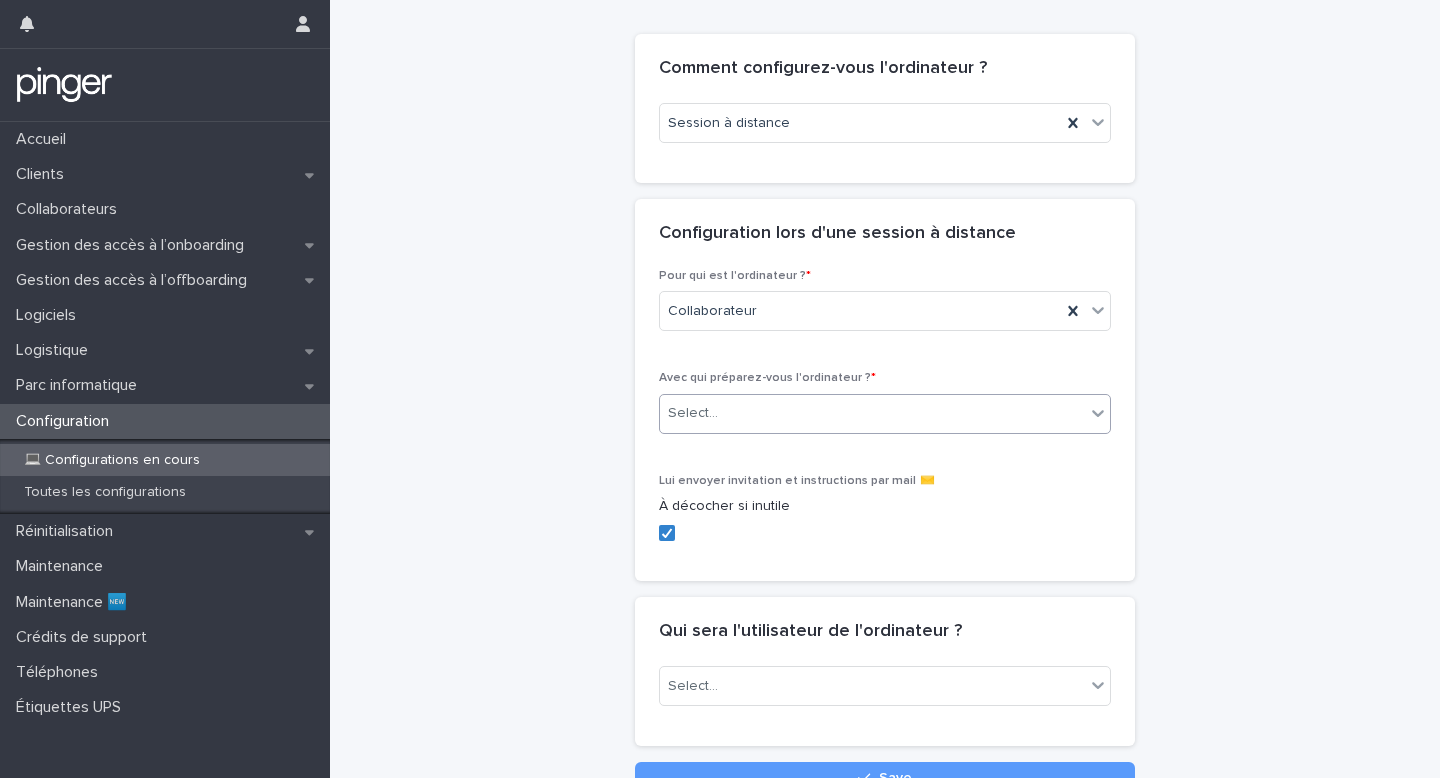 scroll, scrollTop: 161, scrollLeft: 0, axis: vertical 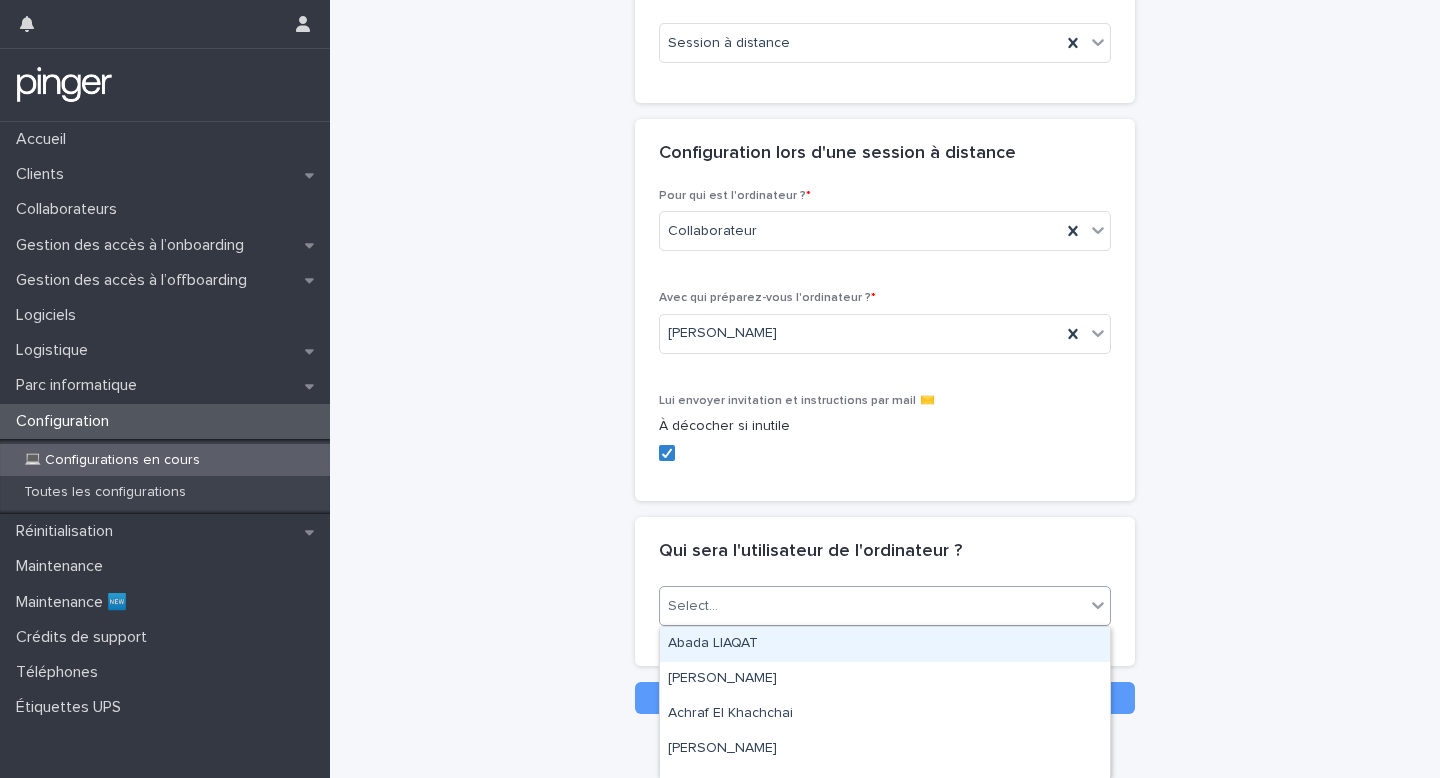 click at bounding box center (721, 606) 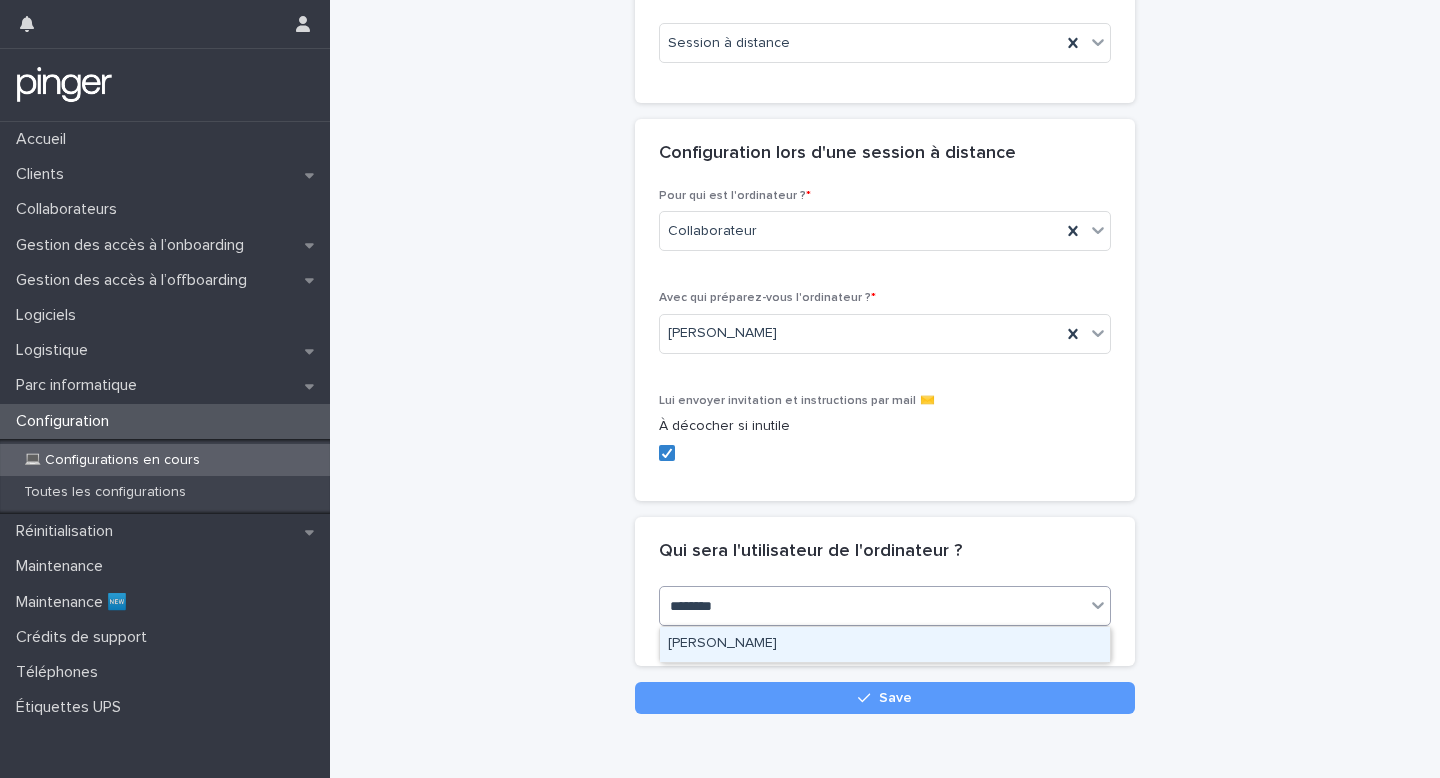 type on "*********" 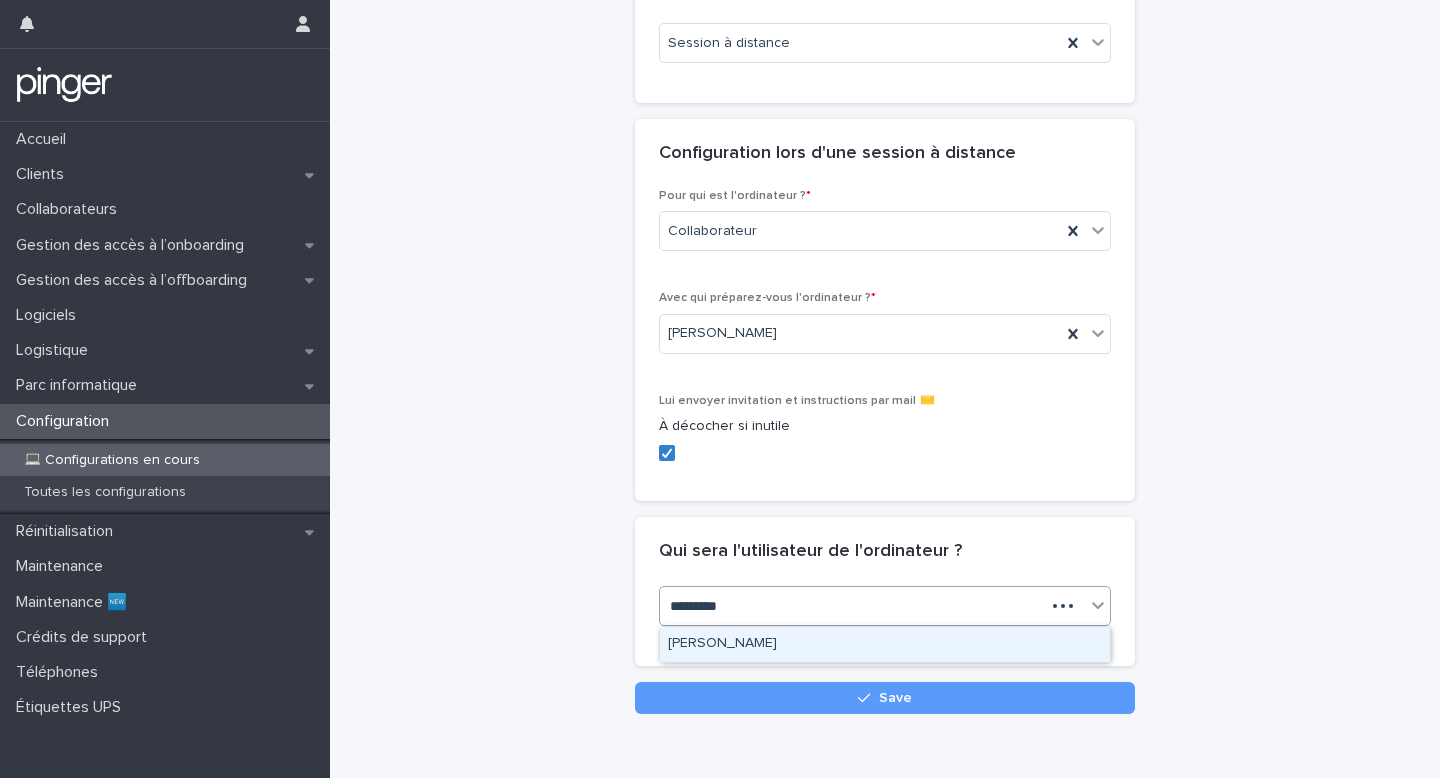 click on "[PERSON_NAME]" at bounding box center [885, 644] 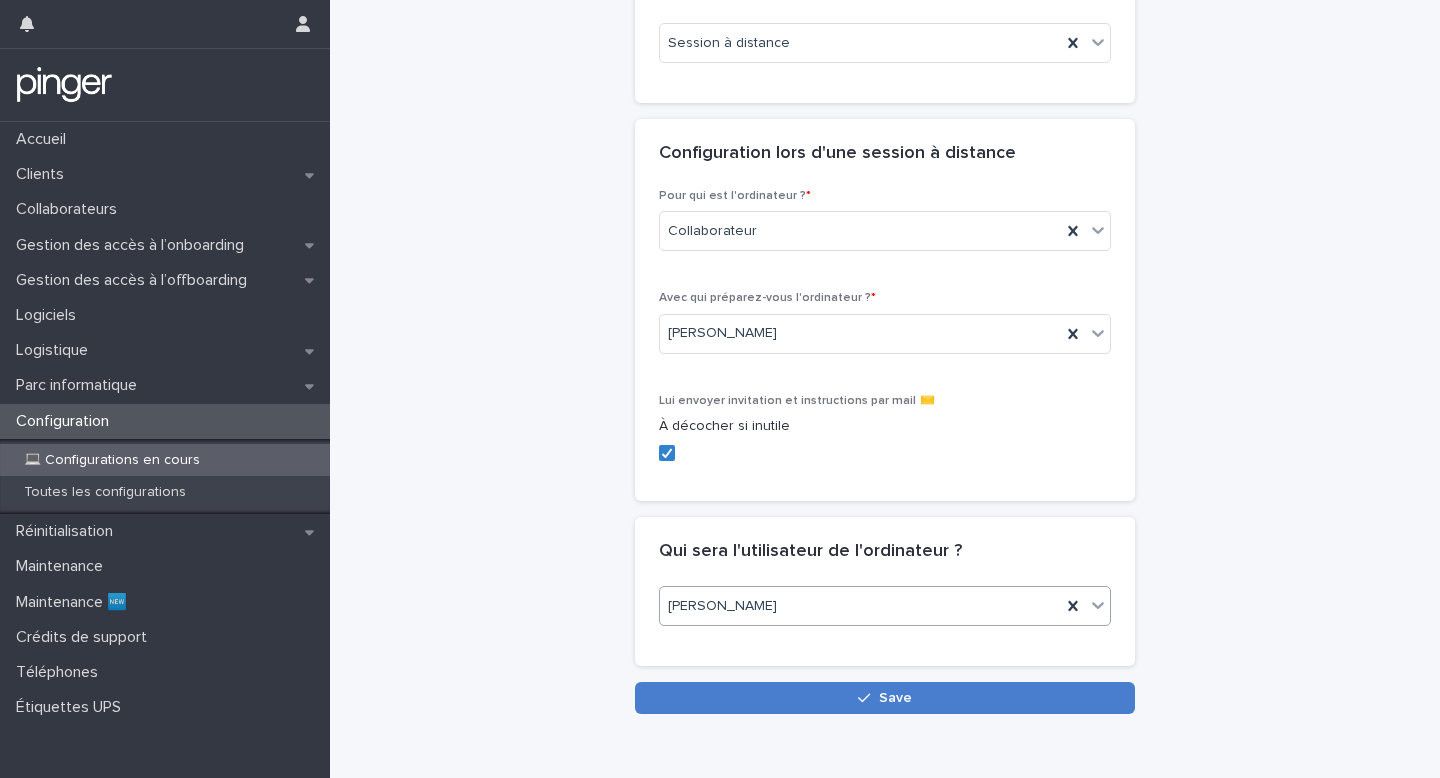 click on "Save" at bounding box center (885, 698) 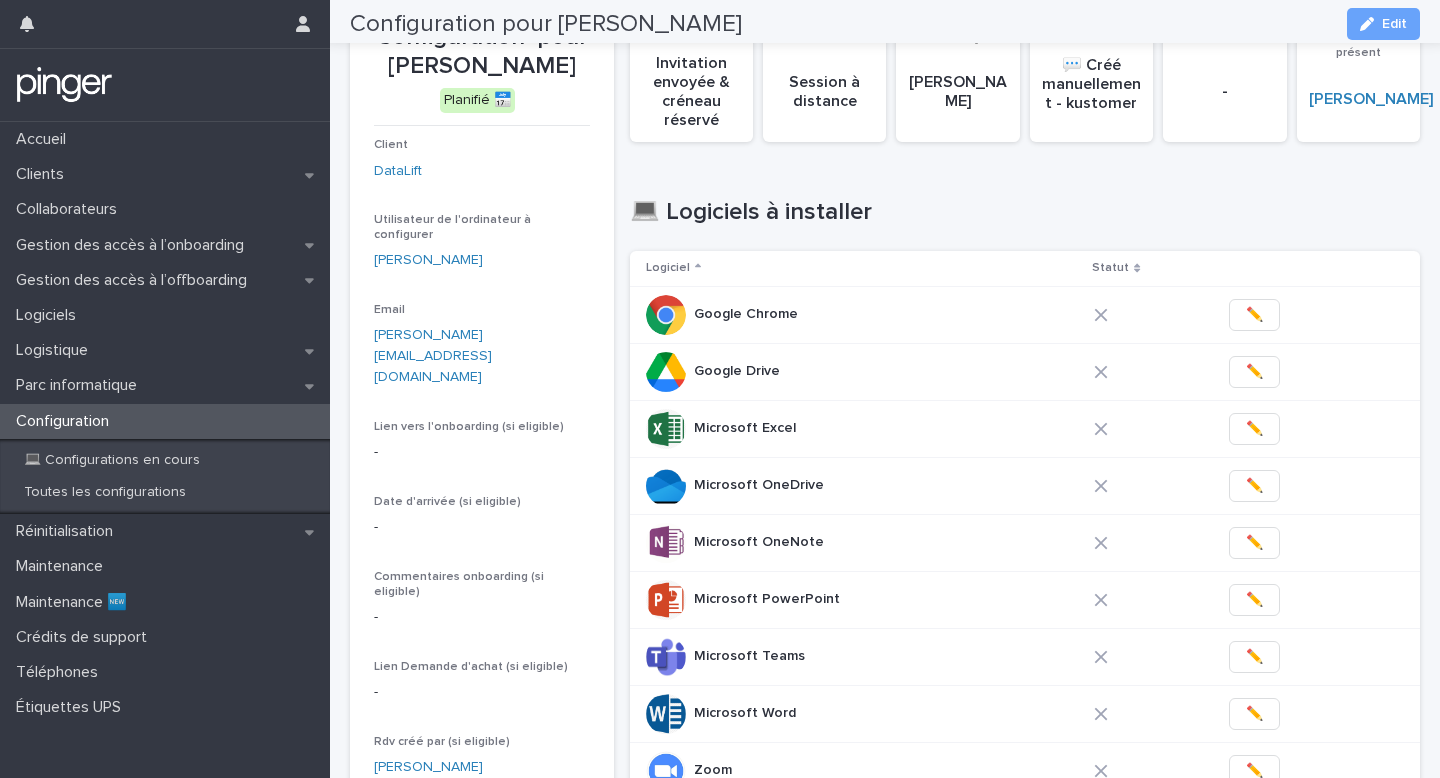 scroll, scrollTop: 66, scrollLeft: 0, axis: vertical 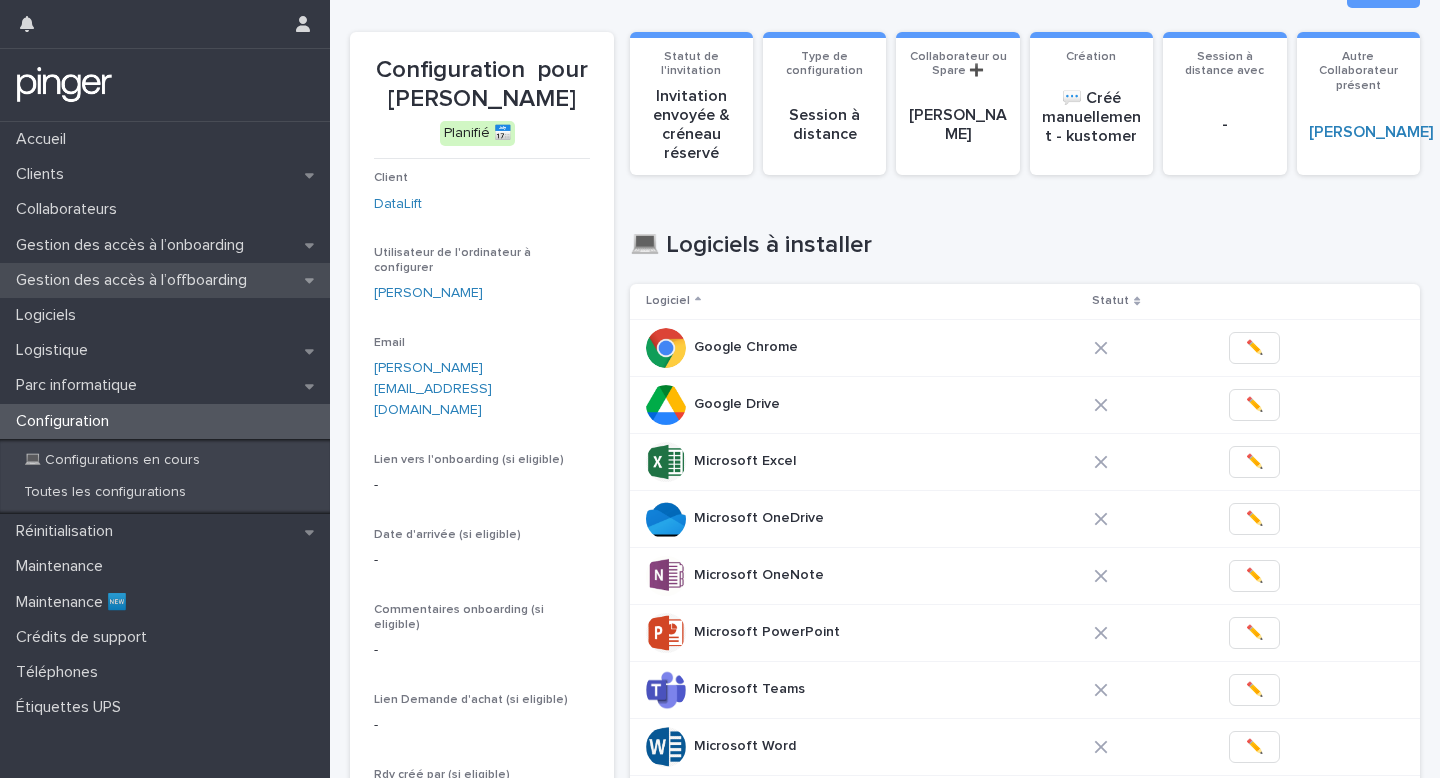 click on "Gestion des accès à l’offboarding" at bounding box center [165, 280] 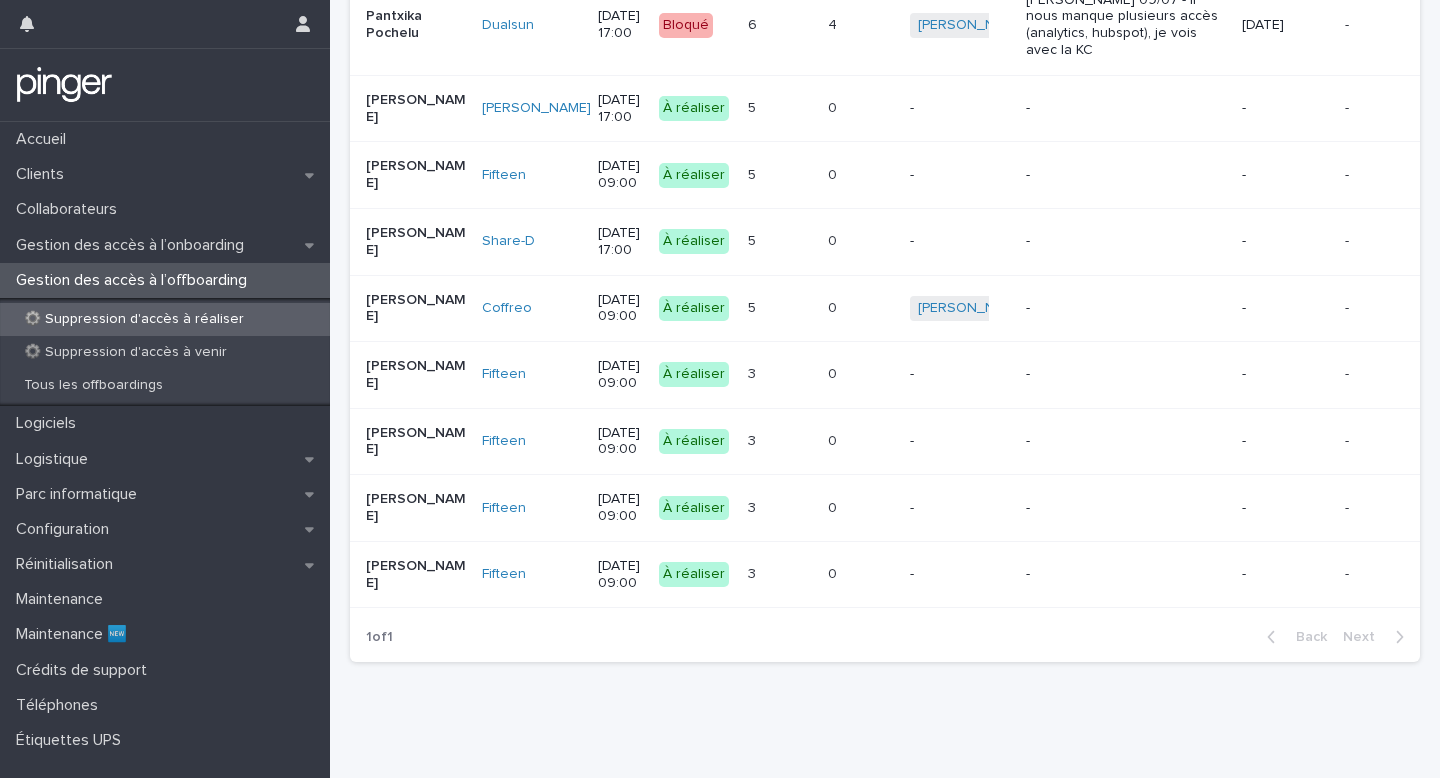 scroll, scrollTop: 722, scrollLeft: 0, axis: vertical 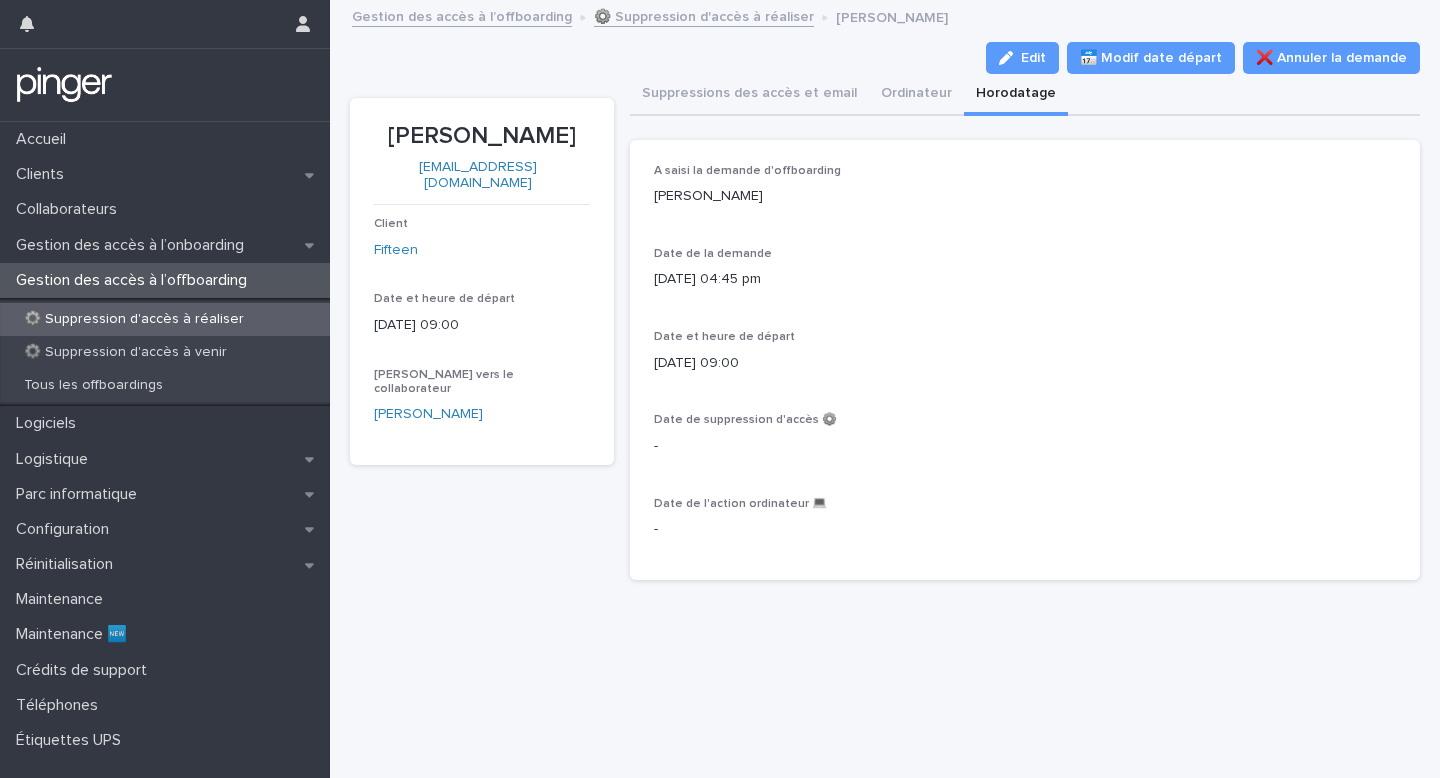 click on "Horodatage" at bounding box center (1016, 95) 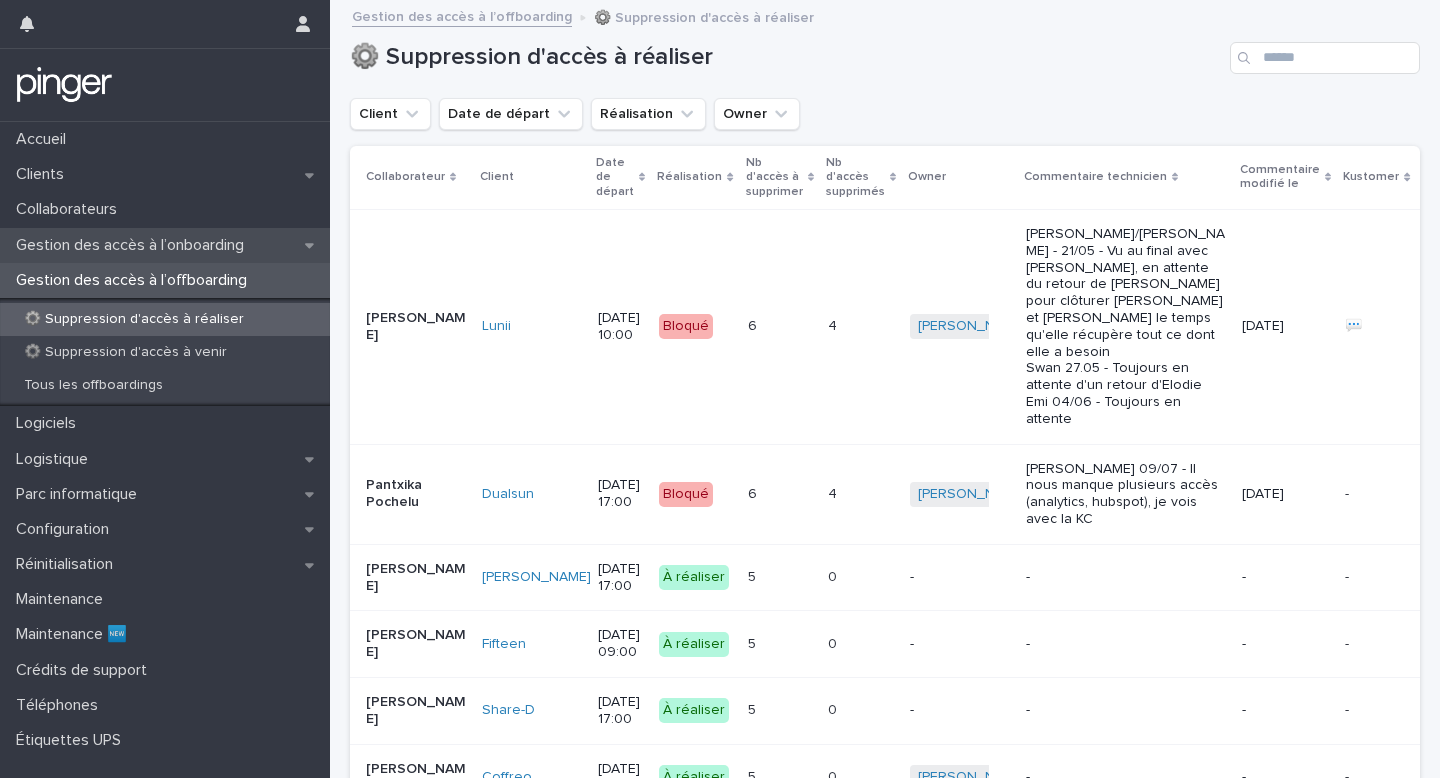 click on "Gestion des accès à l’onboarding" at bounding box center [134, 245] 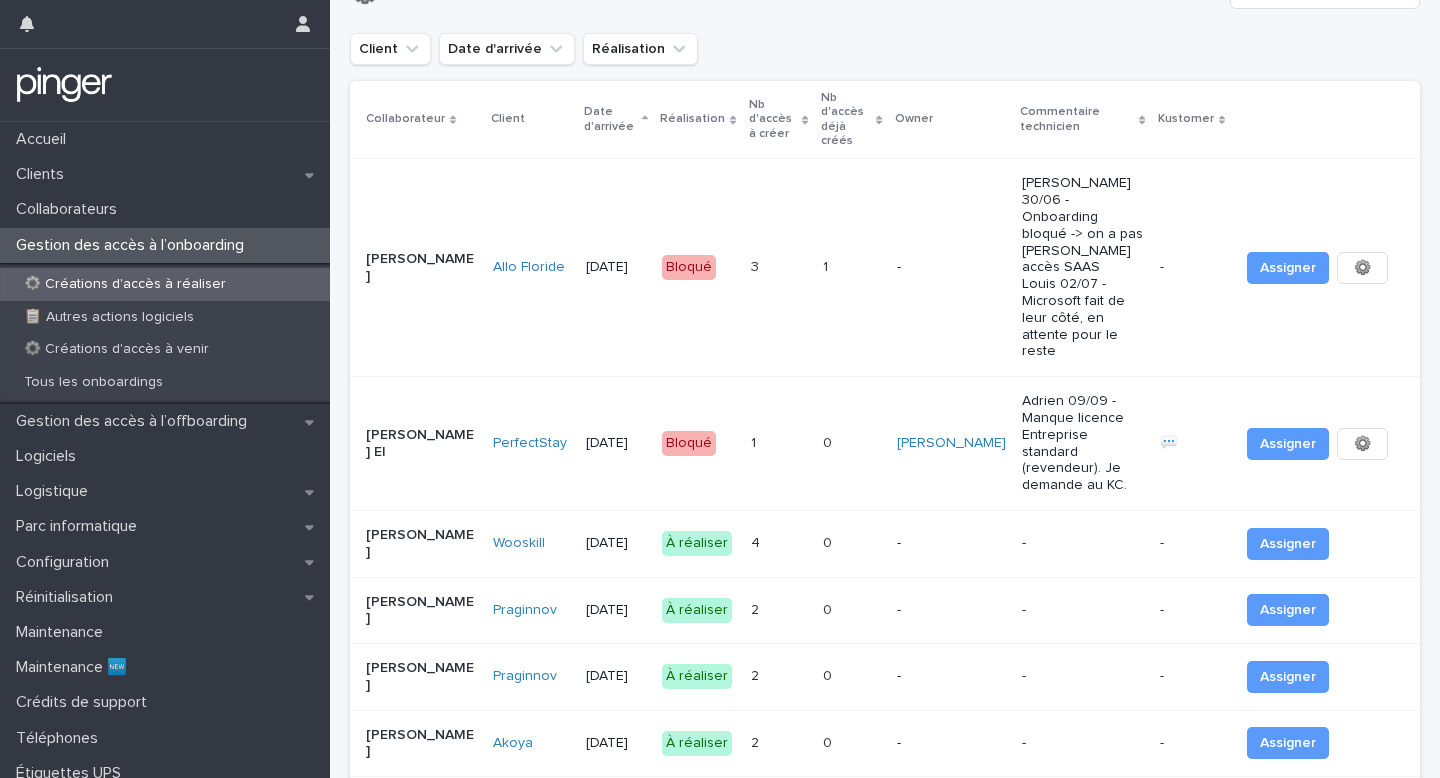 scroll, scrollTop: 79, scrollLeft: 0, axis: vertical 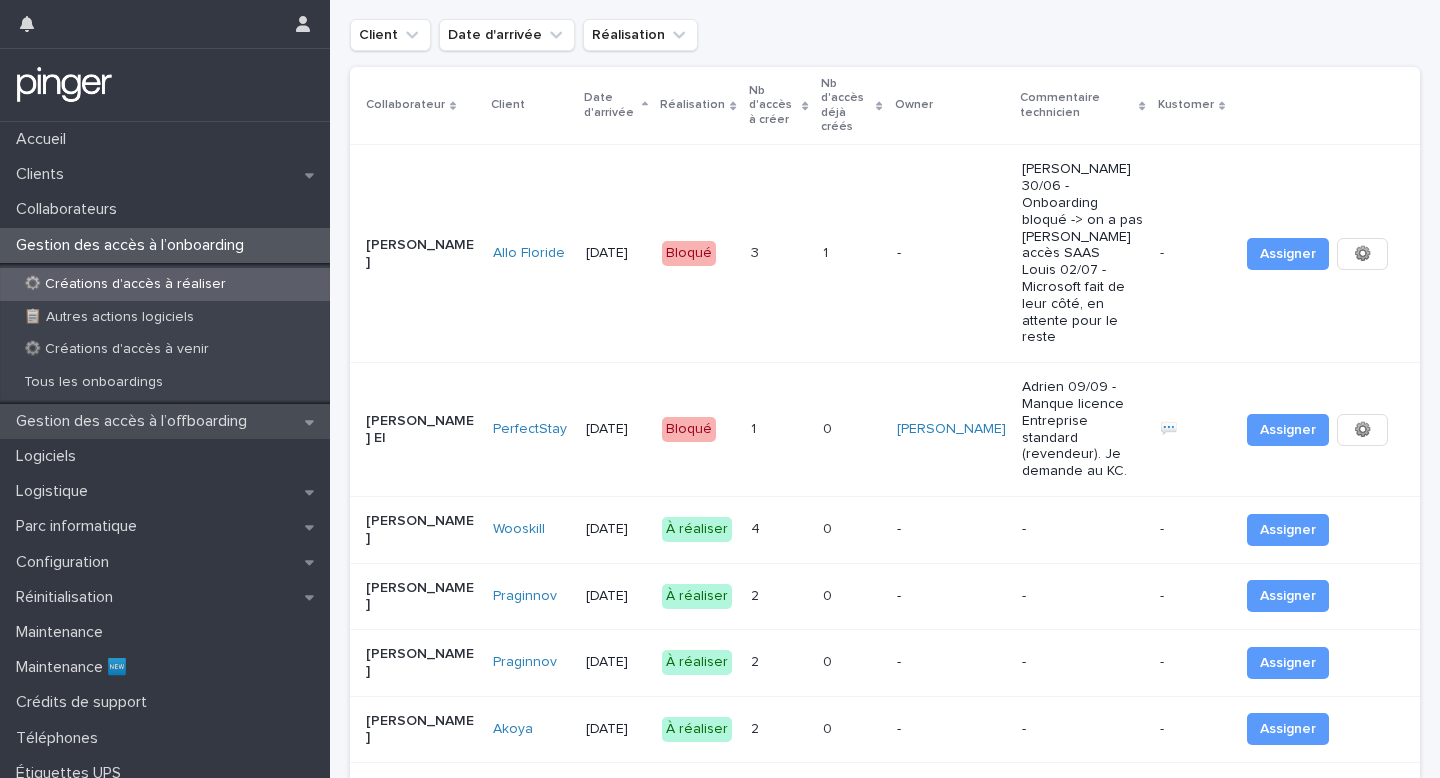 click on "Gestion des accès à l’offboarding" at bounding box center [135, 421] 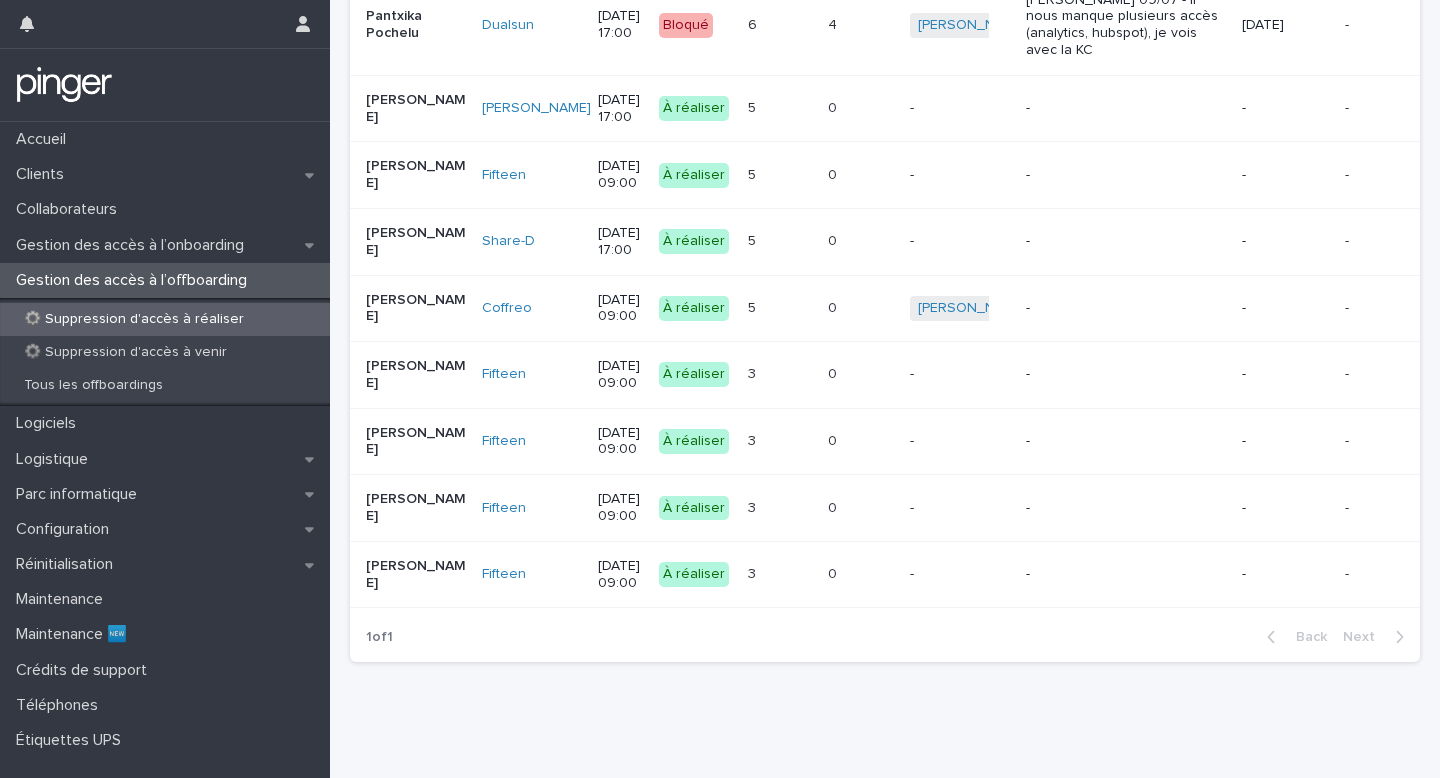 scroll, scrollTop: 475, scrollLeft: 0, axis: vertical 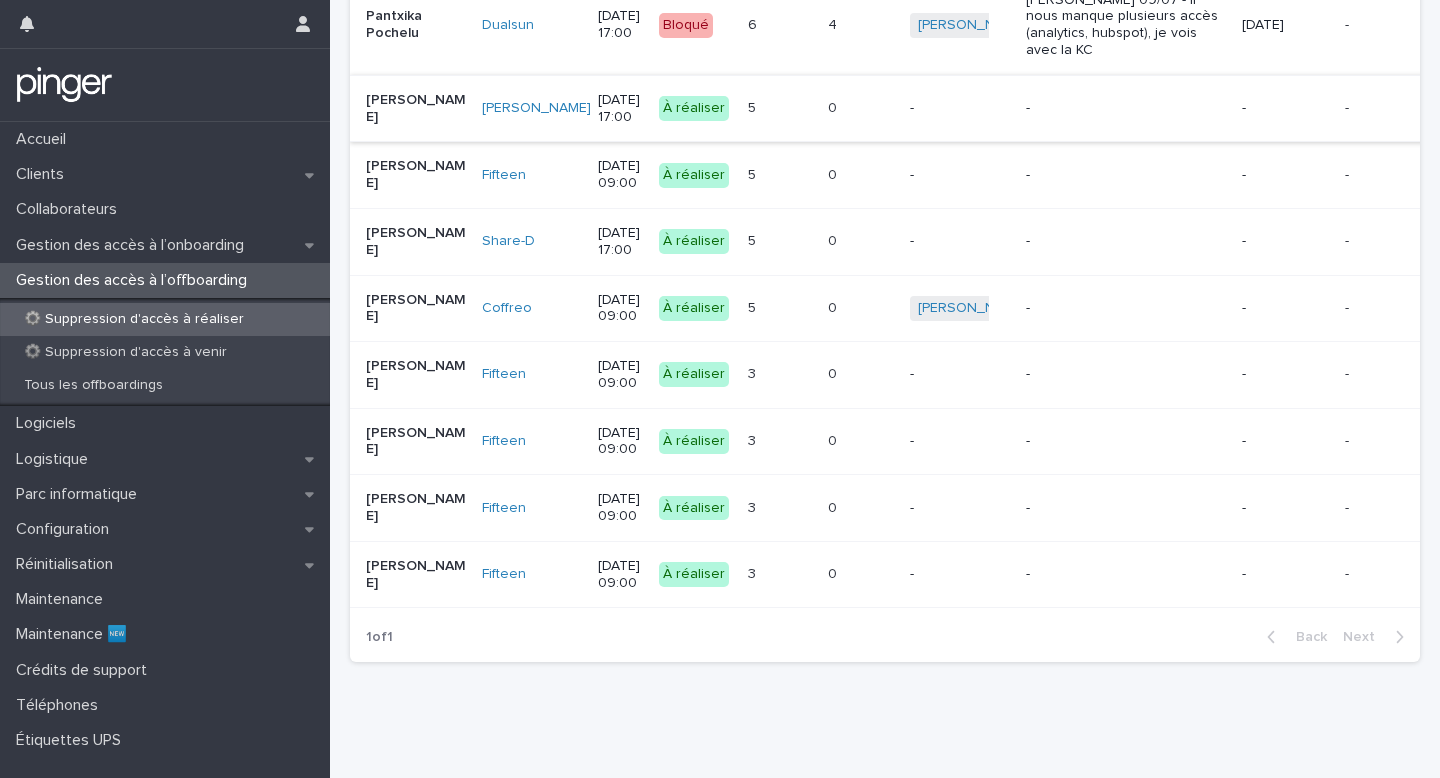 click on "Action" at bounding box center [1467, 109] 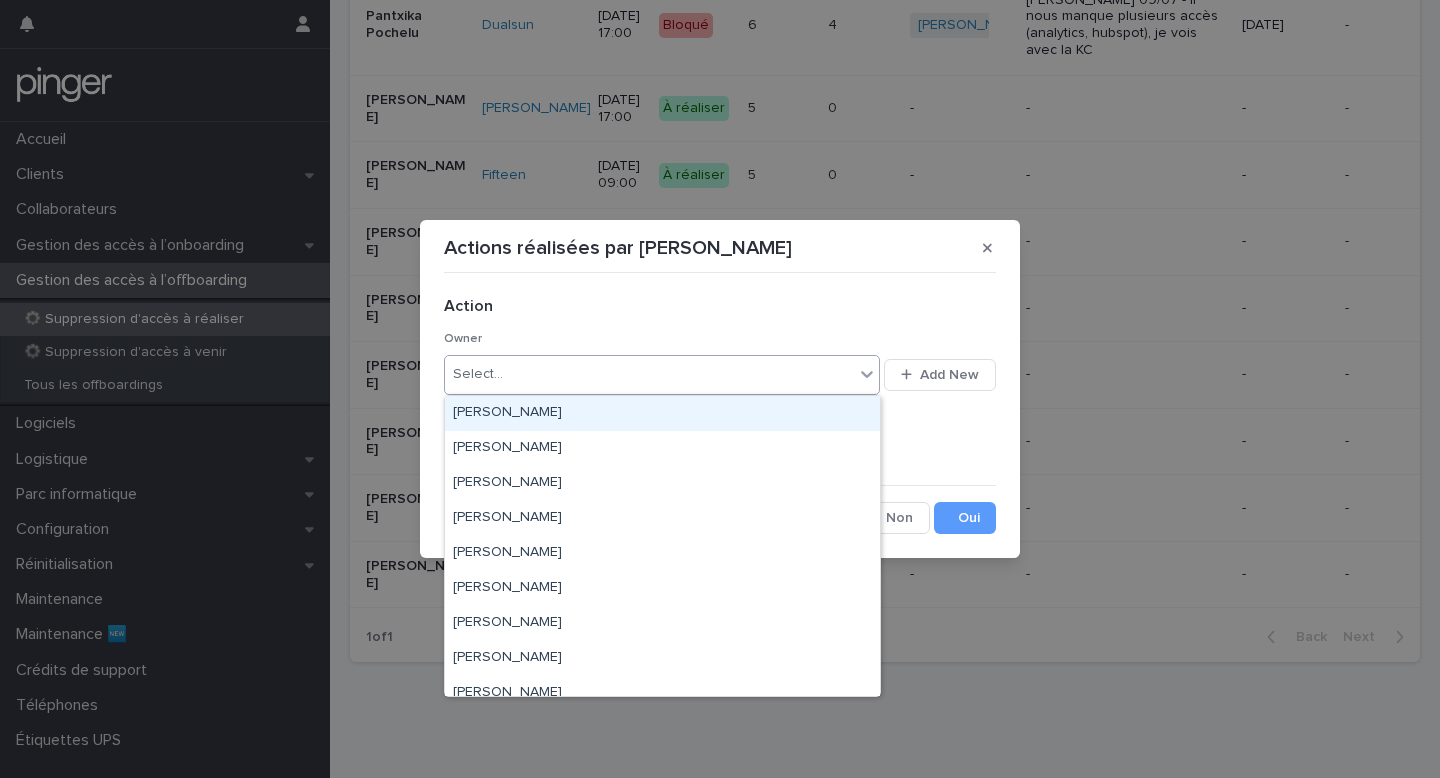 click on "Select..." at bounding box center [649, 374] 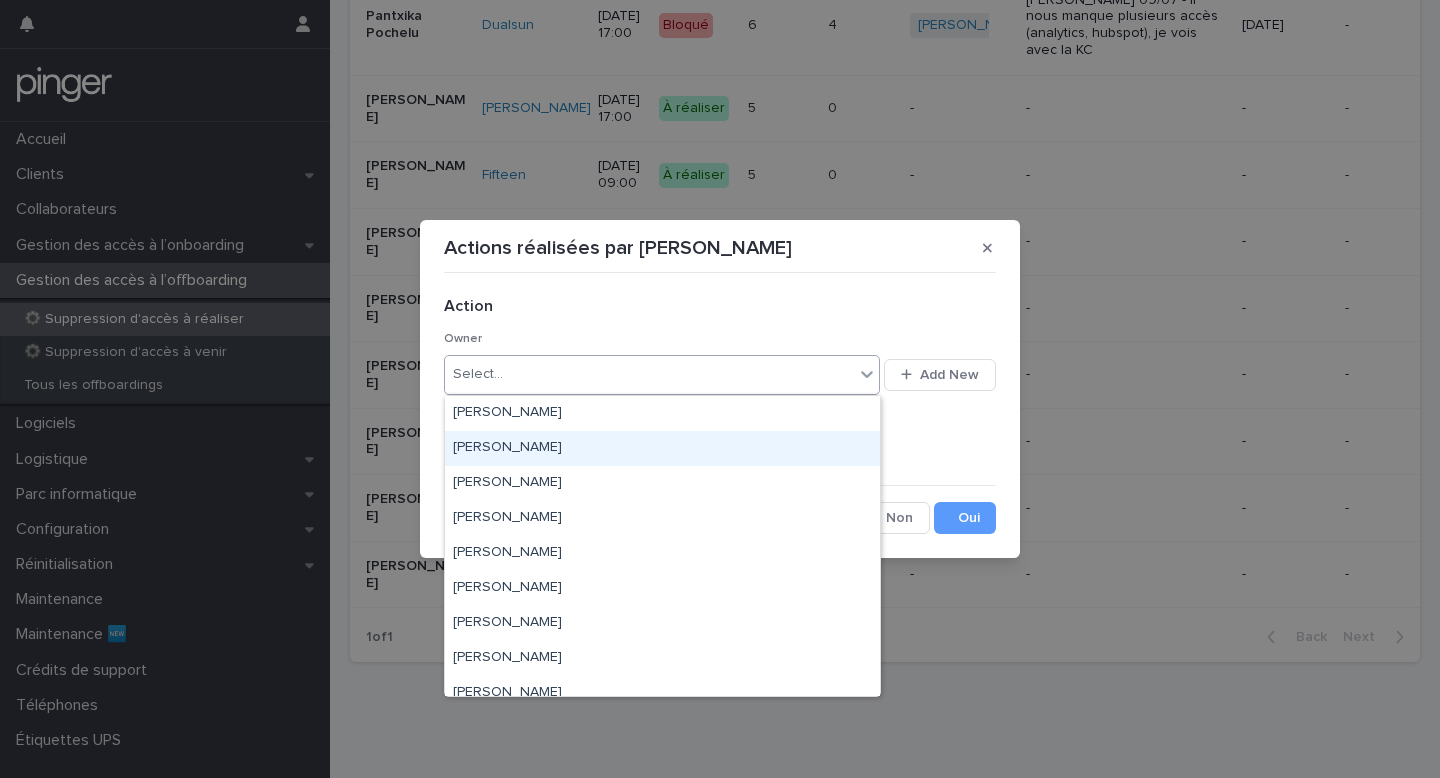 click on "[PERSON_NAME]" at bounding box center (662, 448) 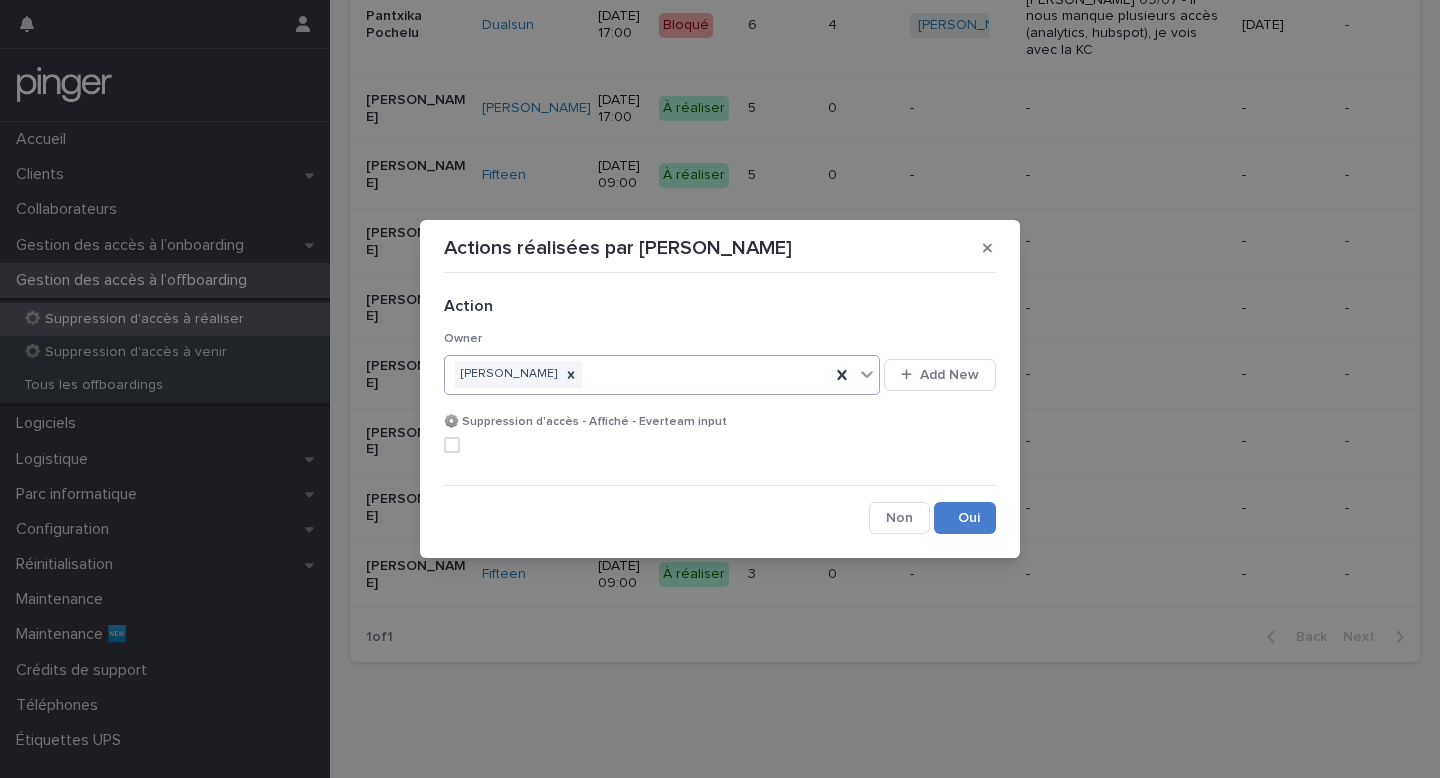 click on "Save" at bounding box center [965, 518] 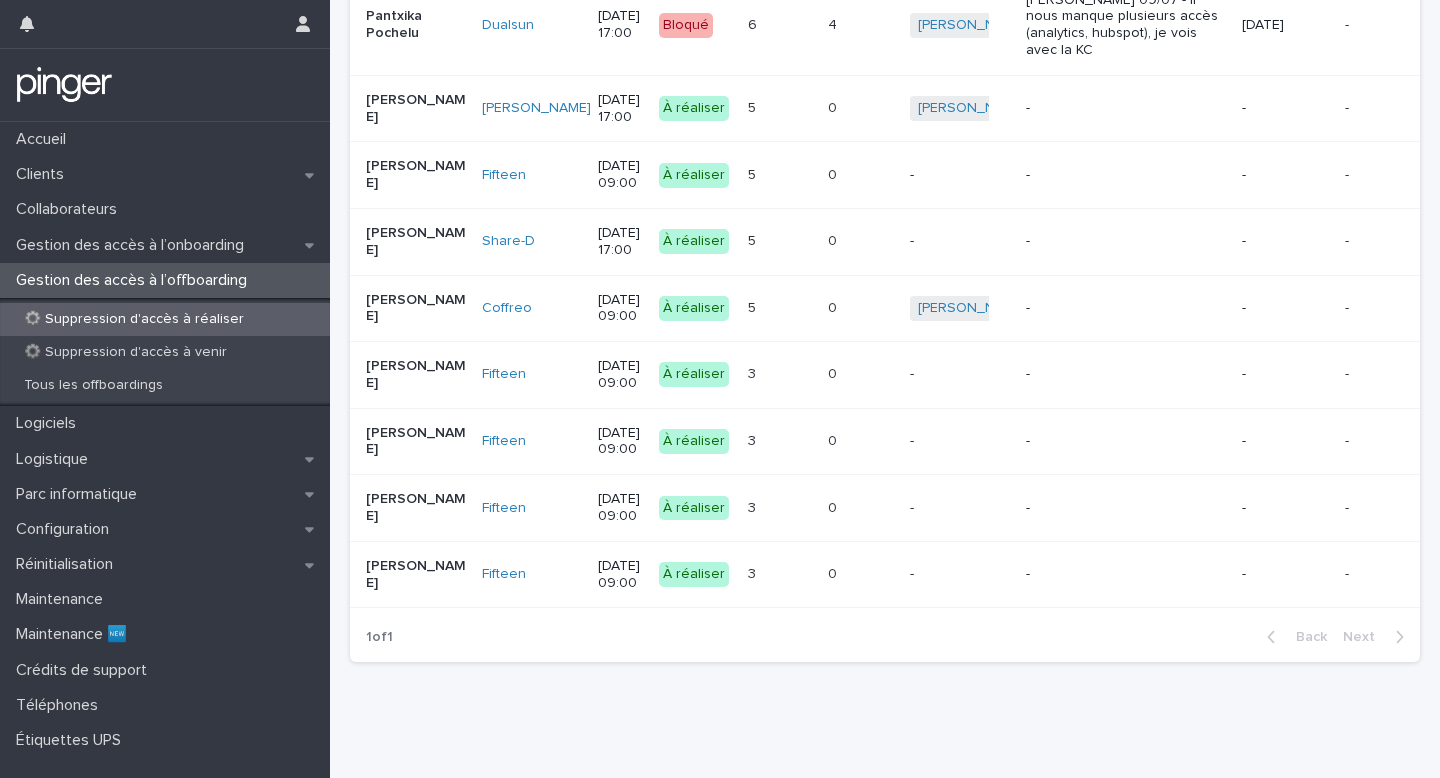 click on "[PERSON_NAME]" at bounding box center [532, 108] 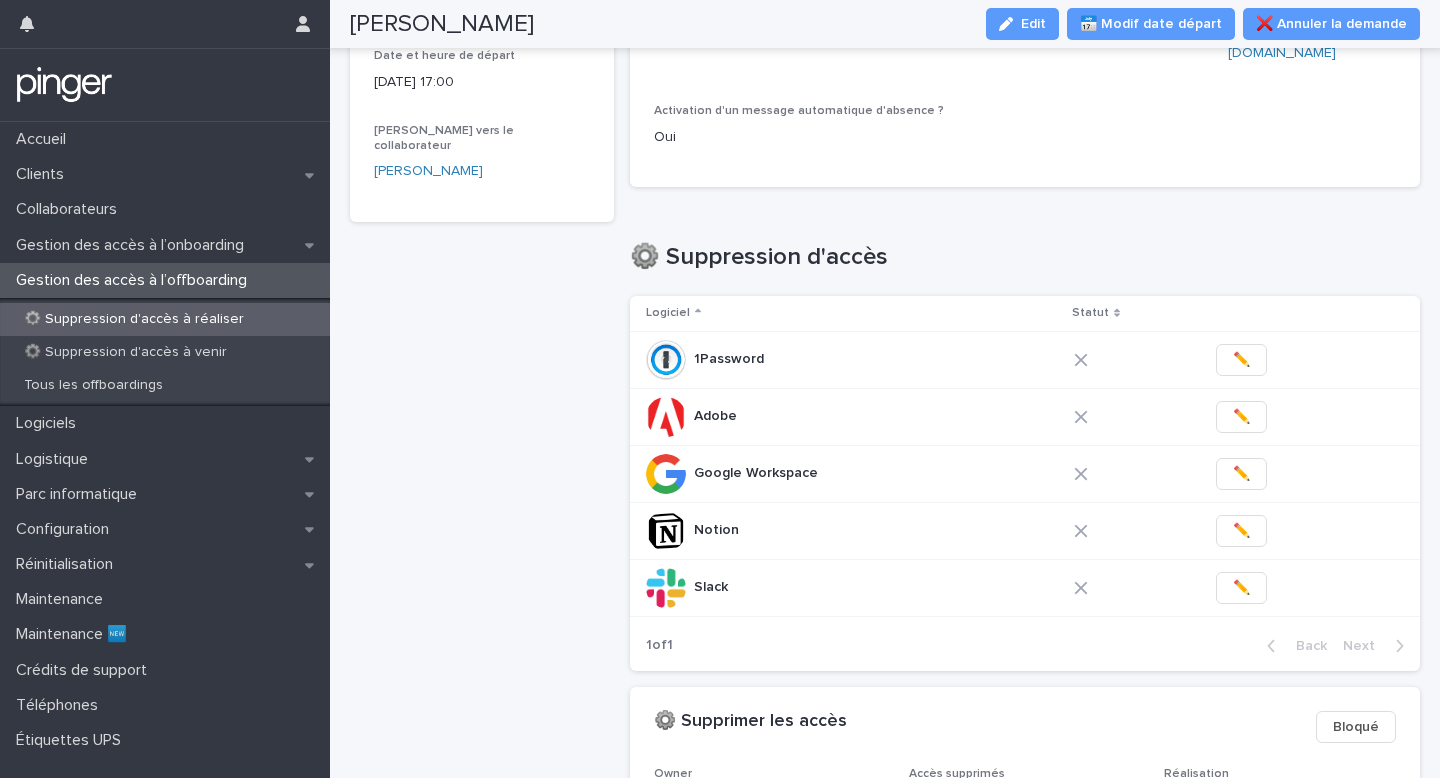 scroll, scrollTop: 289, scrollLeft: 0, axis: vertical 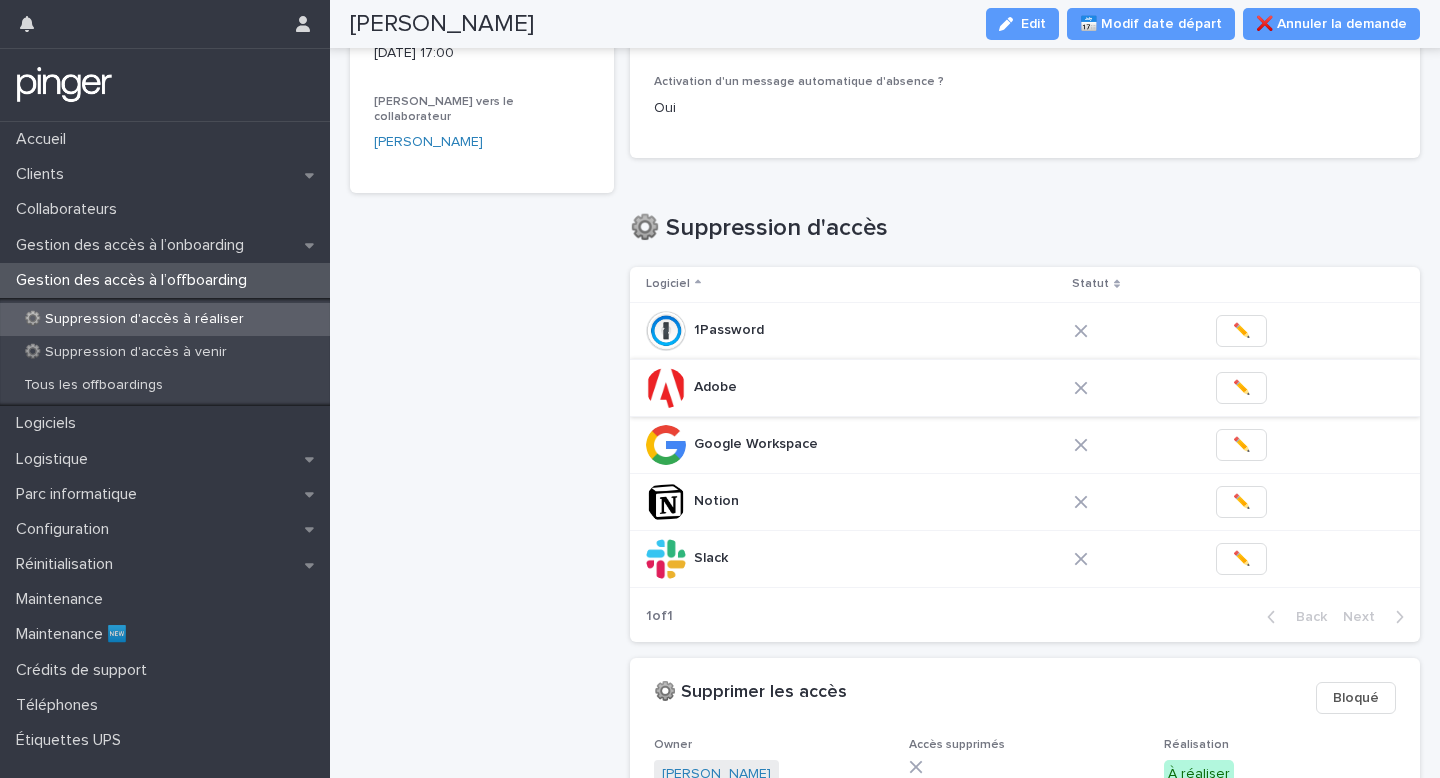 click on "✏️" at bounding box center [1241, 388] 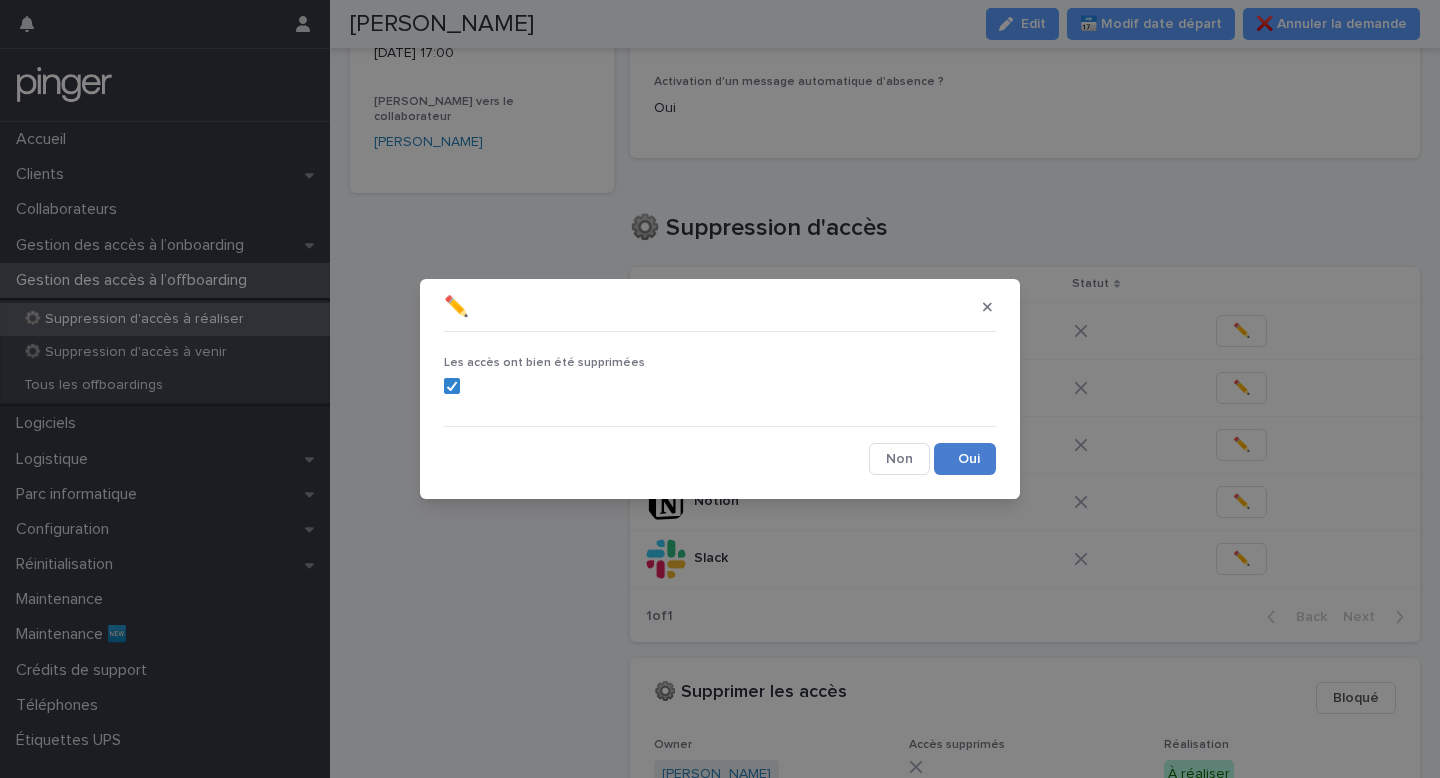 click on "Save" at bounding box center (965, 459) 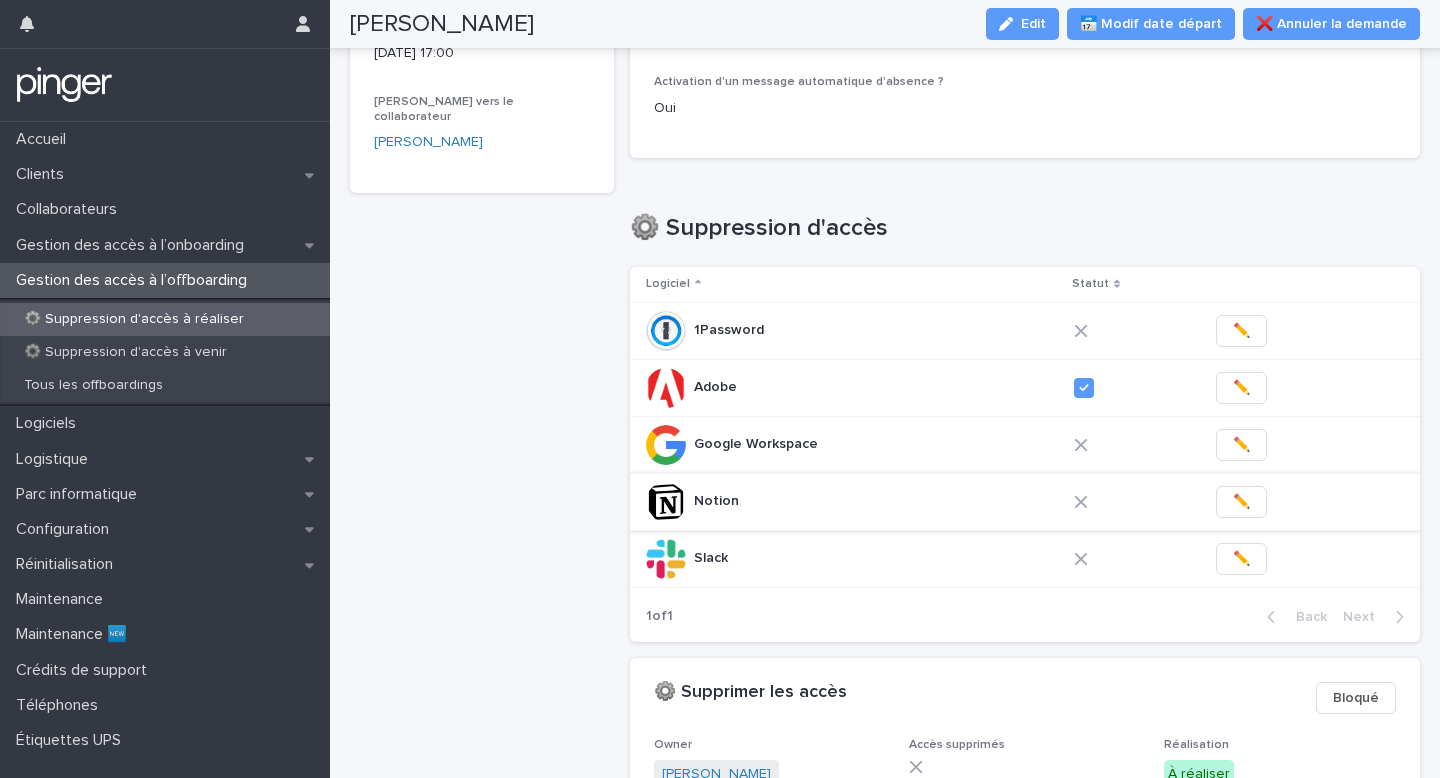 click on "✏️" at bounding box center [1241, 502] 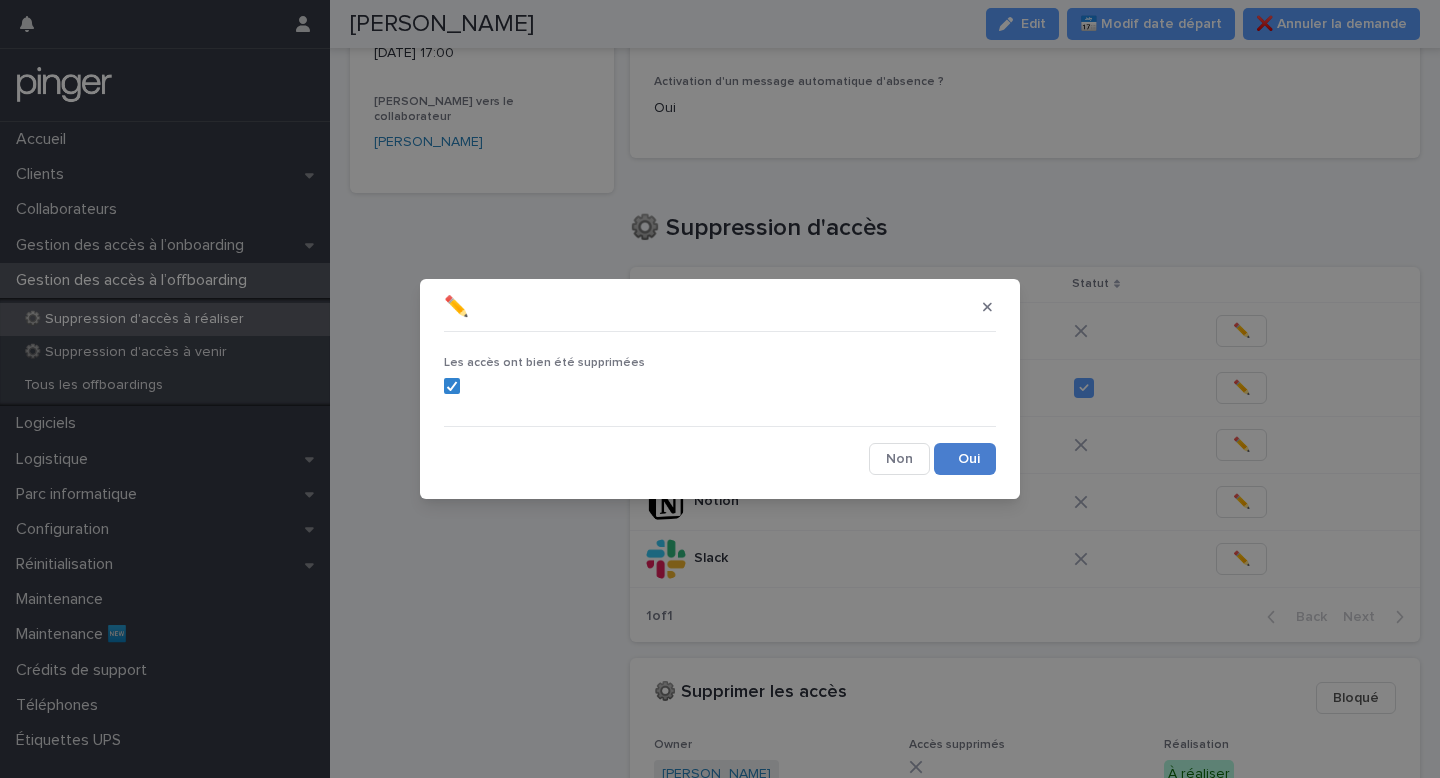 click on "Save" at bounding box center [965, 459] 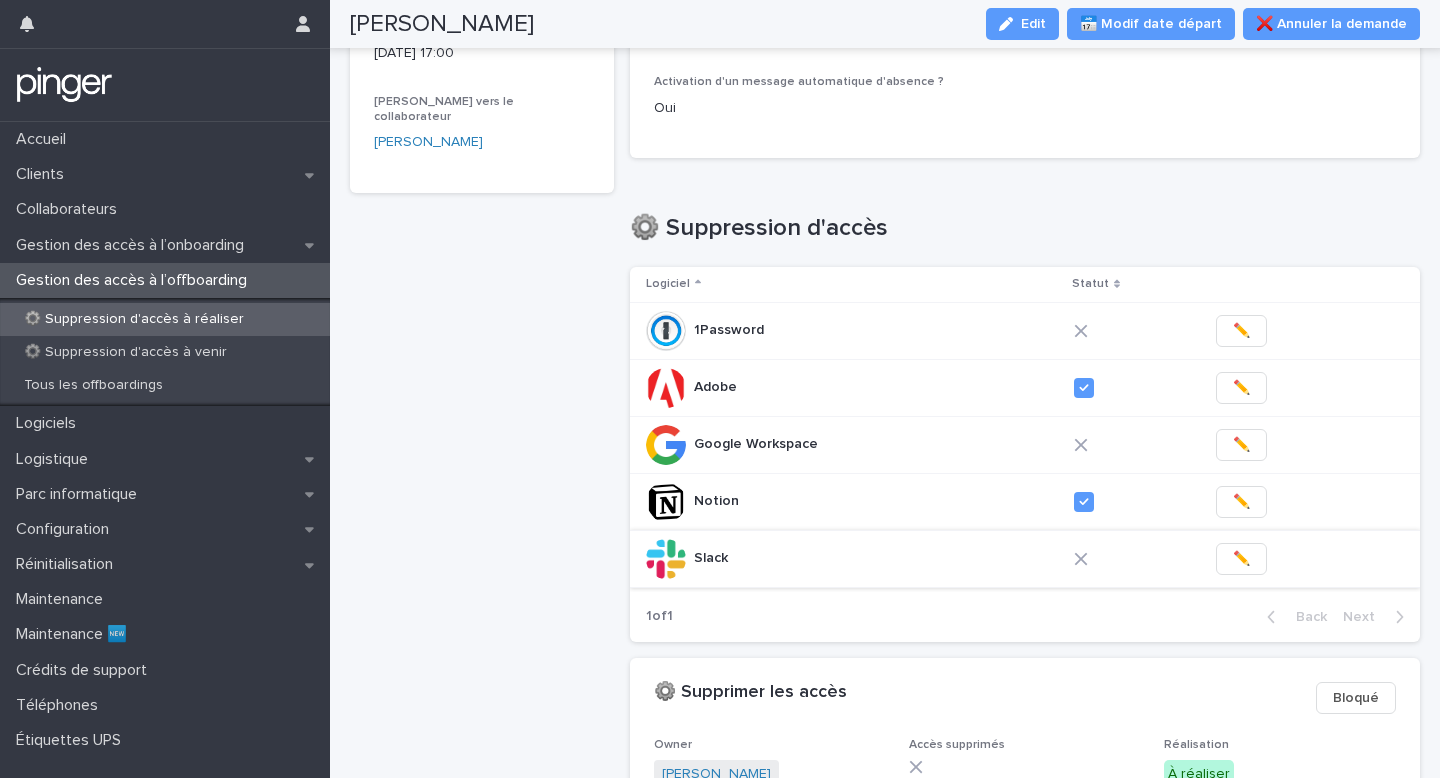 click on "✏️" at bounding box center [1241, 559] 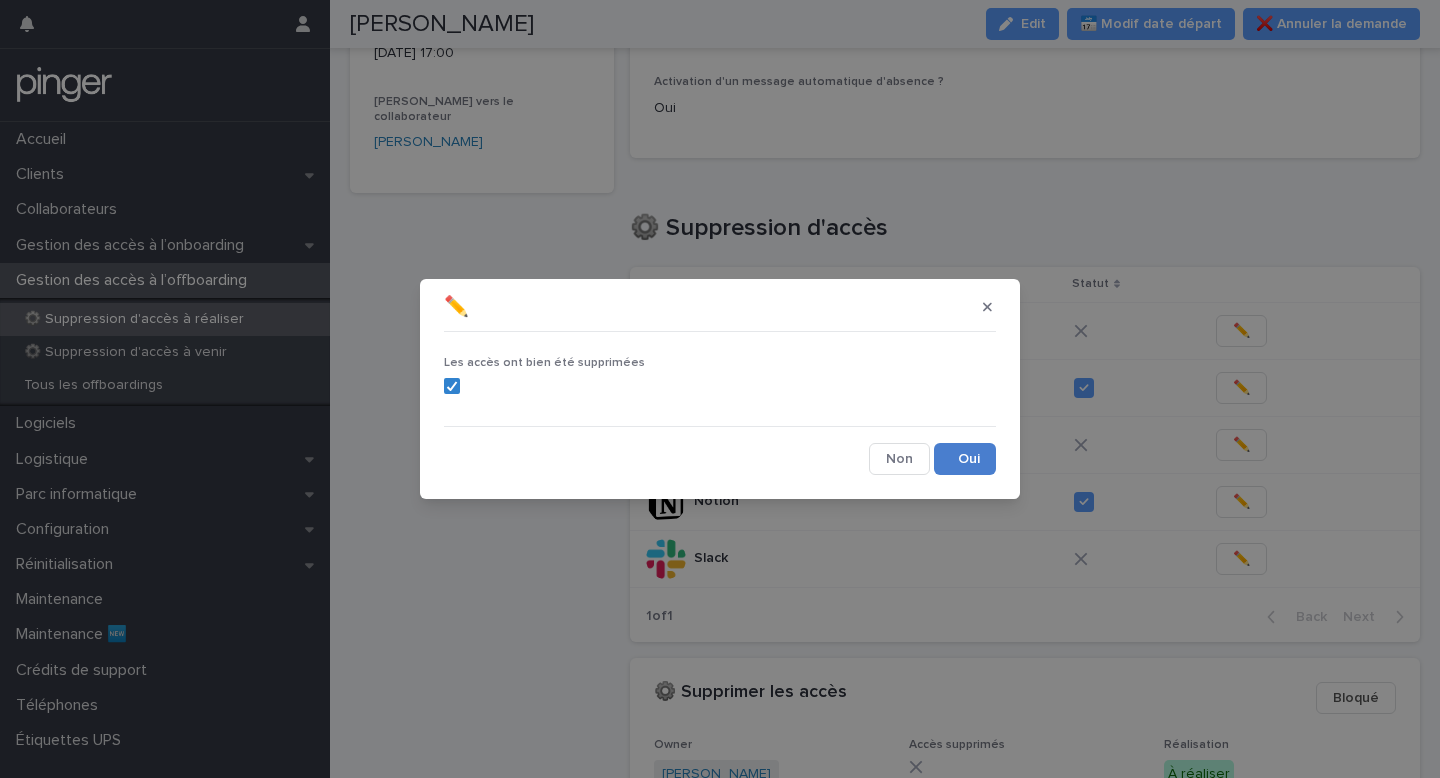 click on "Save" at bounding box center [965, 459] 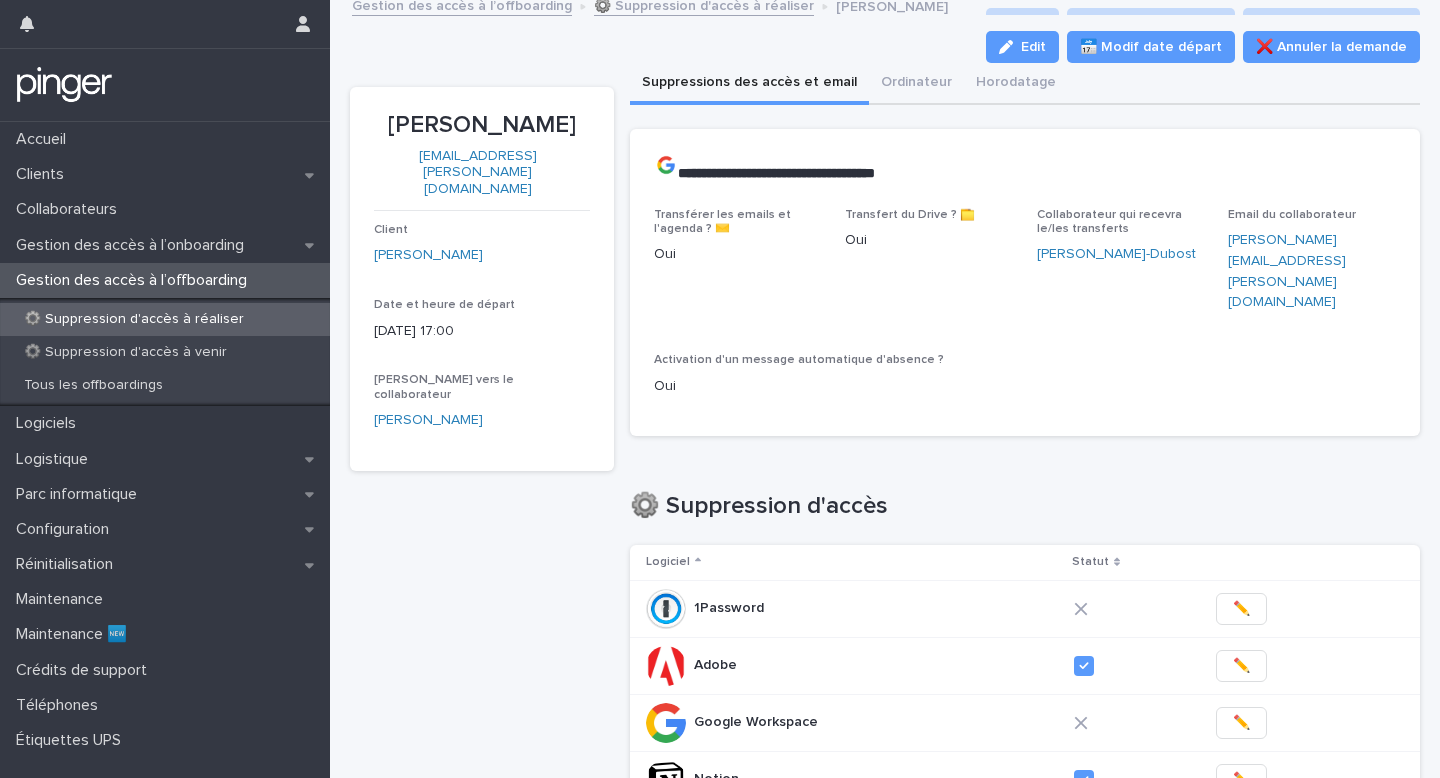 scroll, scrollTop: 10, scrollLeft: 0, axis: vertical 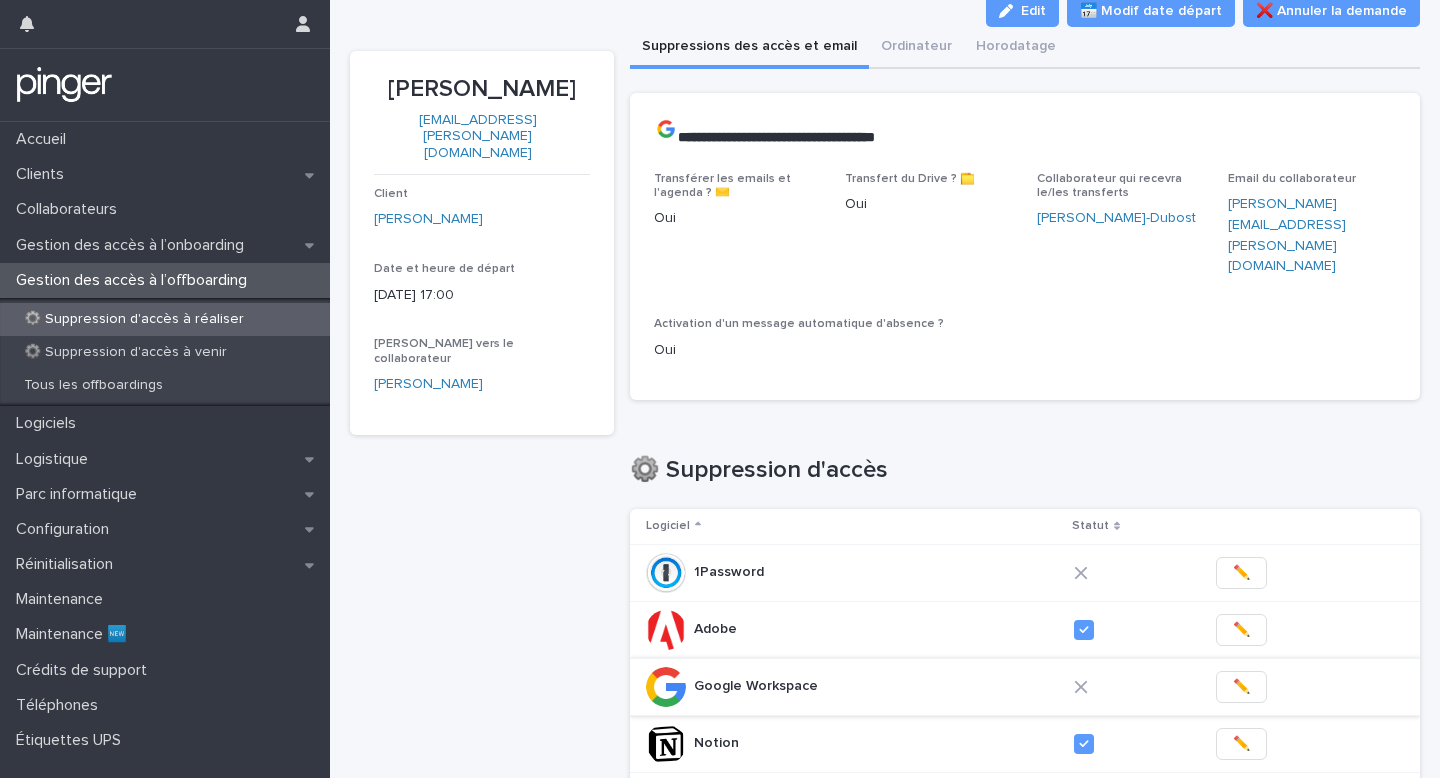 click on "✏️" at bounding box center (1241, 687) 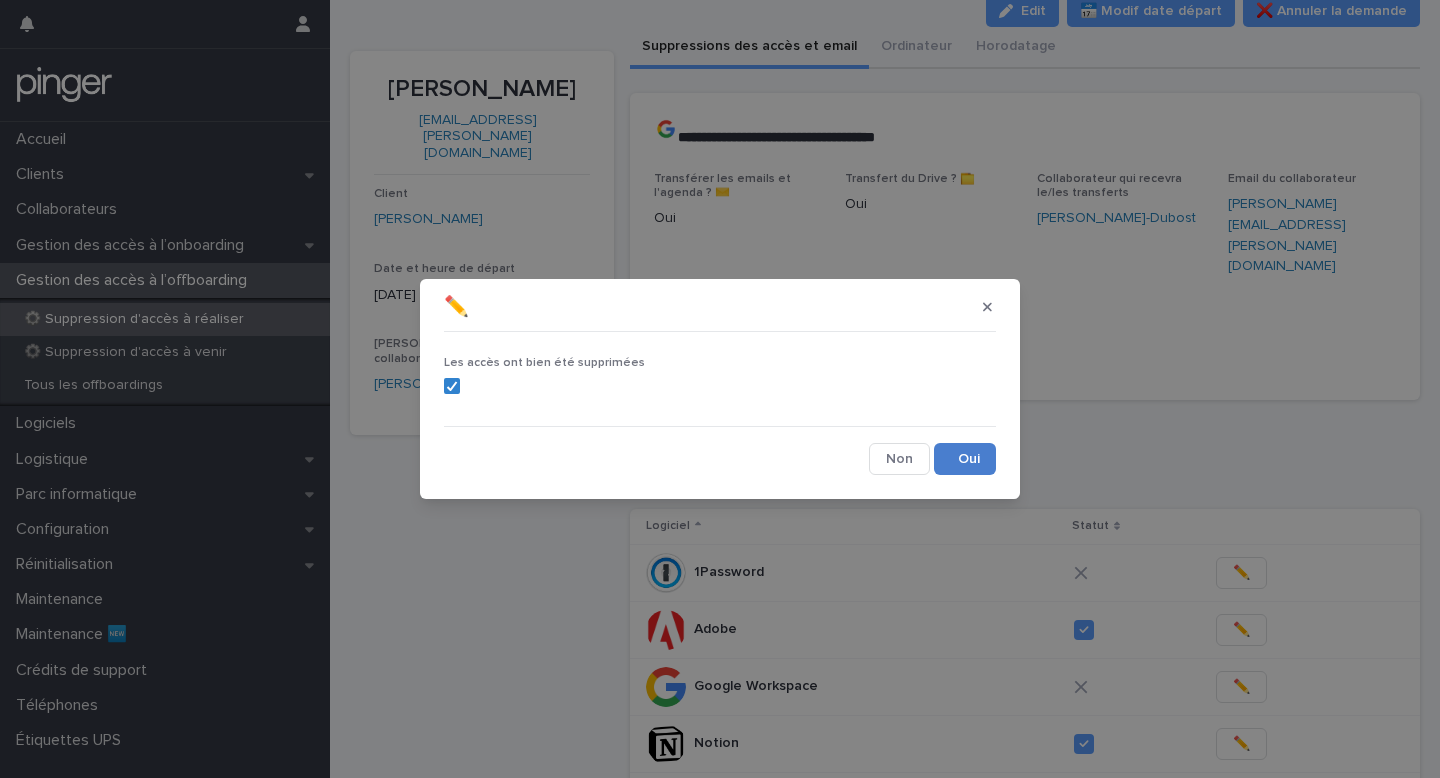 click on "Save" at bounding box center (965, 459) 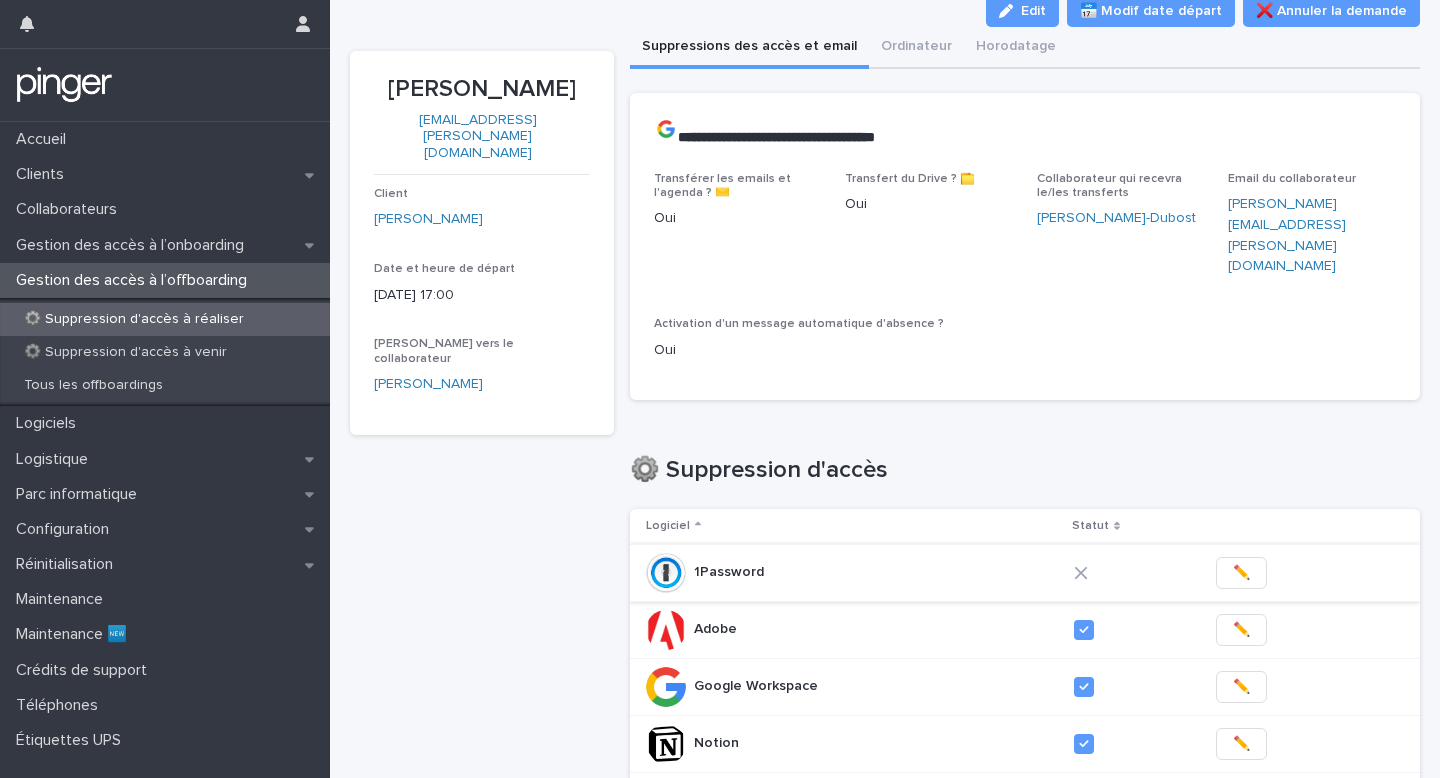 click on "✏️" at bounding box center [1241, 573] 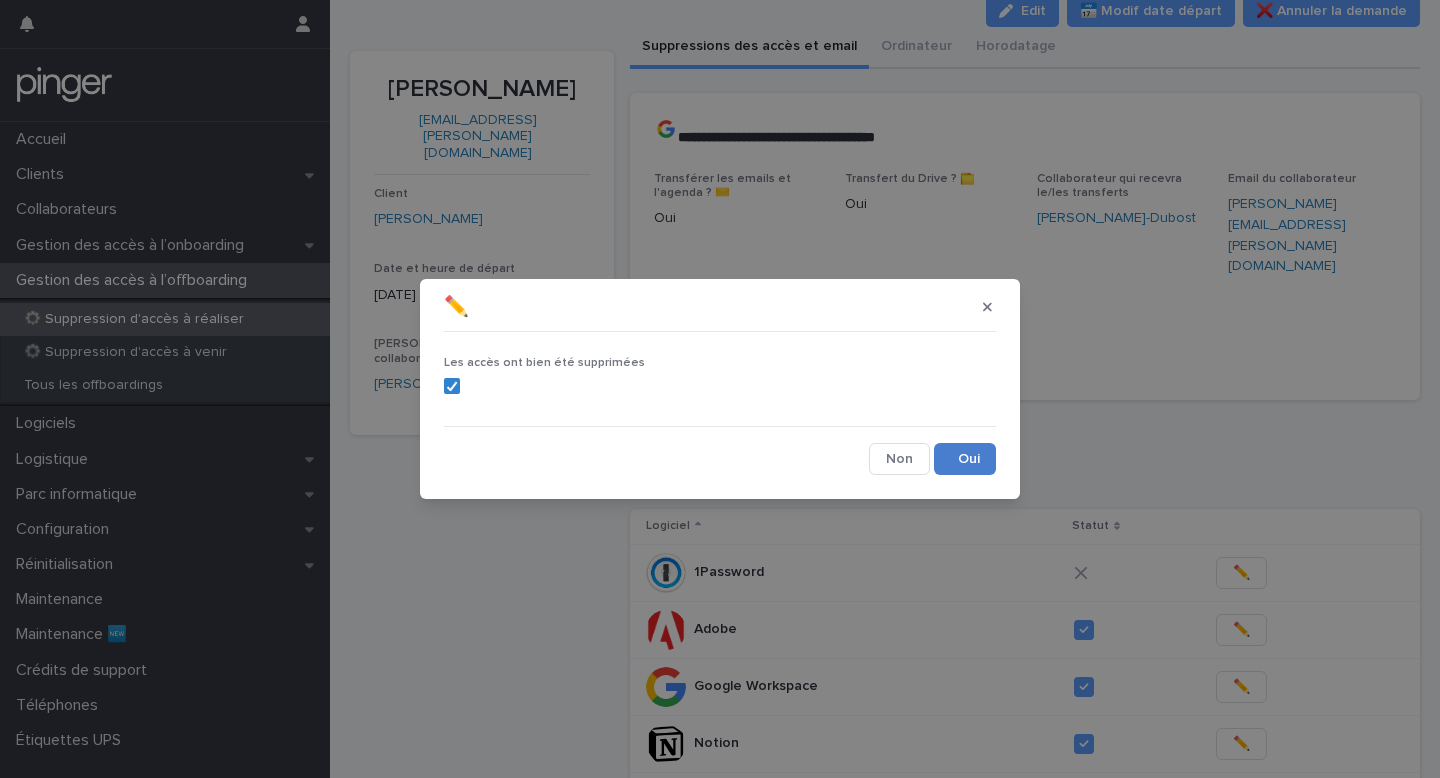 click on "Save" at bounding box center [965, 459] 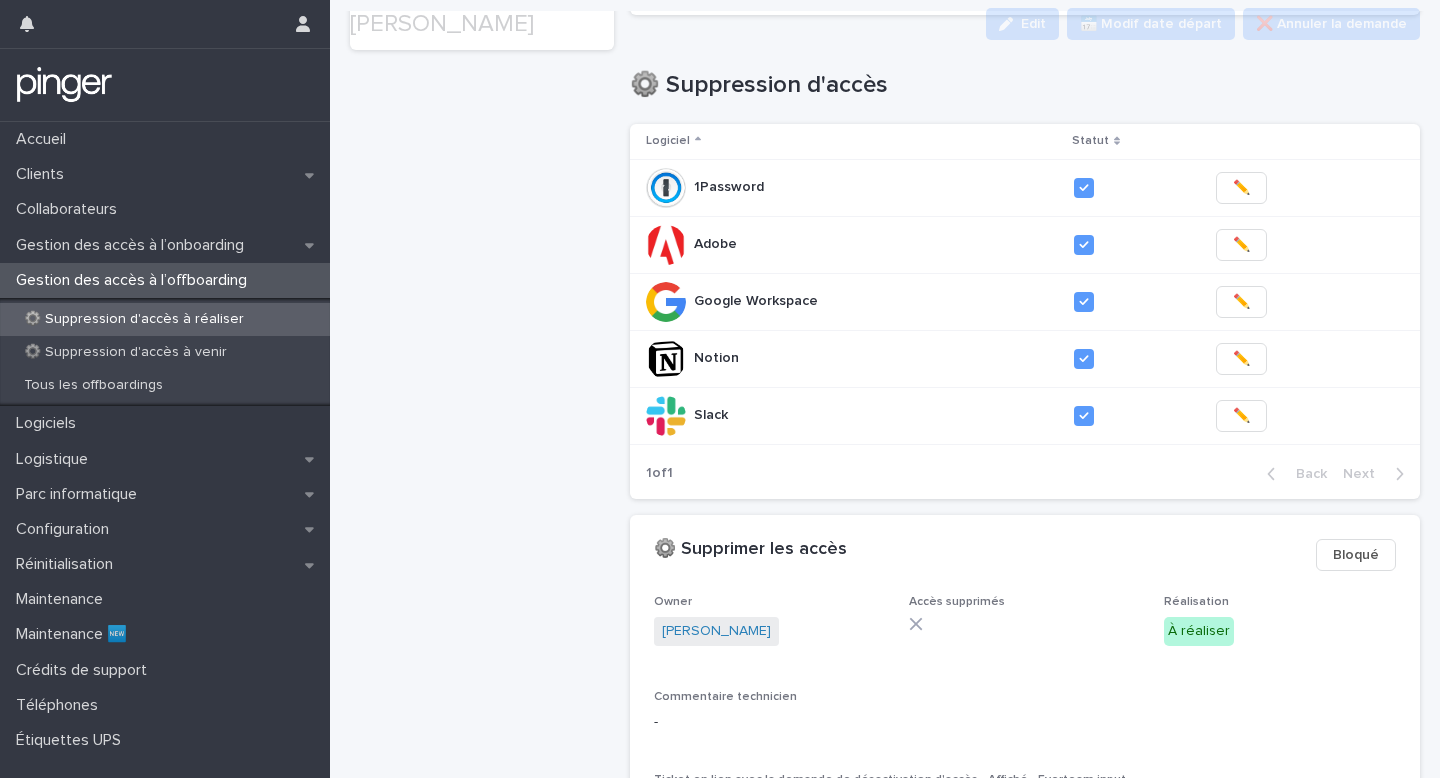 scroll, scrollTop: 568, scrollLeft: 0, axis: vertical 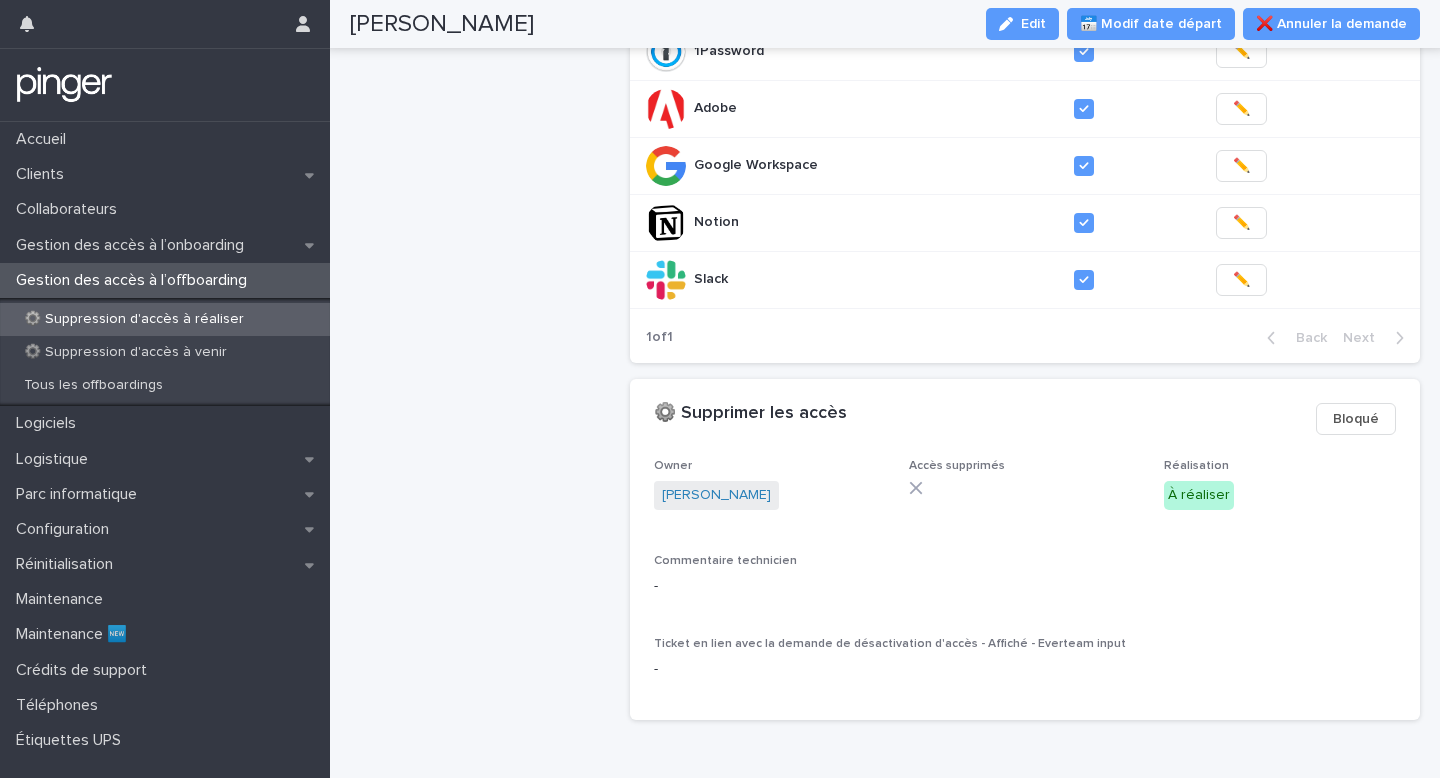 click on "Edit" at bounding box center [1022, 24] 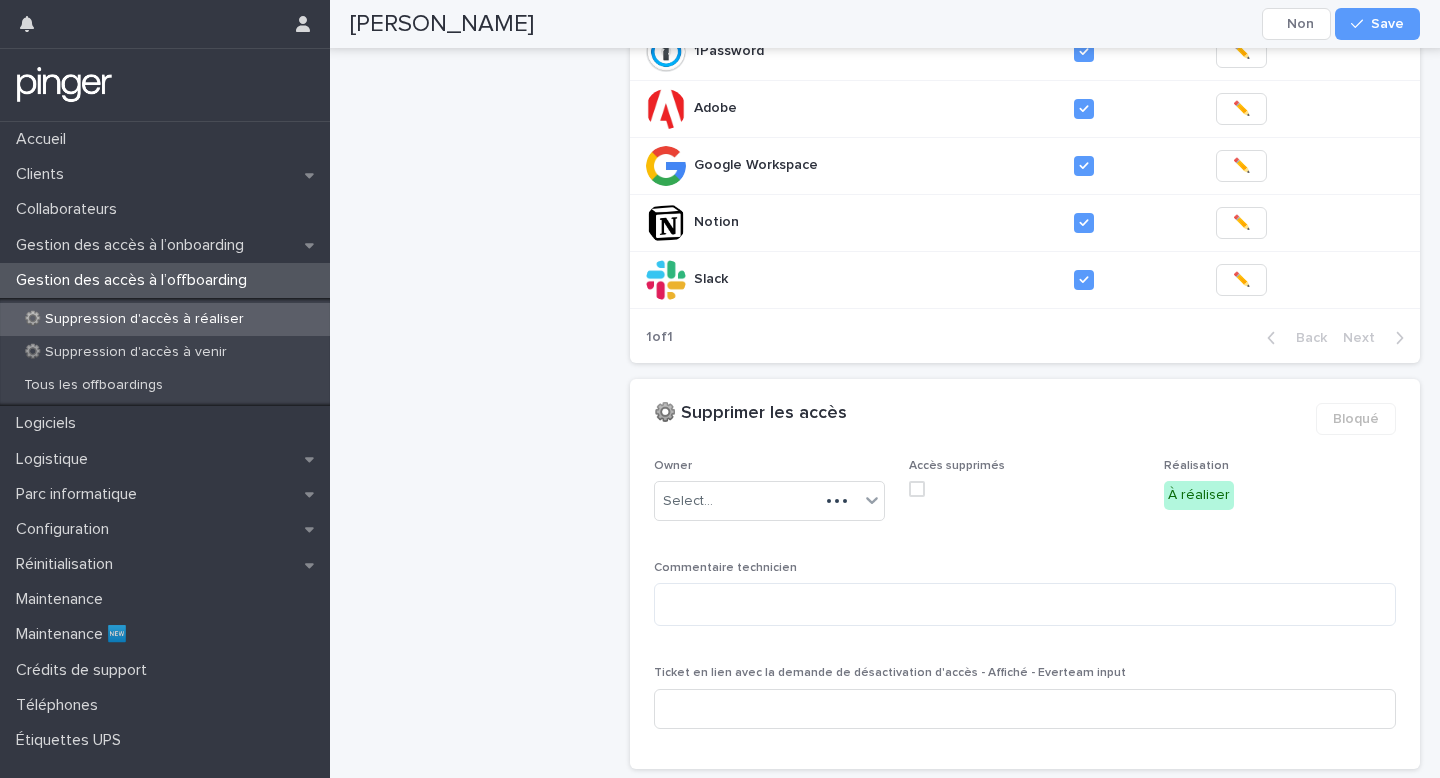 scroll, scrollTop: 592, scrollLeft: 0, axis: vertical 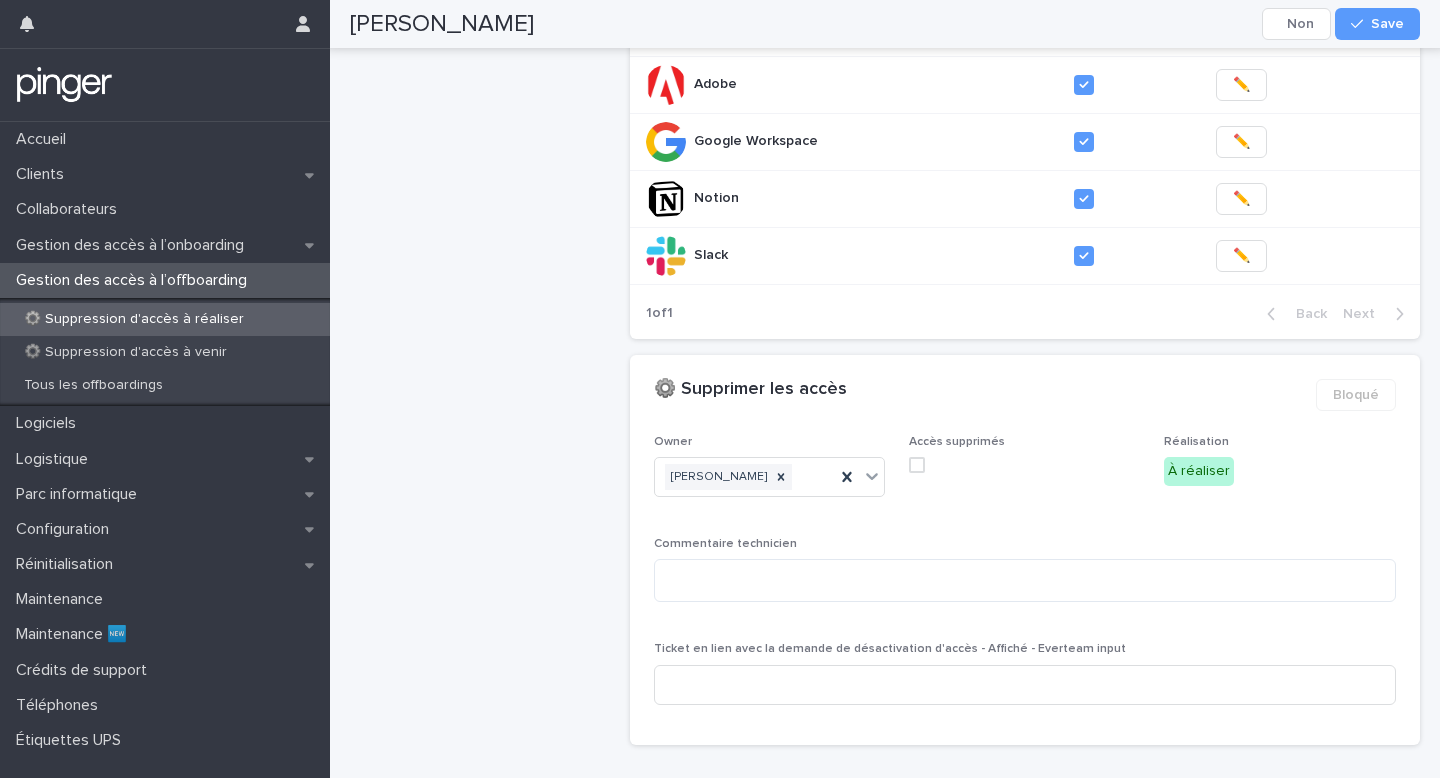 click at bounding box center [917, 465] 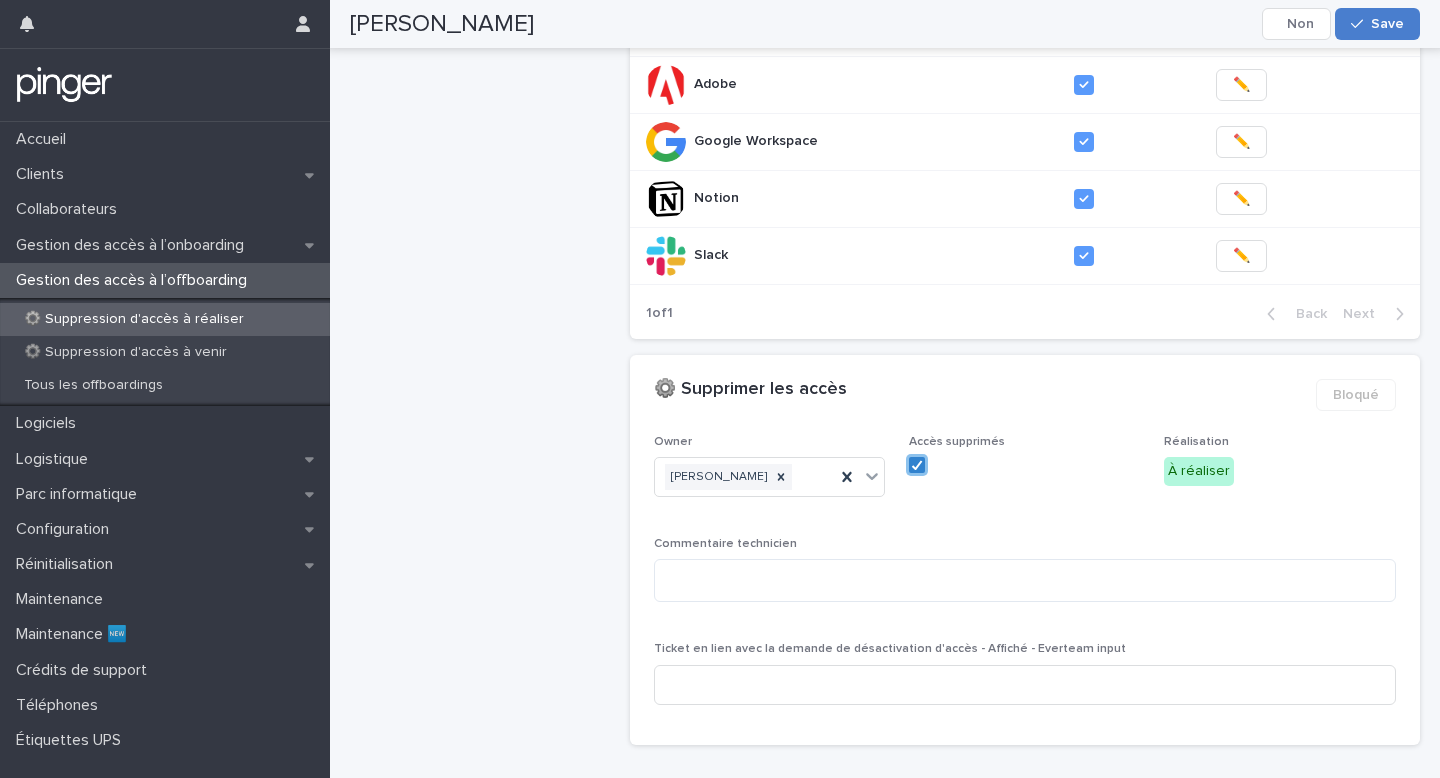 click 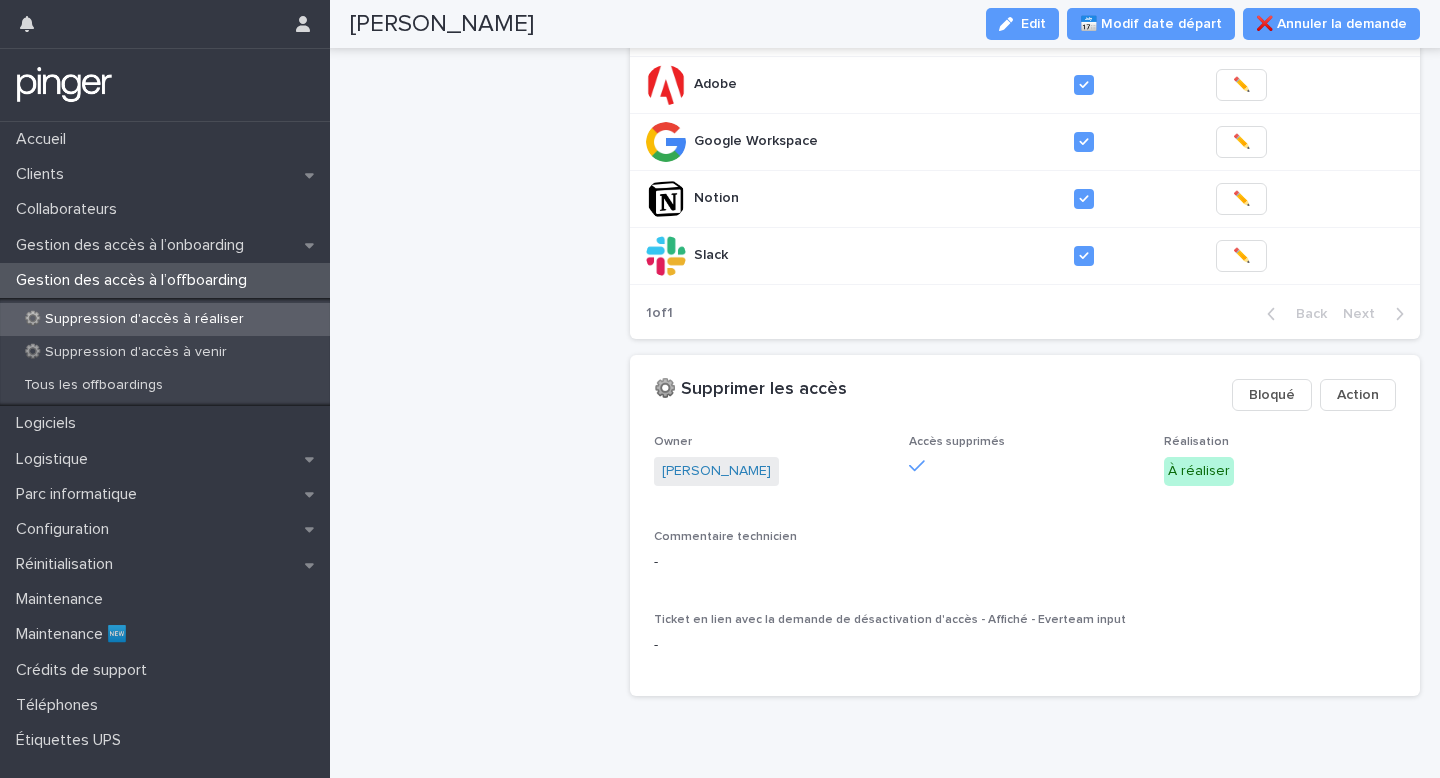 scroll, scrollTop: 568, scrollLeft: 0, axis: vertical 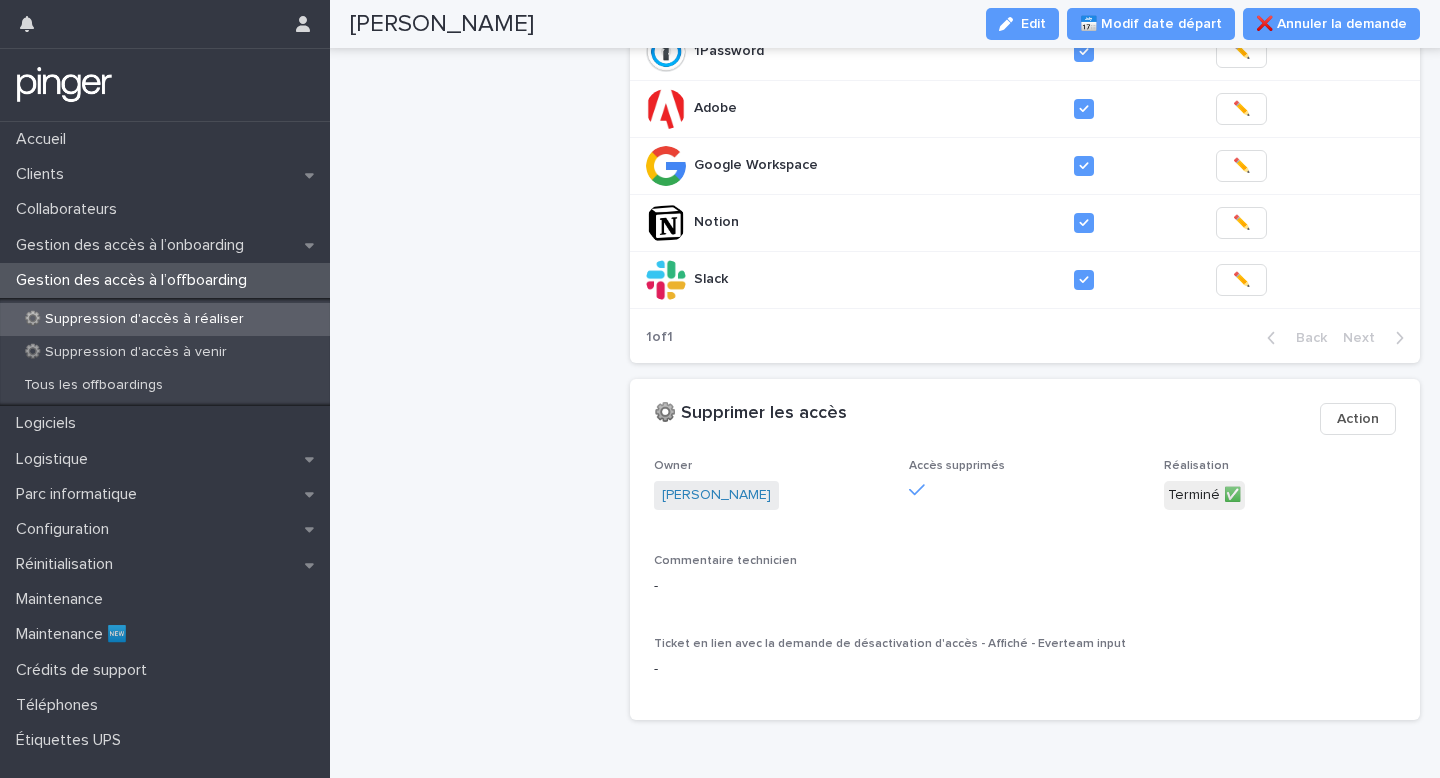 click on "⚙️ Suppression d'accès à réaliser" at bounding box center [134, 319] 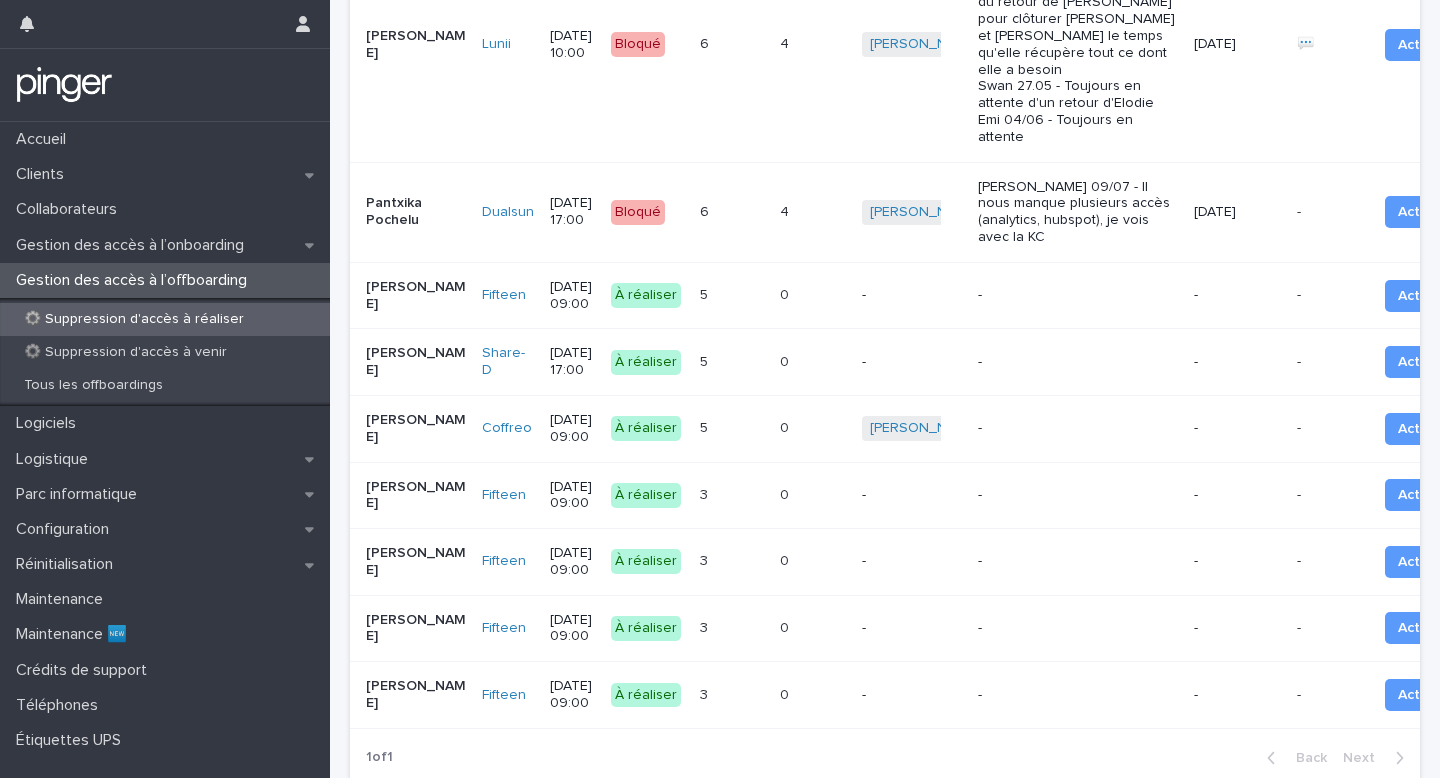 scroll, scrollTop: 378, scrollLeft: 0, axis: vertical 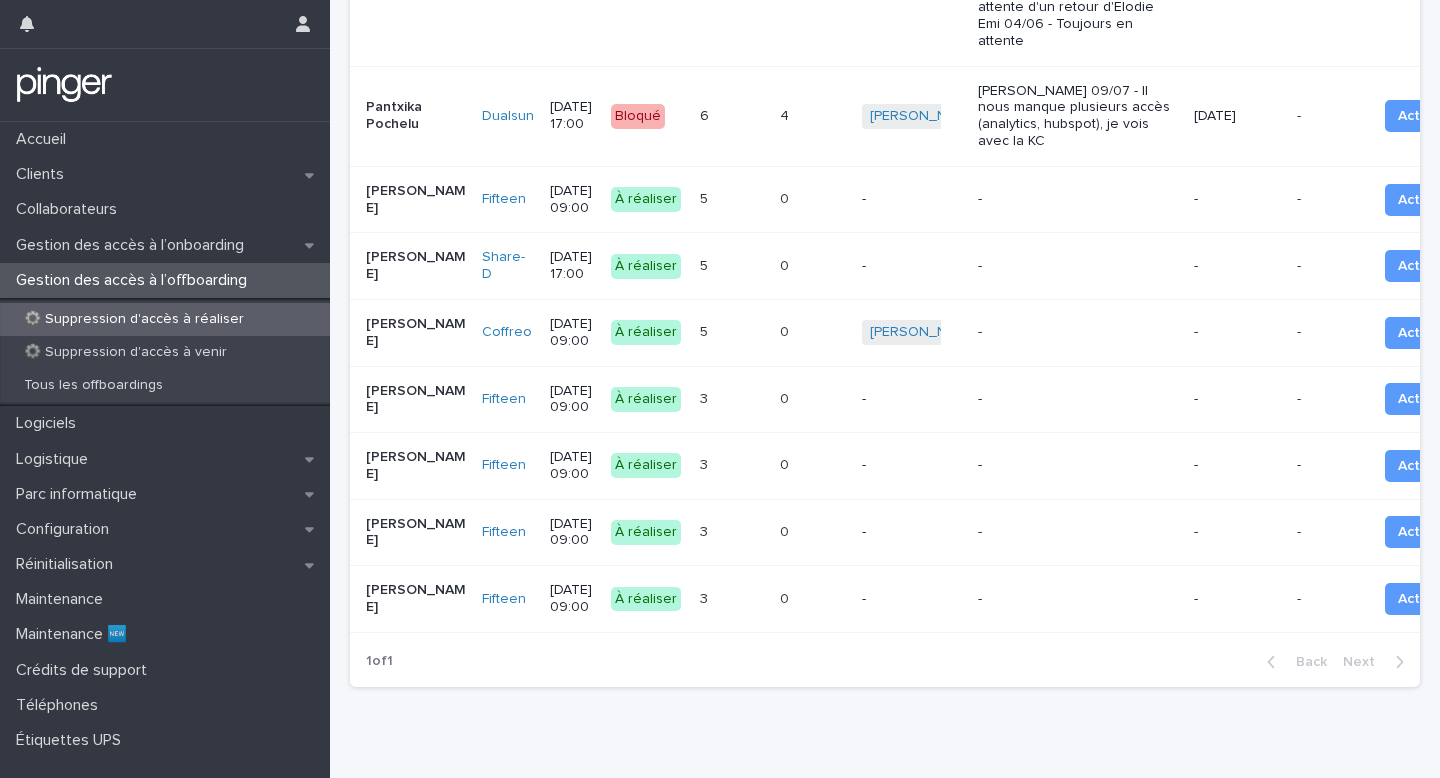 click at bounding box center (805, 332) 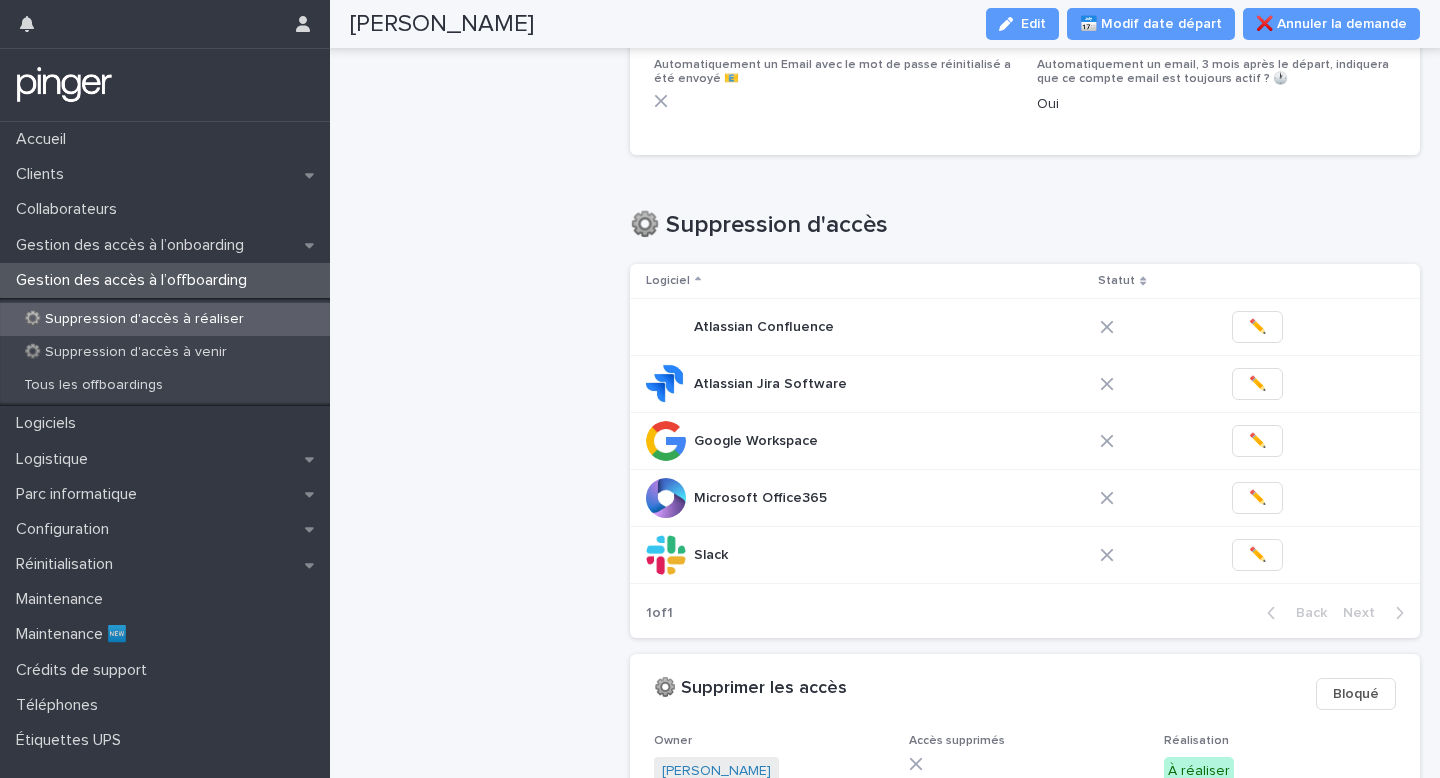 scroll, scrollTop: 649, scrollLeft: 0, axis: vertical 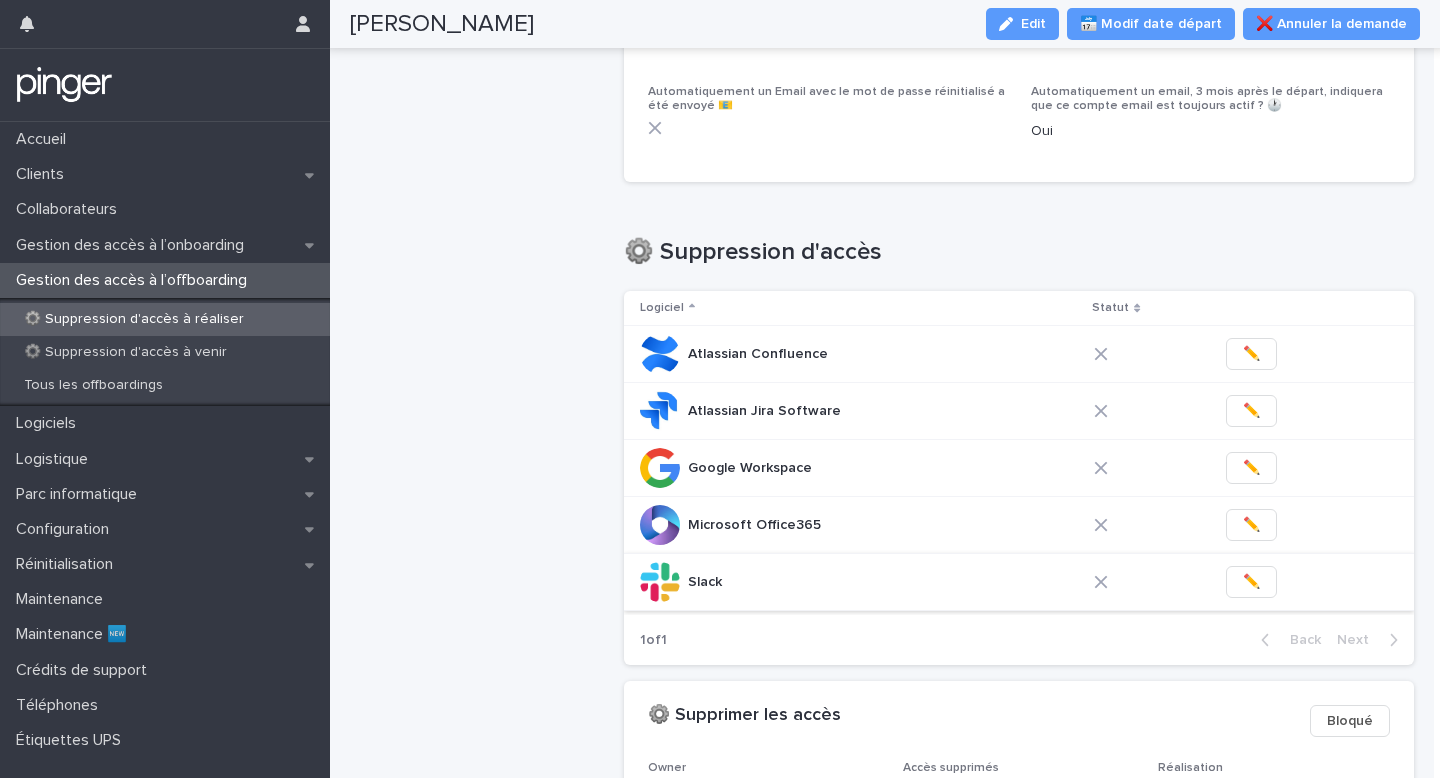 click on "✏️" at bounding box center (1251, 582) 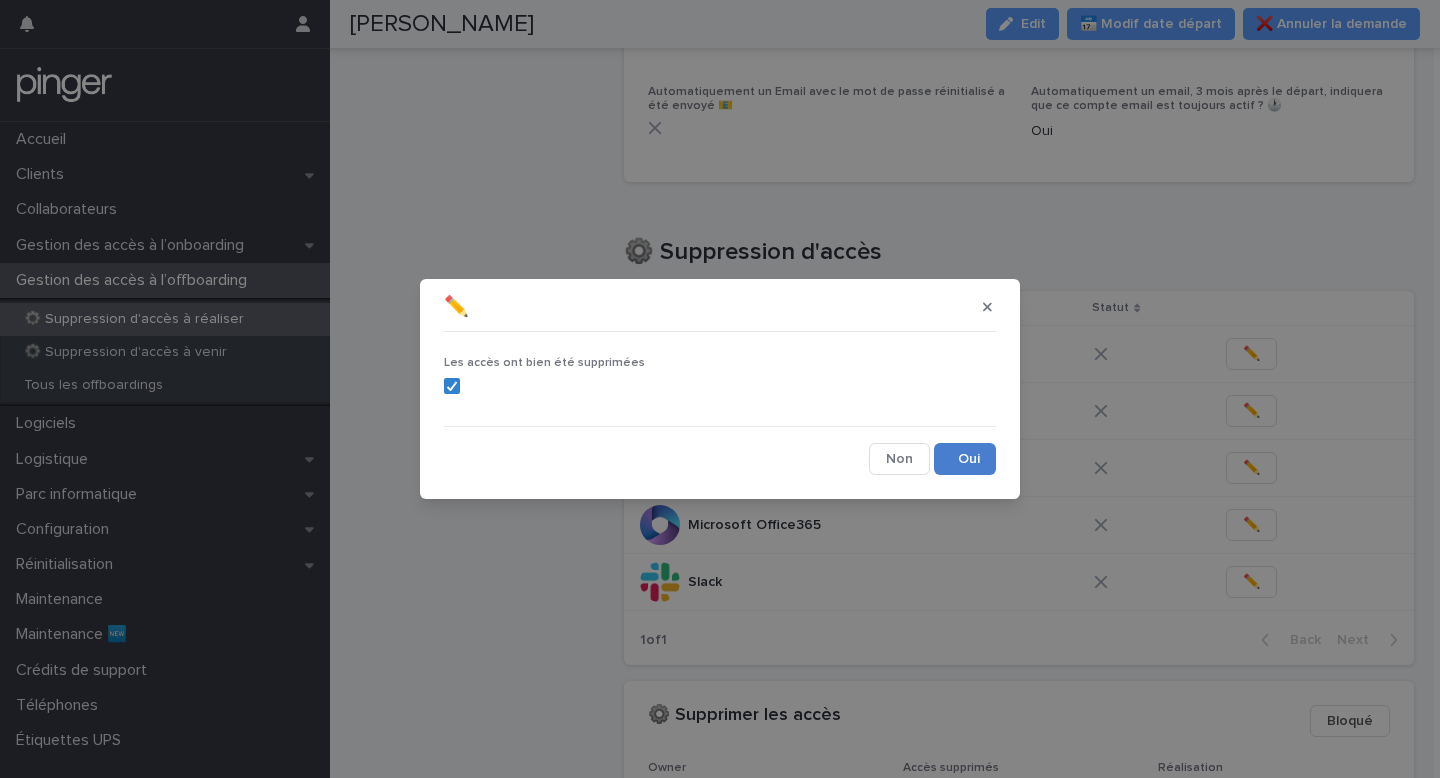 click on "Save" at bounding box center (965, 459) 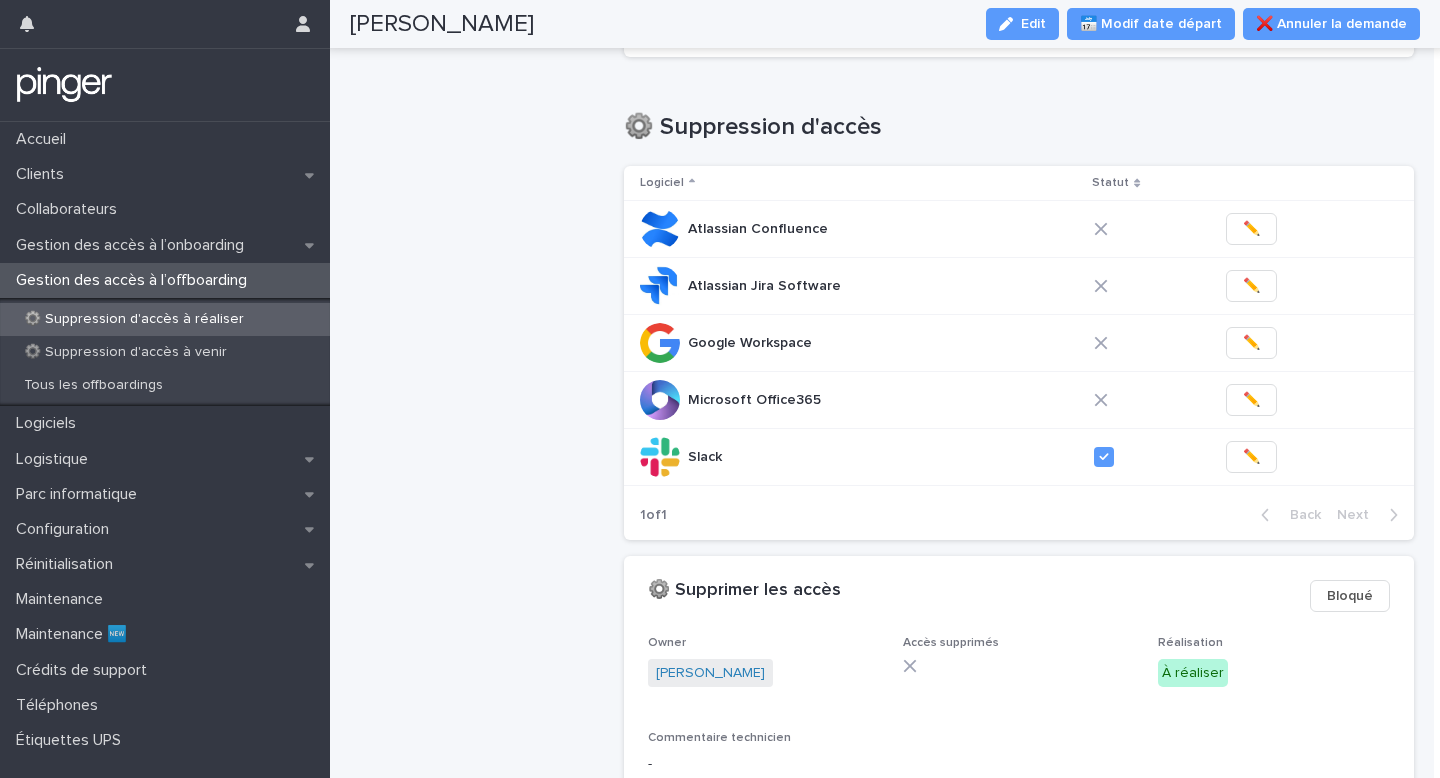 scroll, scrollTop: 841, scrollLeft: 0, axis: vertical 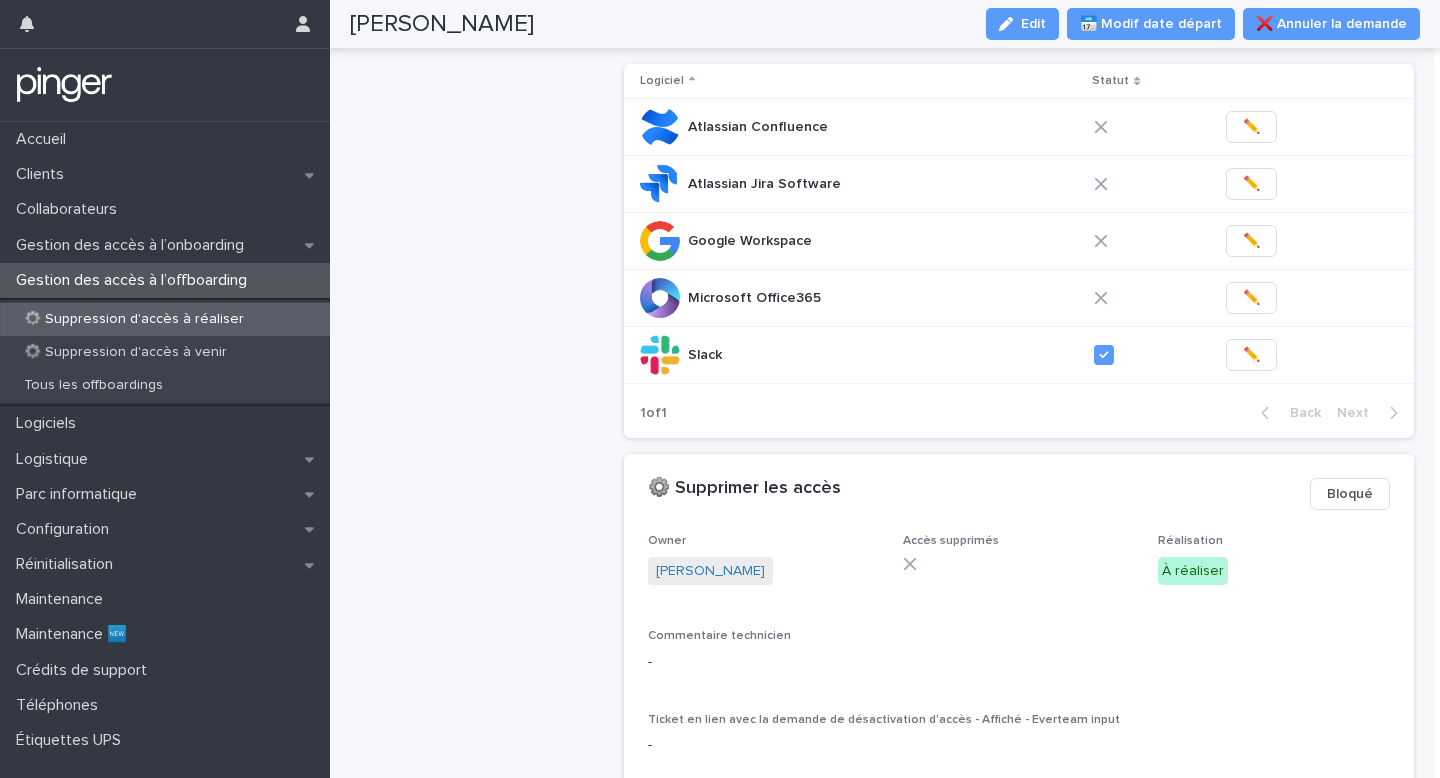 click on "Bloqué" at bounding box center (1350, 494) 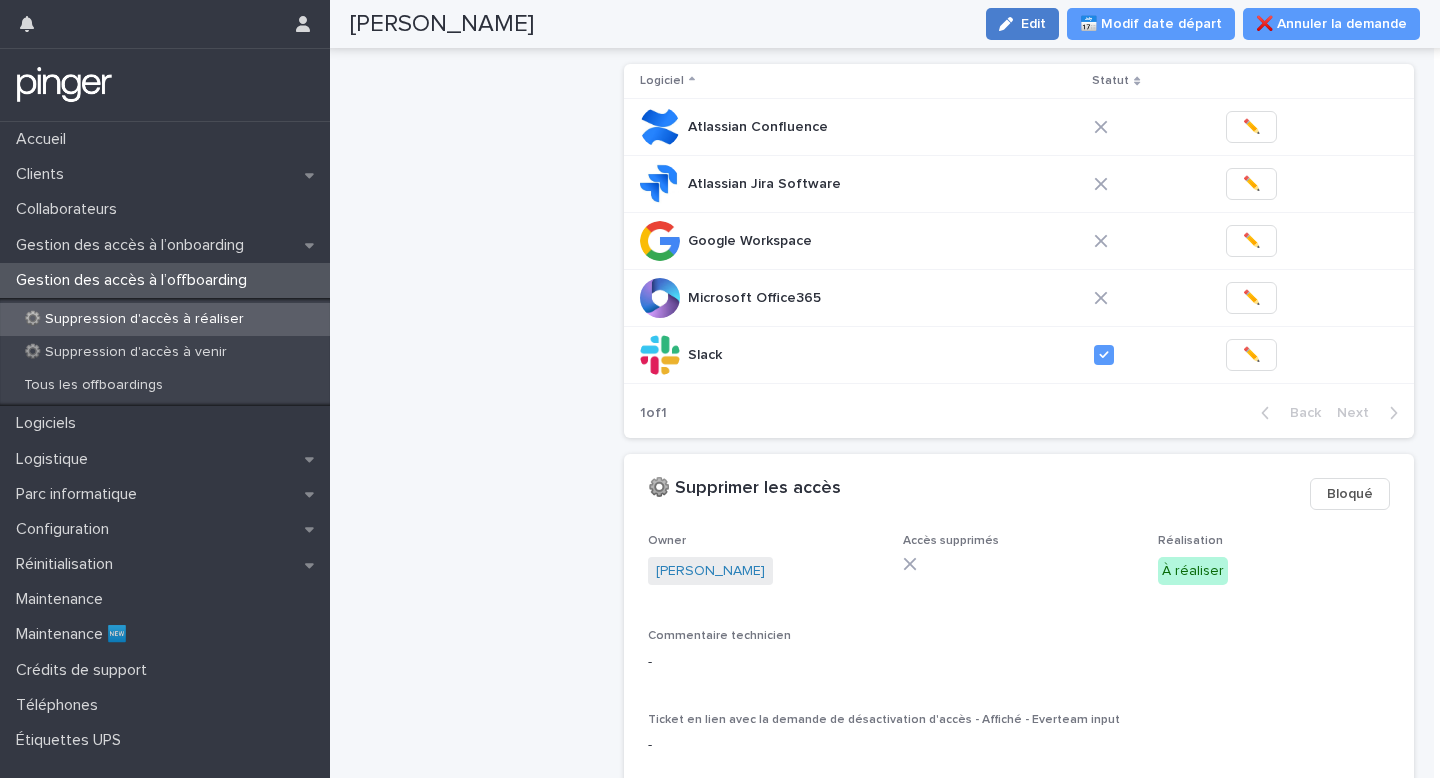 click on "Edit" at bounding box center (1033, 24) 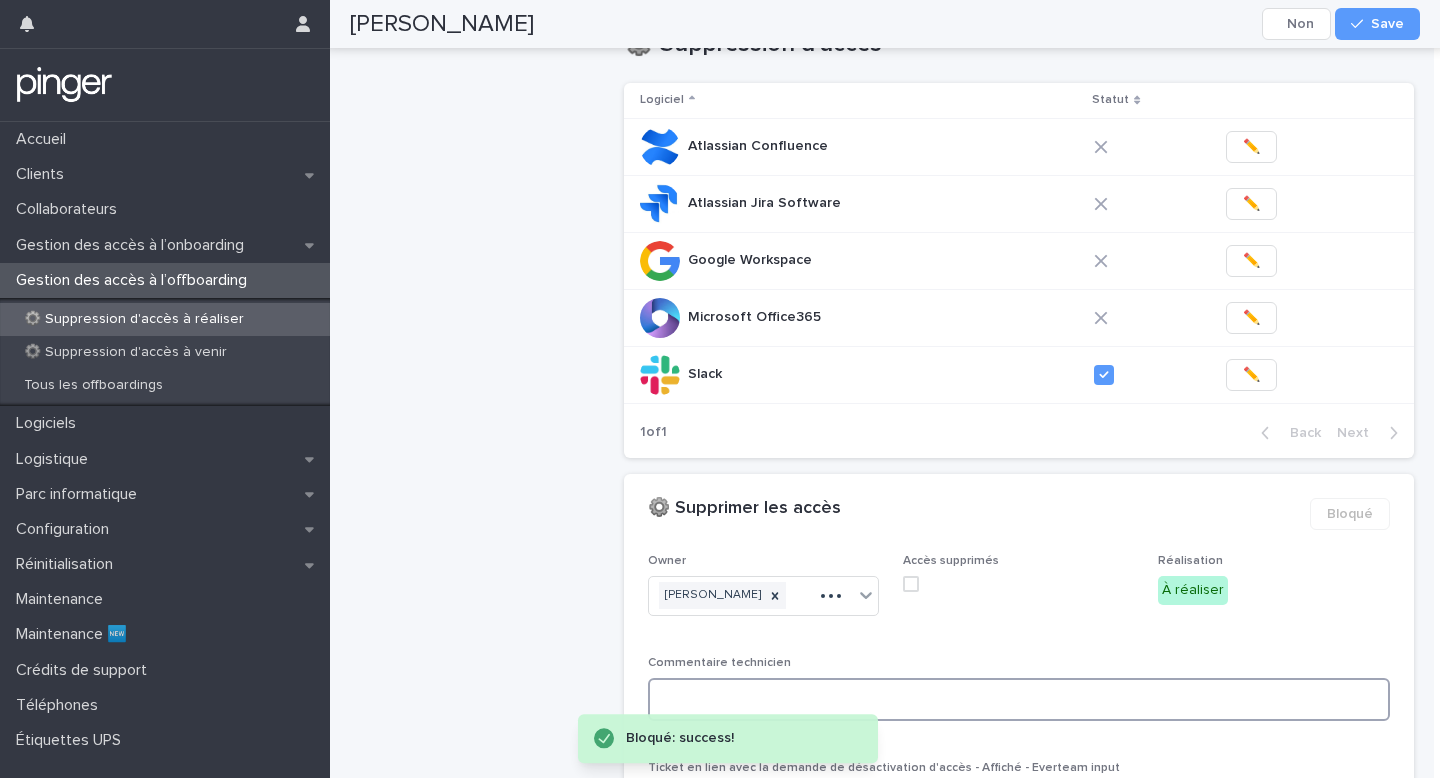 click at bounding box center (1019, 699) 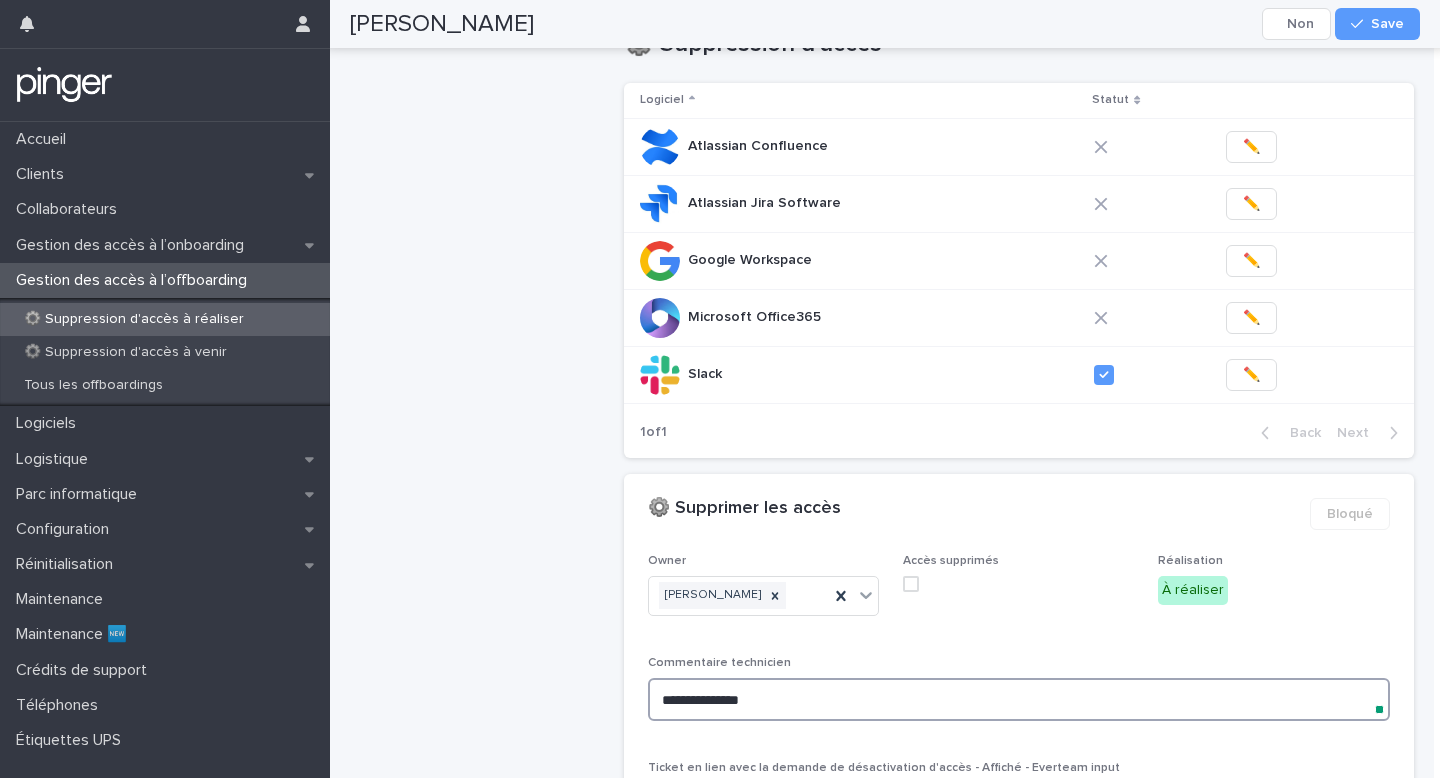 scroll, scrollTop: 891, scrollLeft: 0, axis: vertical 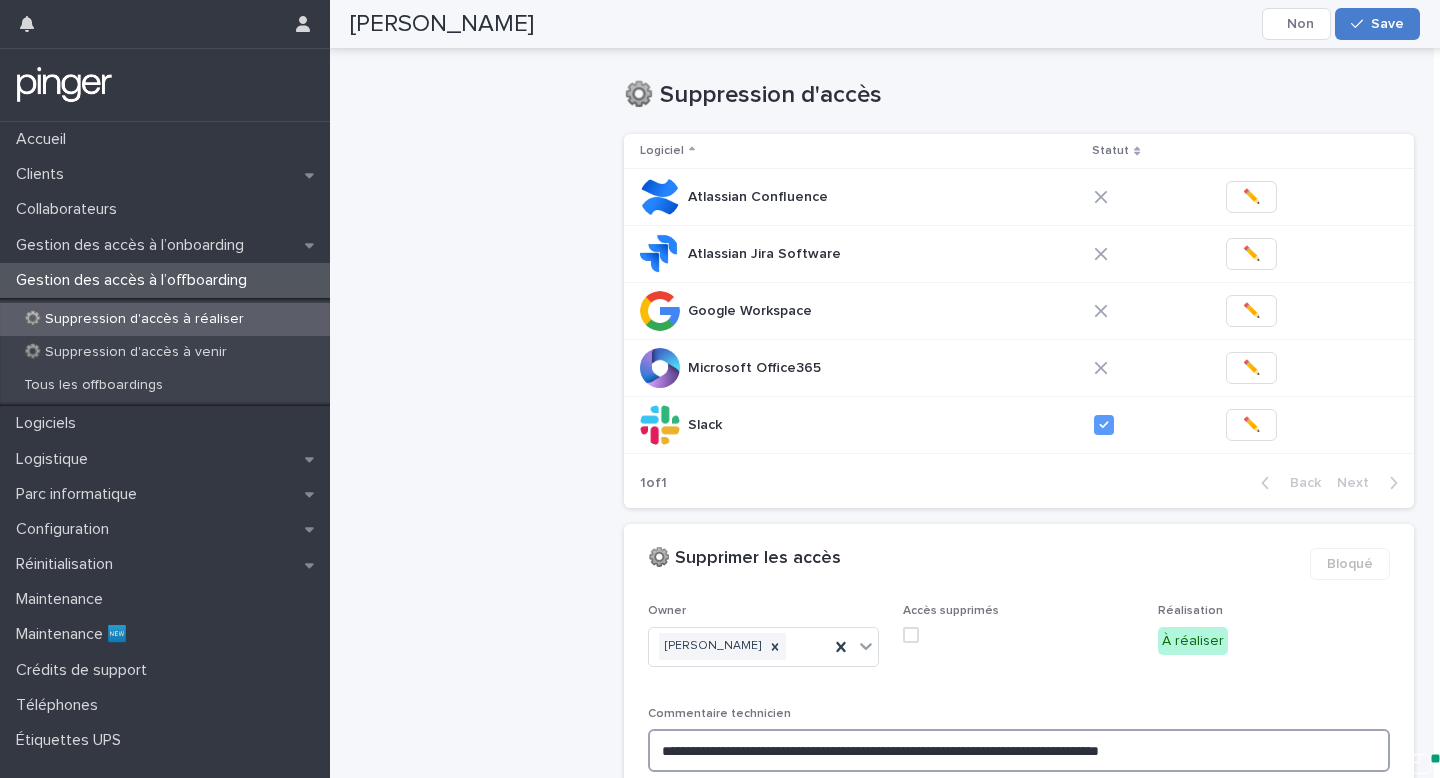 type on "**********" 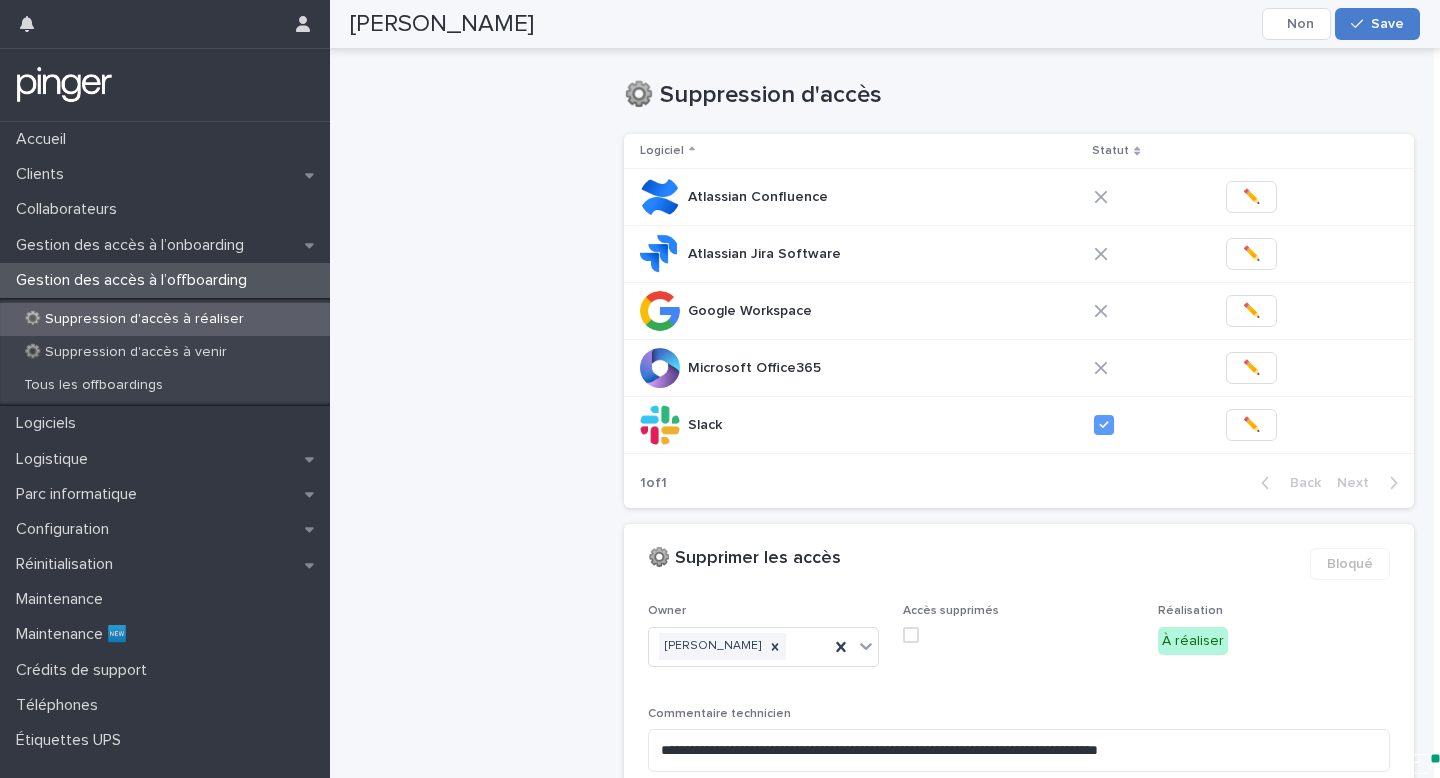 click on "Save" at bounding box center (1387, 24) 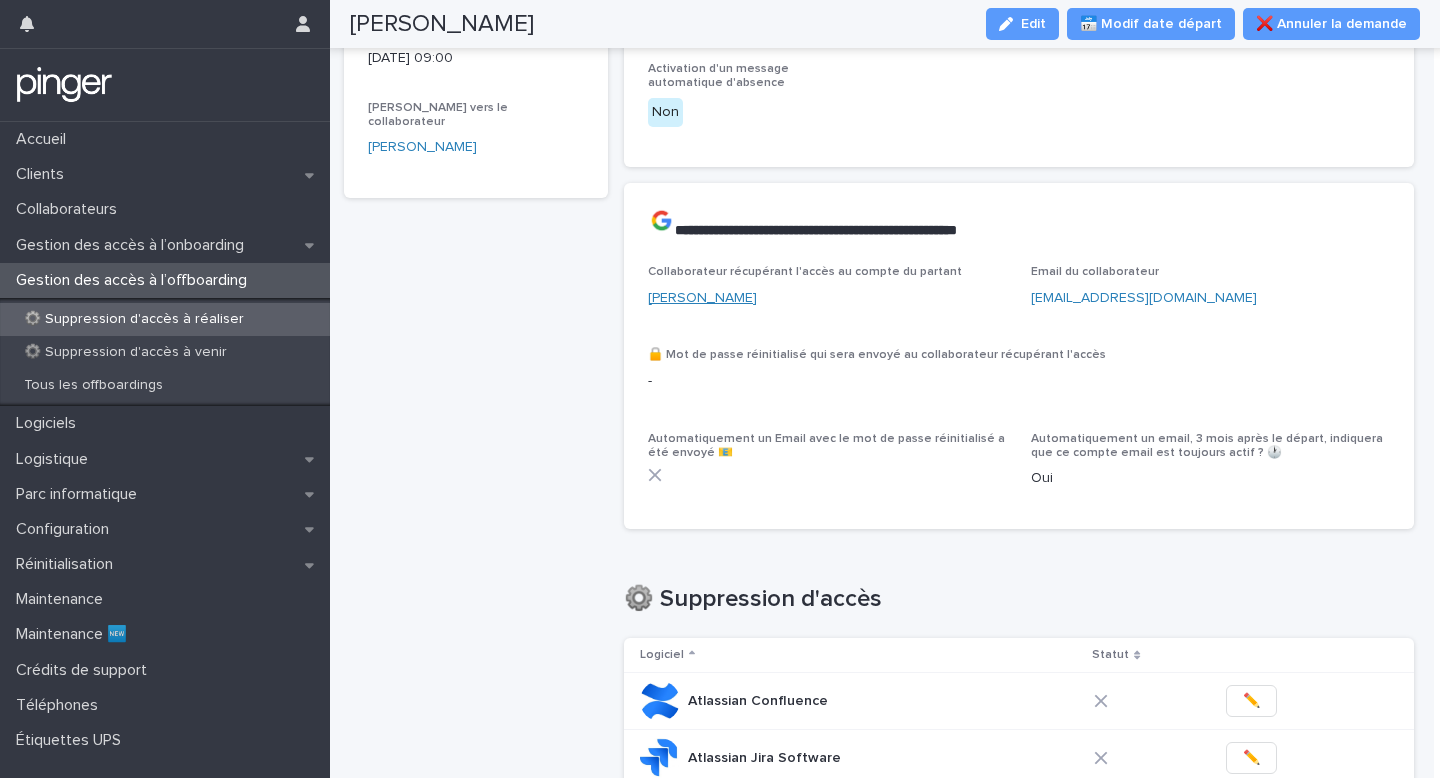 scroll, scrollTop: 538, scrollLeft: 0, axis: vertical 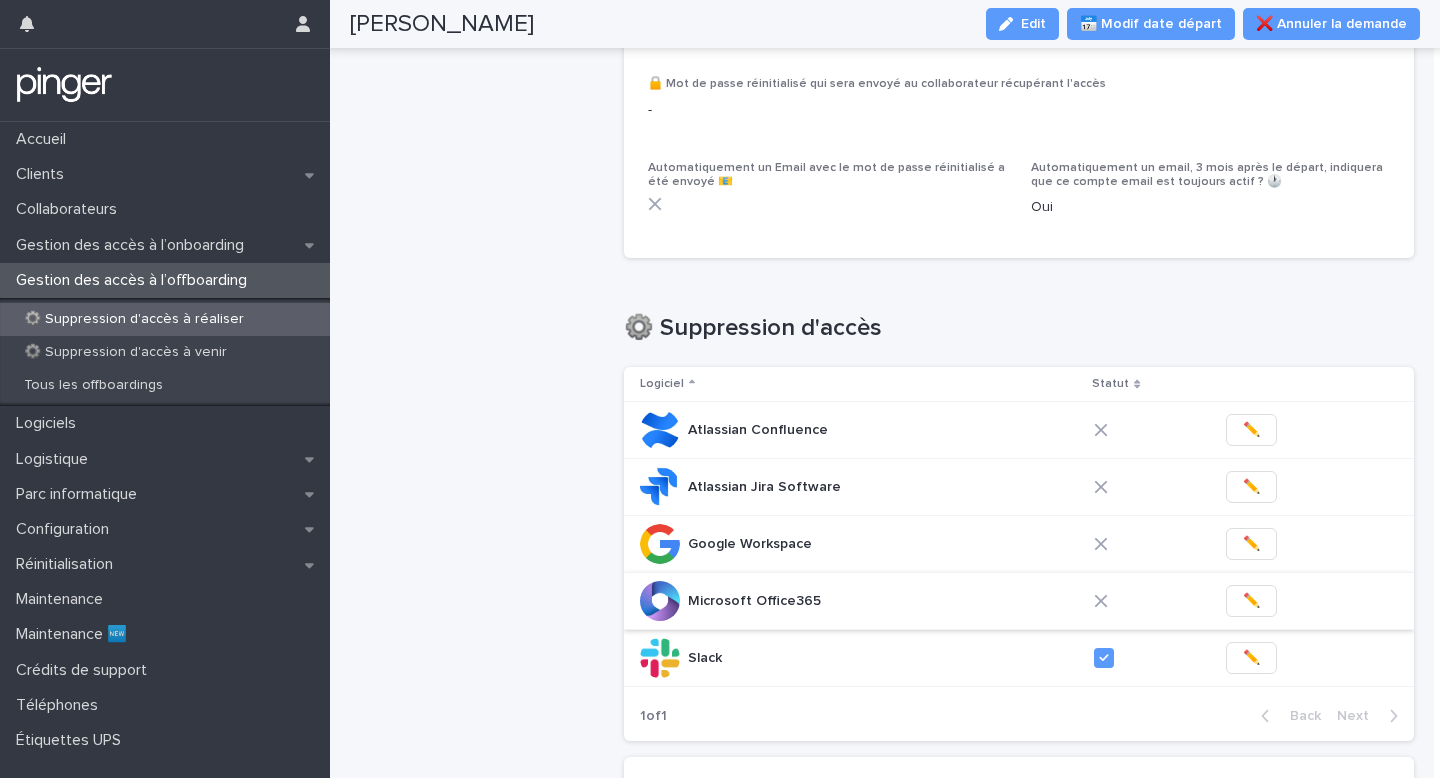 click on "✏️" at bounding box center [1251, 601] 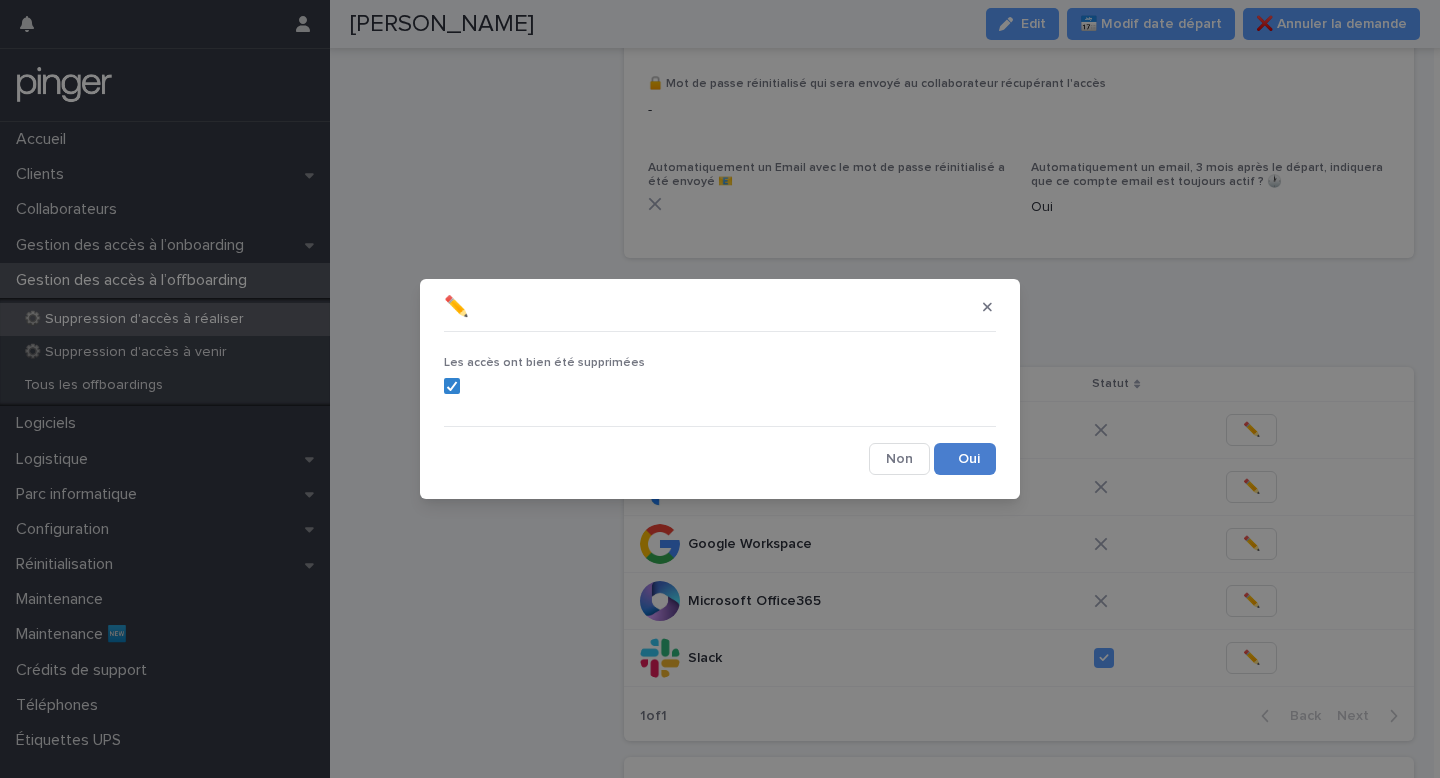 click on "Save" at bounding box center [965, 459] 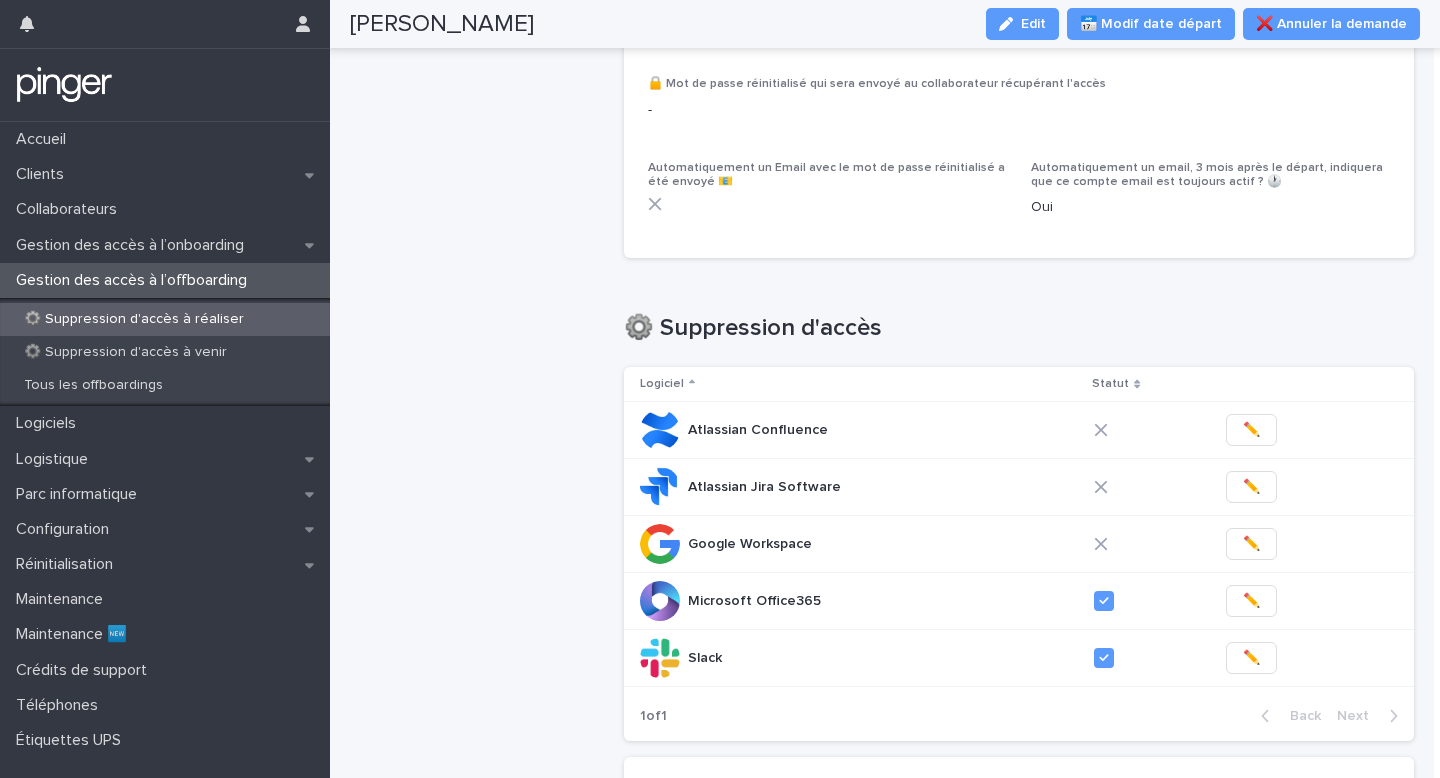 click at bounding box center (1010, 24) 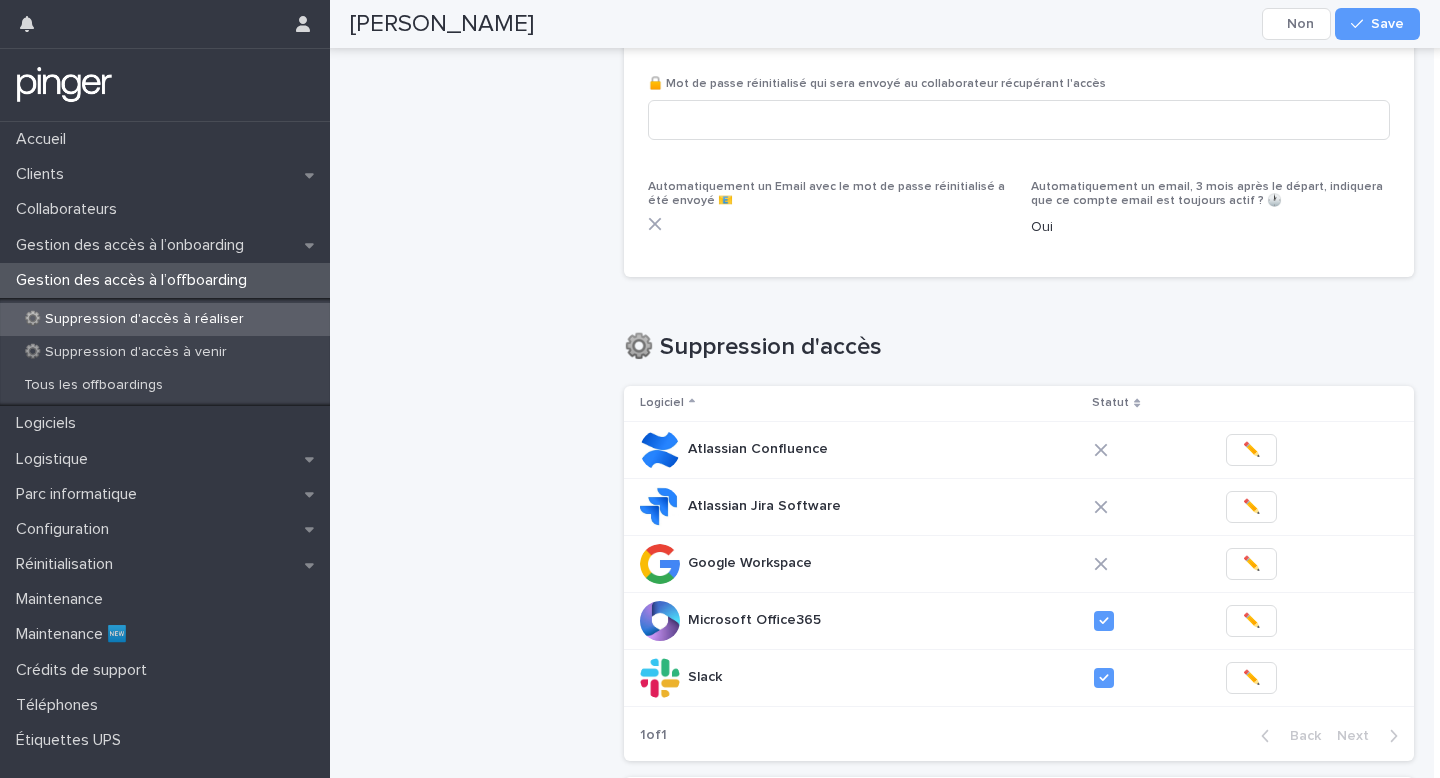 scroll, scrollTop: 572, scrollLeft: 0, axis: vertical 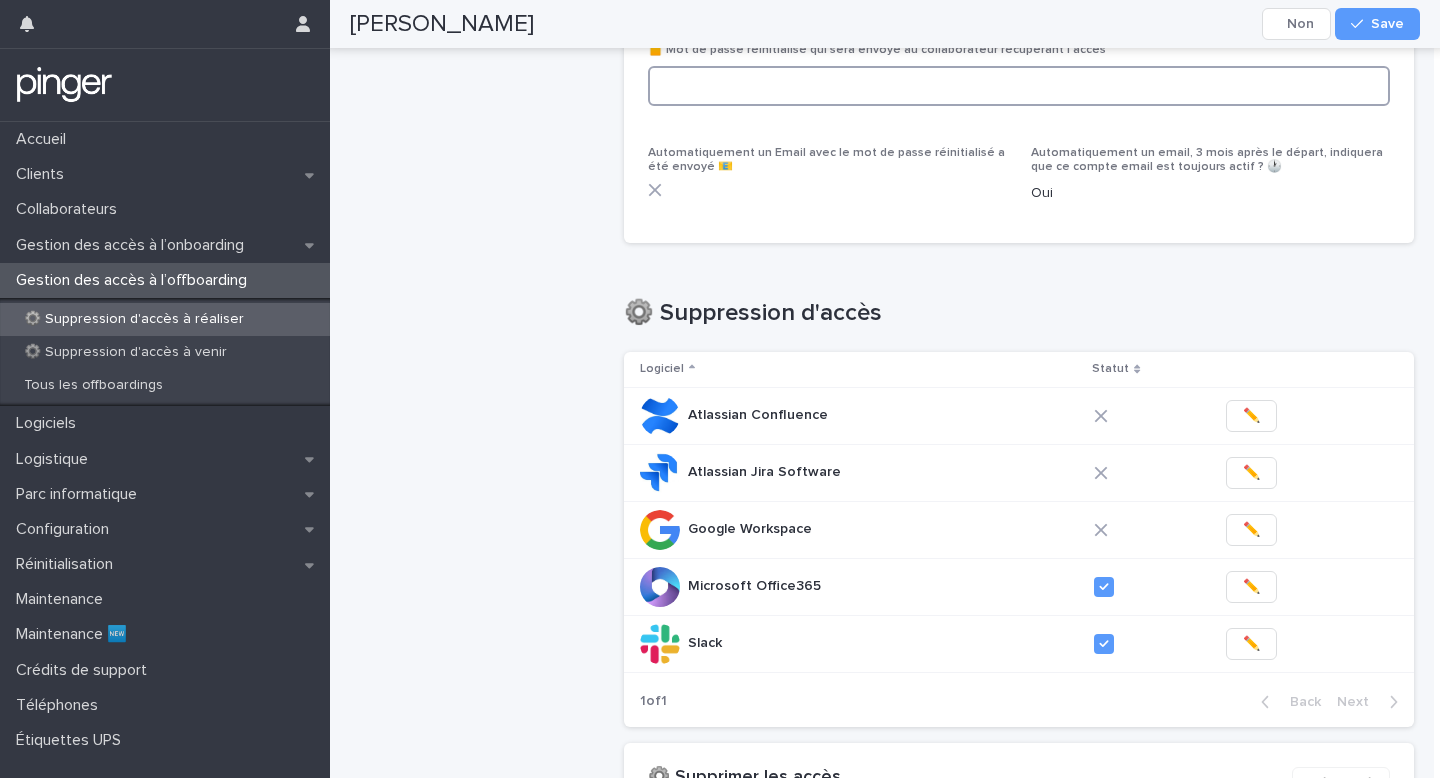 click at bounding box center (1019, 86) 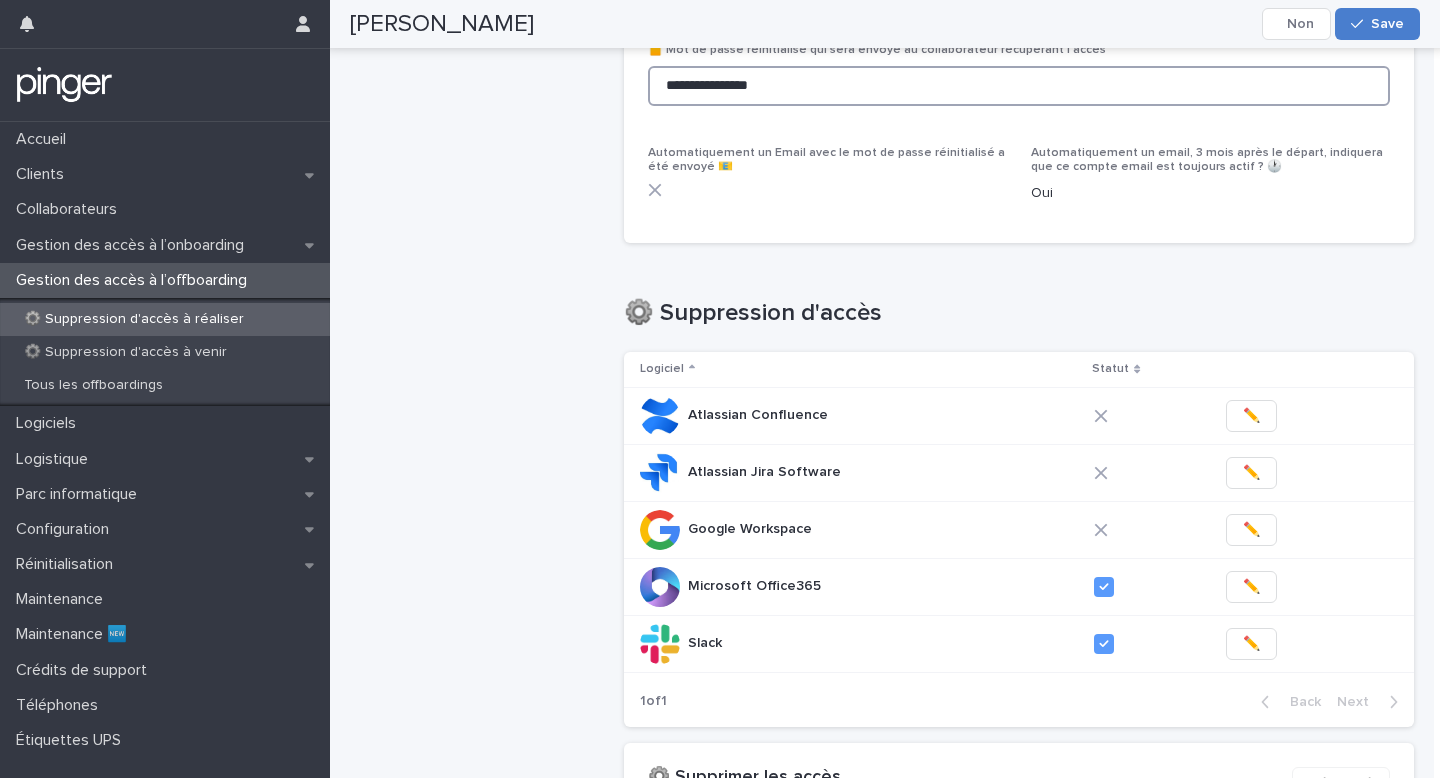 type on "**********" 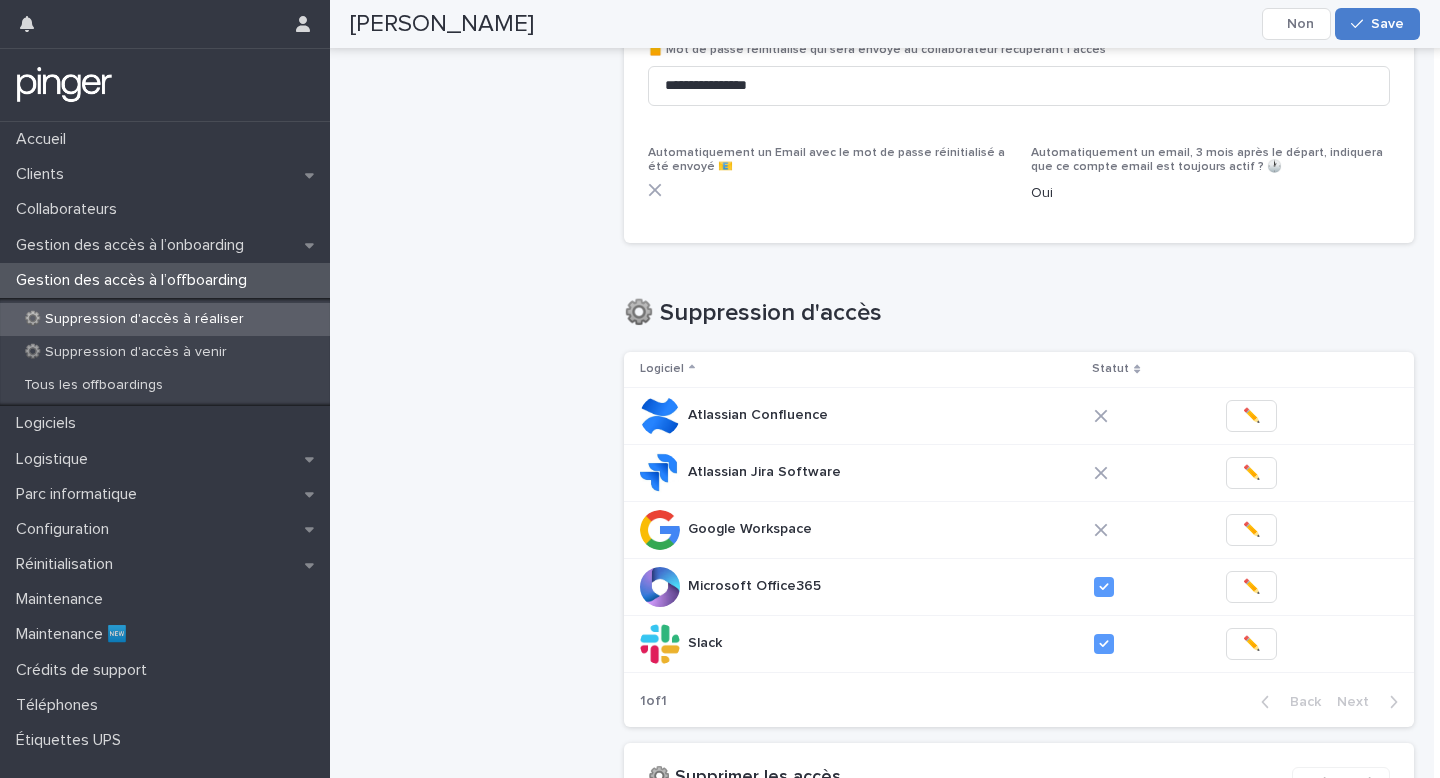 click on "Save" at bounding box center [1387, 24] 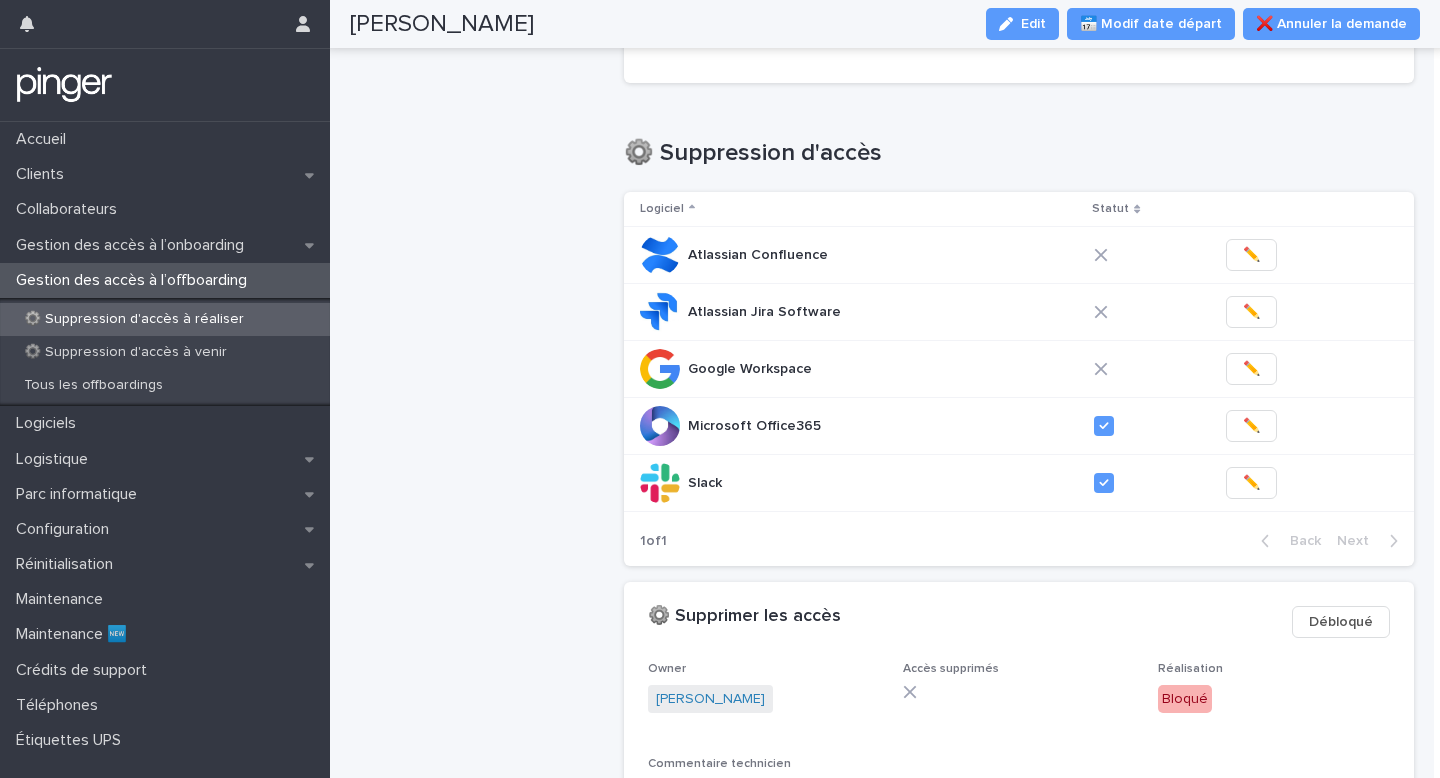 scroll, scrollTop: 970, scrollLeft: 0, axis: vertical 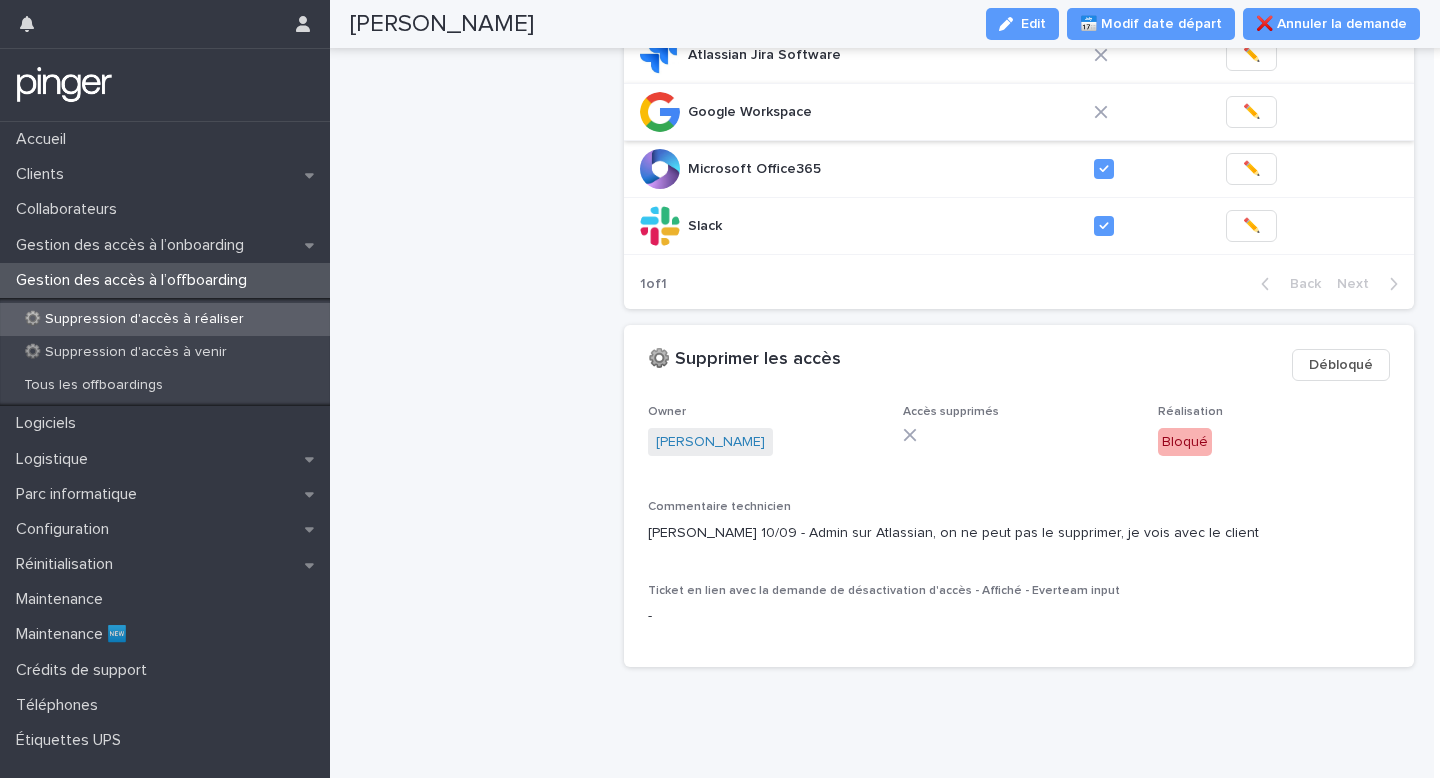 click on "✏️" at bounding box center (1251, 112) 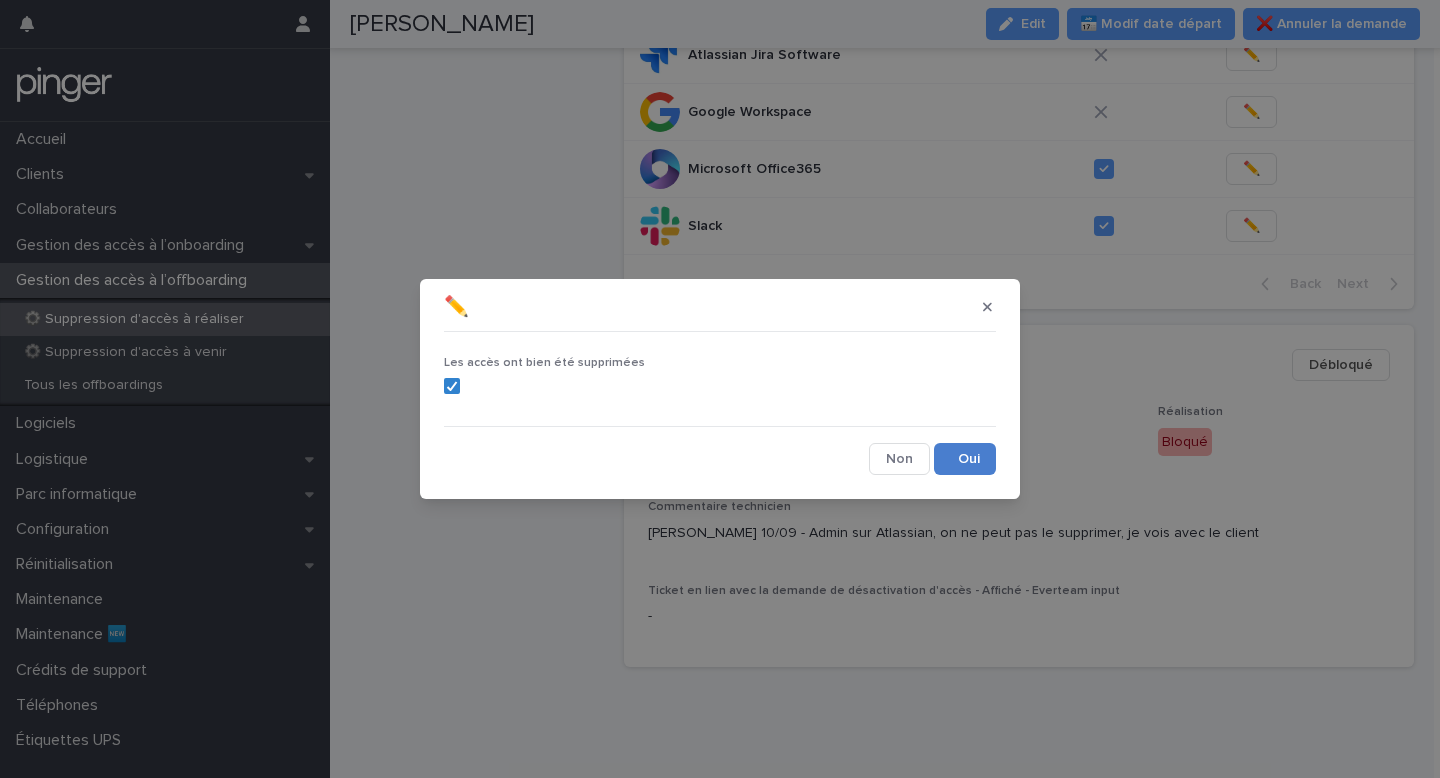 click on "Save" at bounding box center (965, 459) 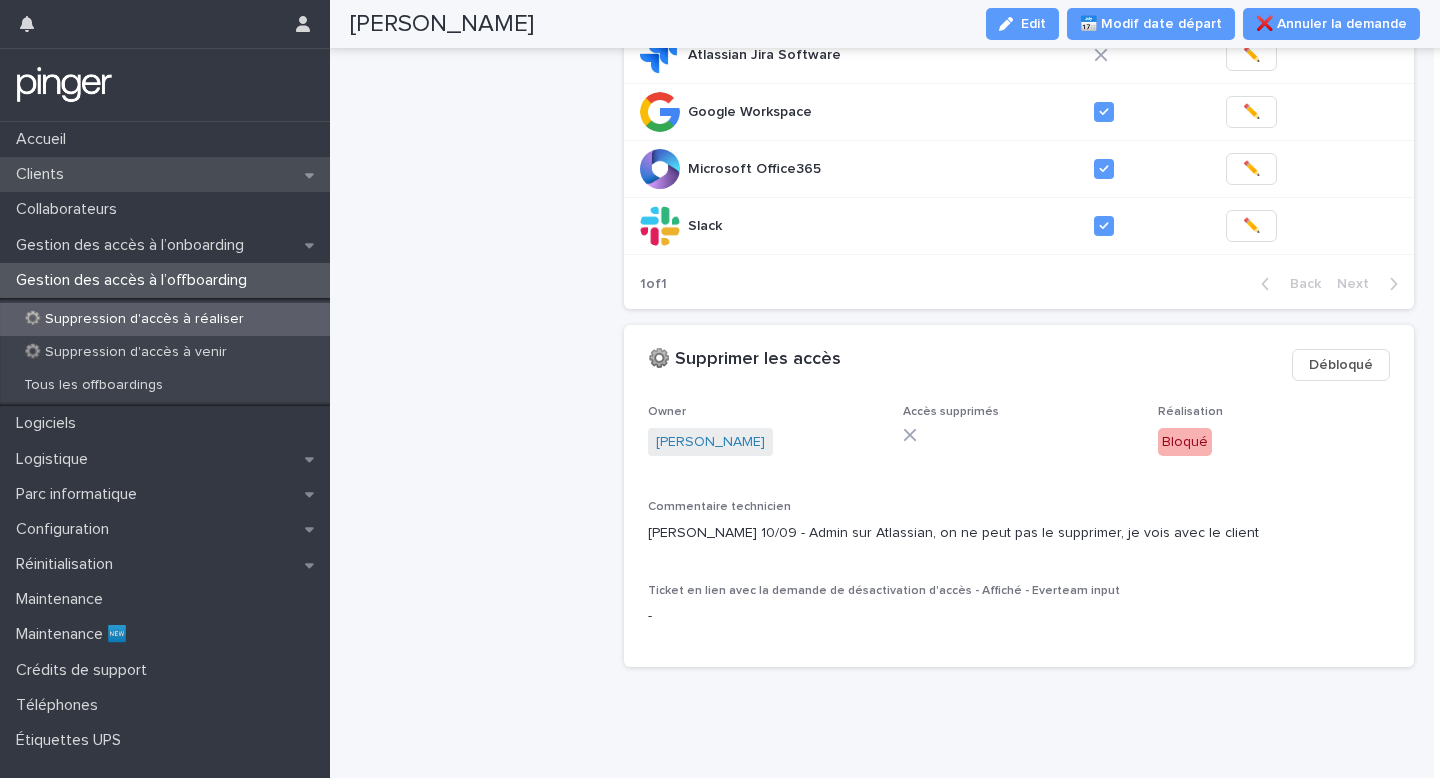 click on "Clients" at bounding box center [44, 174] 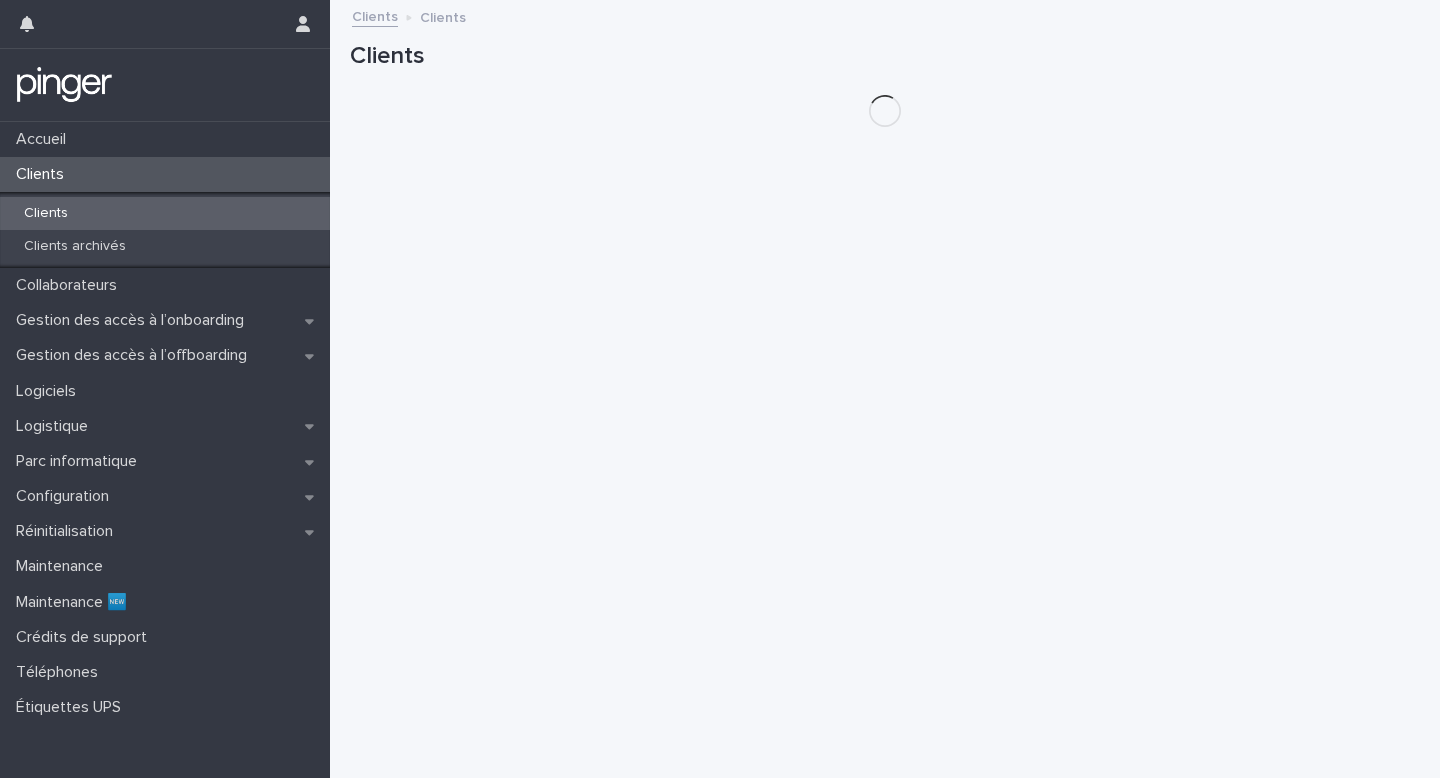 scroll, scrollTop: 0, scrollLeft: 0, axis: both 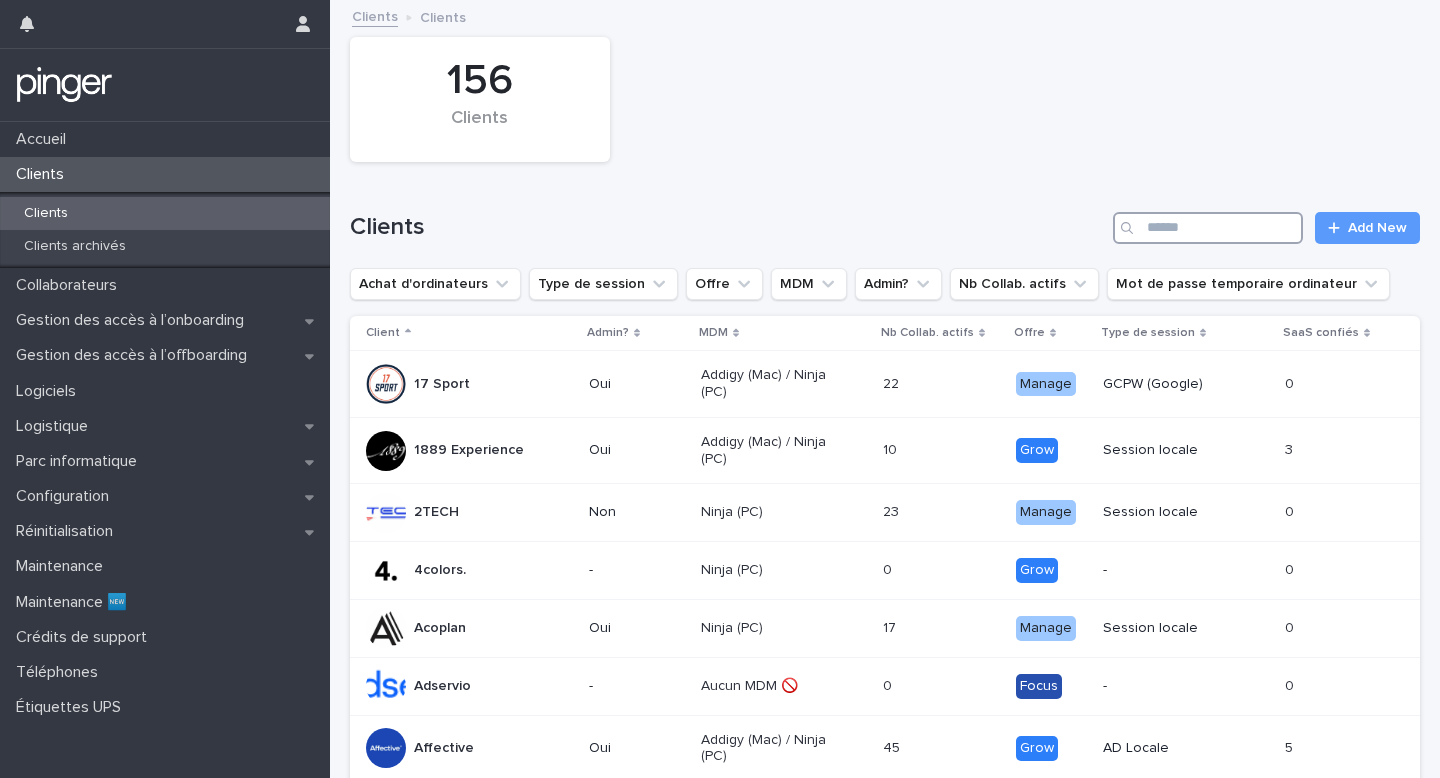 click at bounding box center (1208, 228) 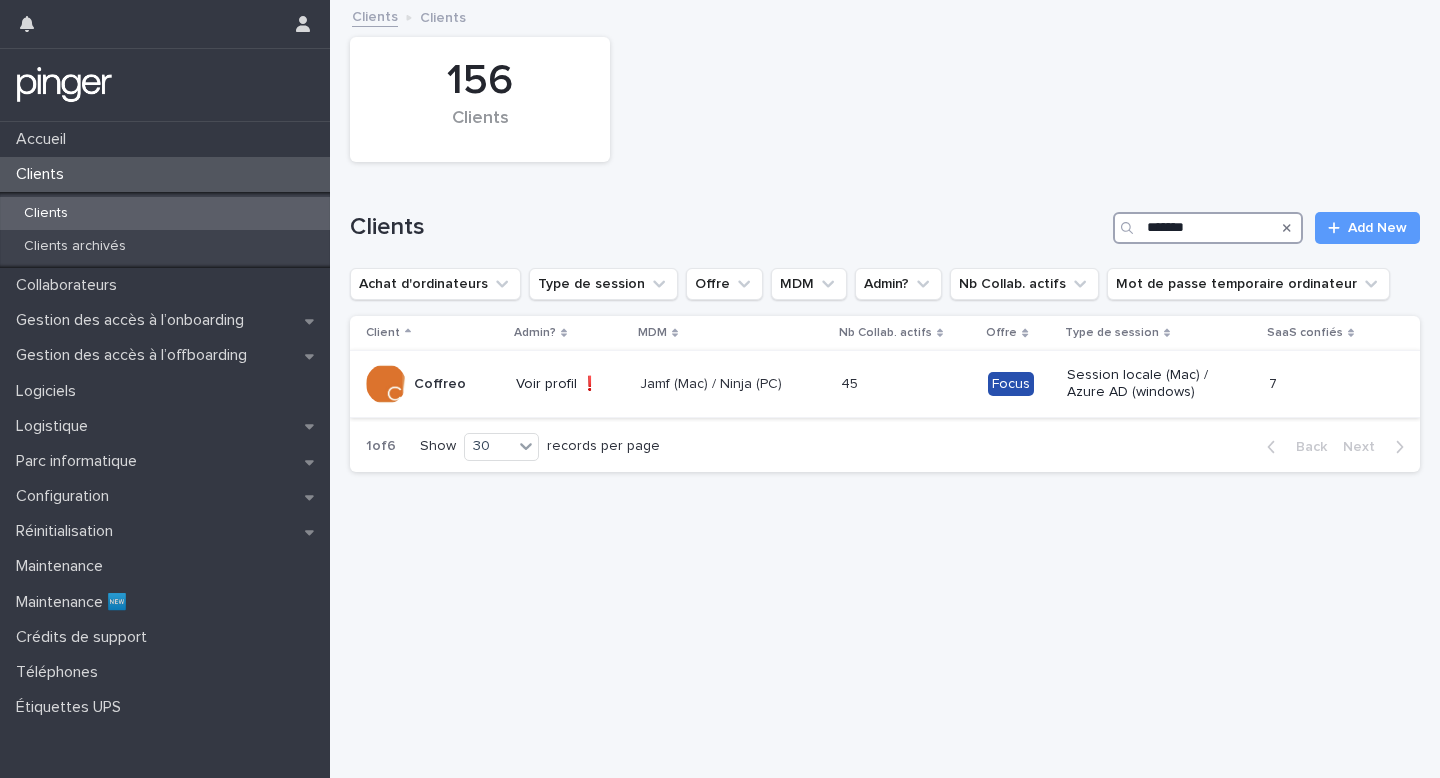 type on "*******" 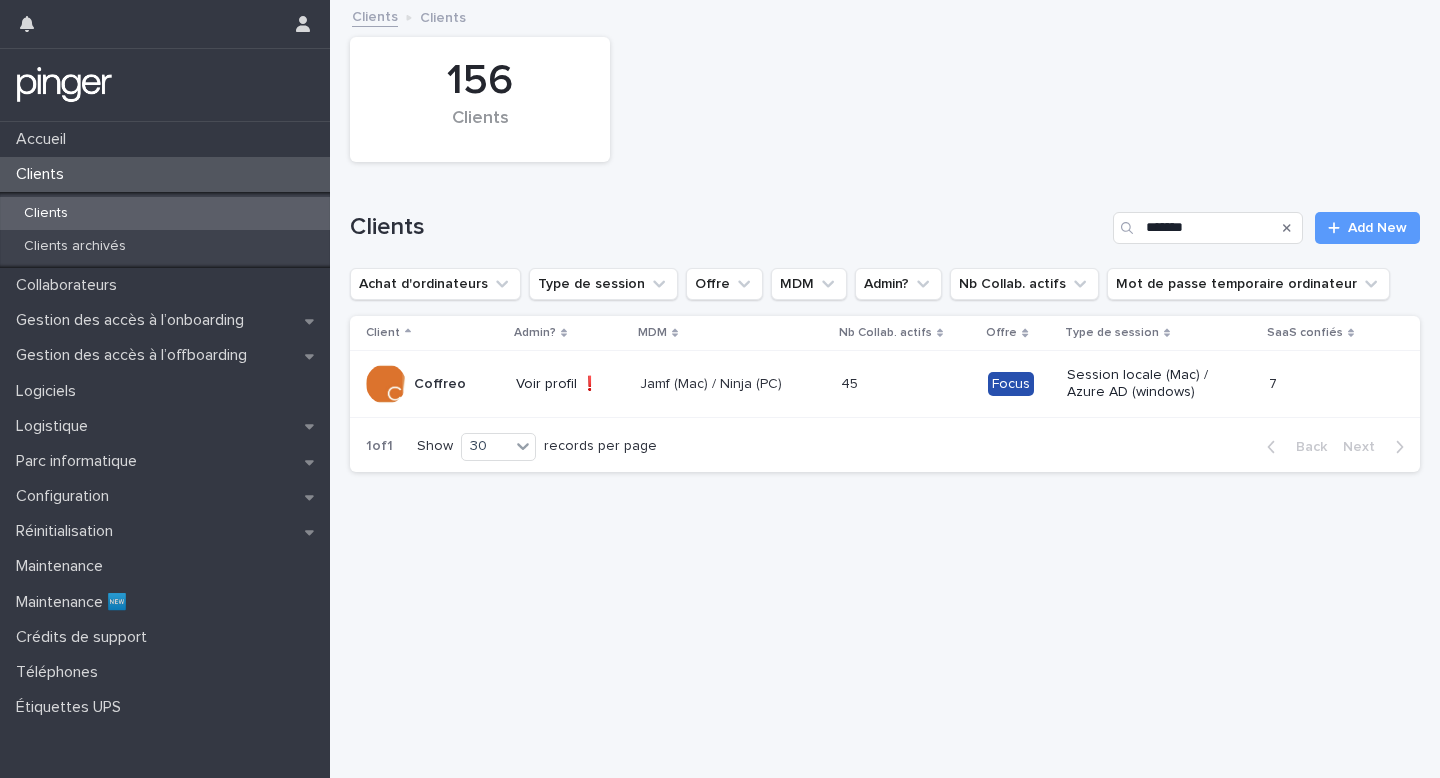 click on "Jamf (Mac) / Ninja (PC)" at bounding box center (711, 382) 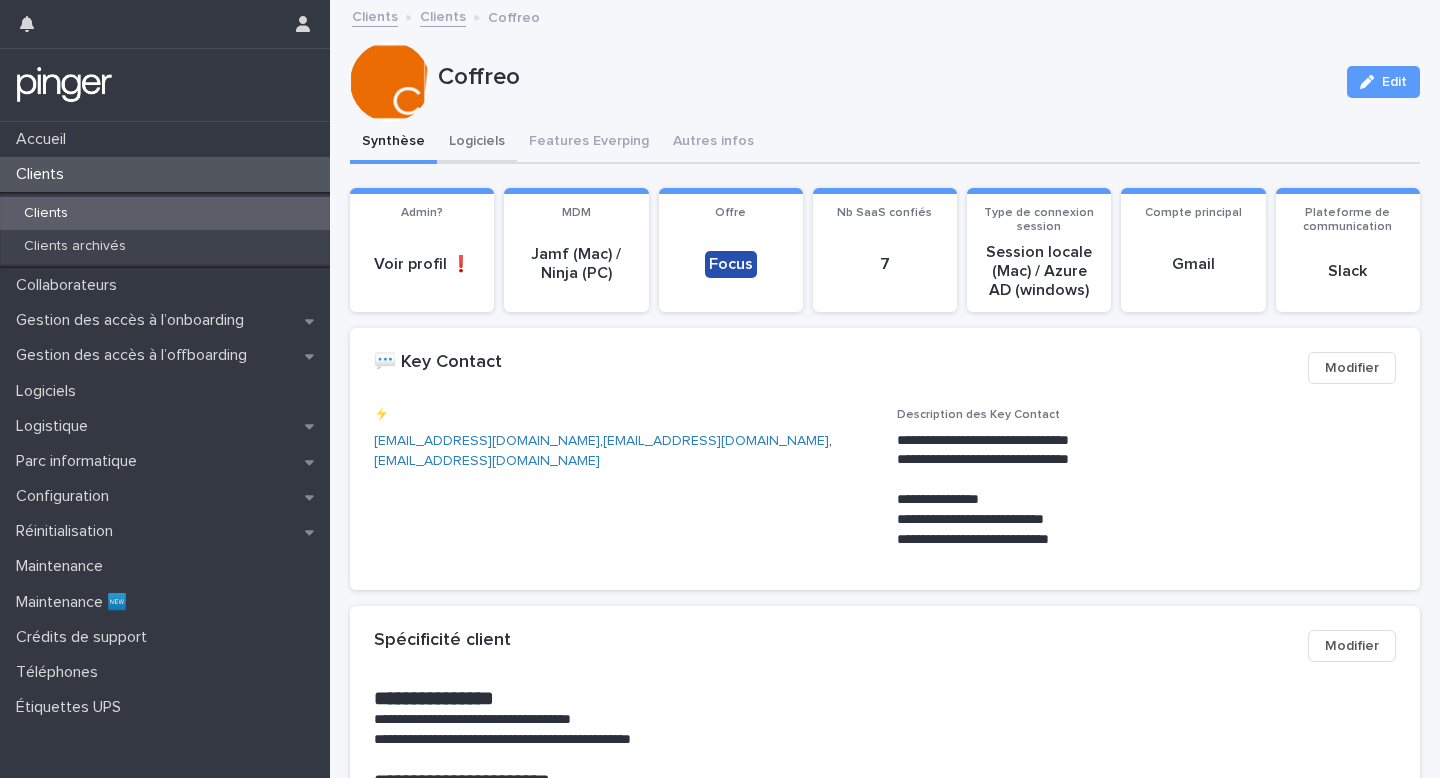 click on "Logiciels" at bounding box center (477, 143) 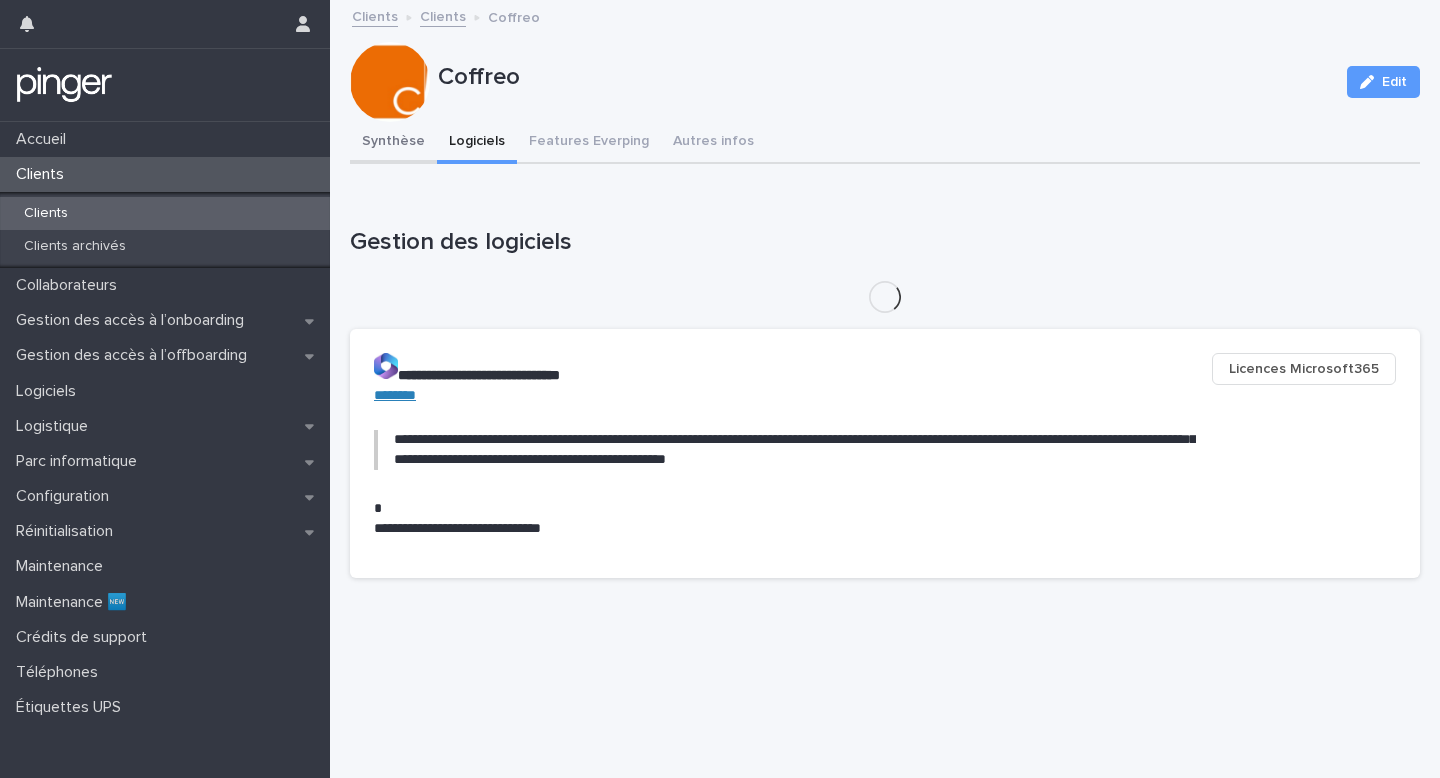 drag, startPoint x: 365, startPoint y: 143, endPoint x: 424, endPoint y: 141, distance: 59.03389 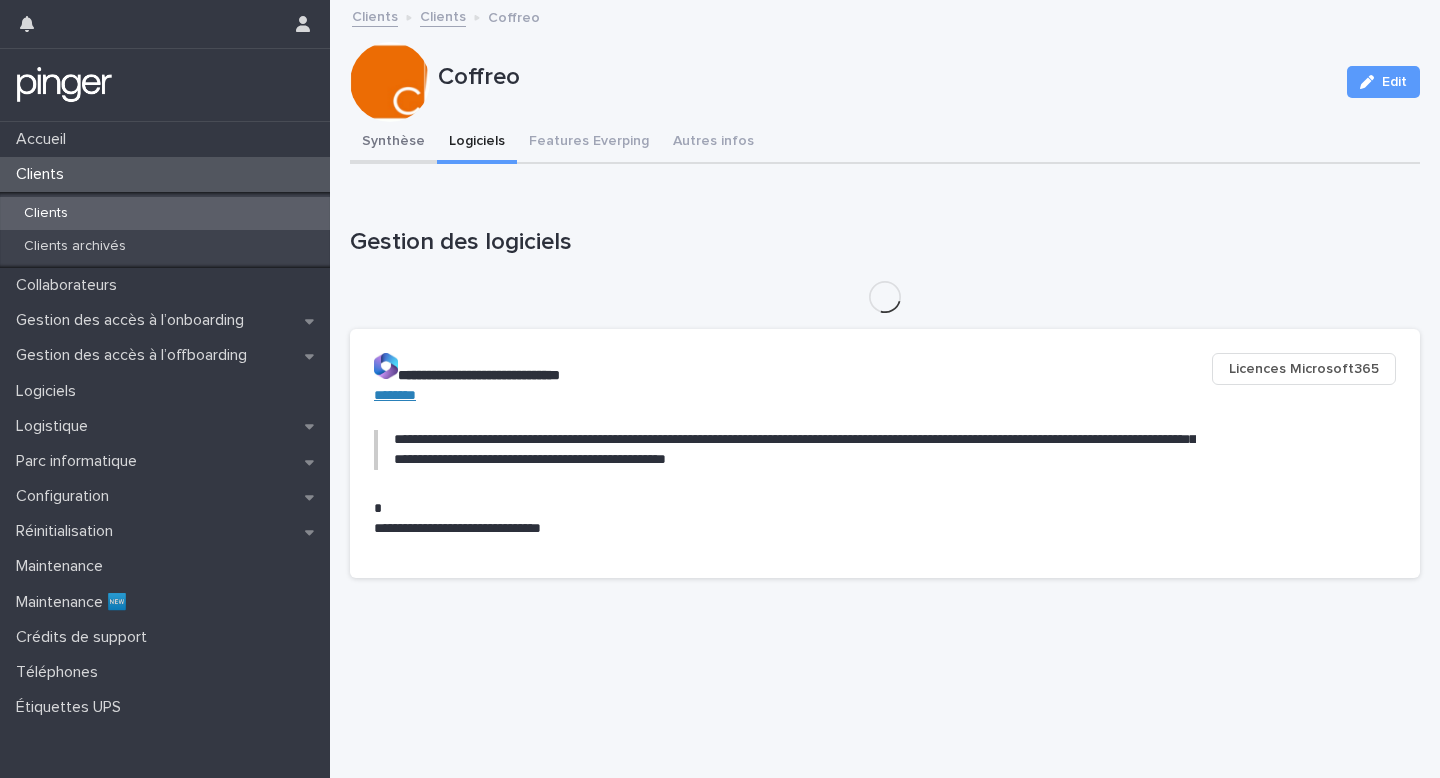 click on "Synthèse" at bounding box center (393, 143) 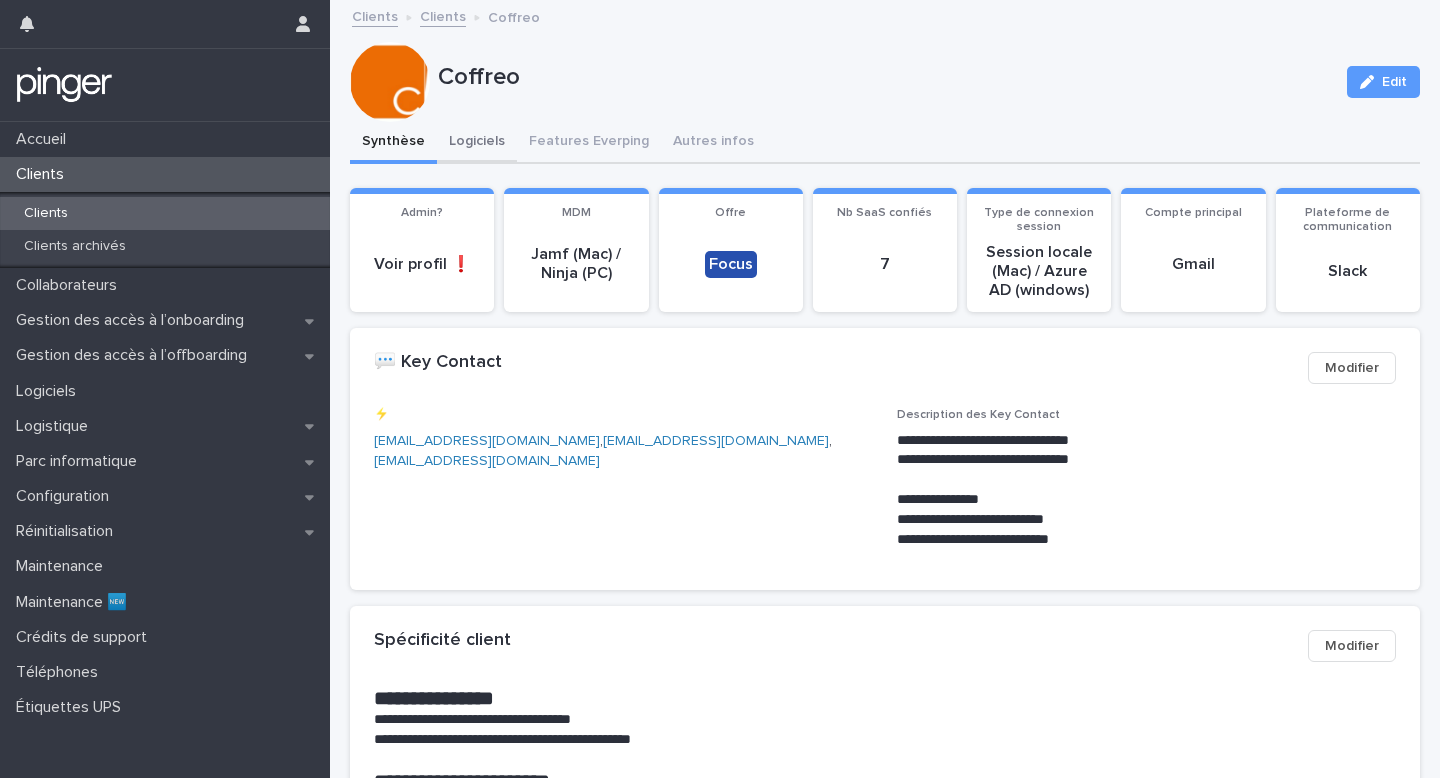 click on "Logiciels" at bounding box center (477, 143) 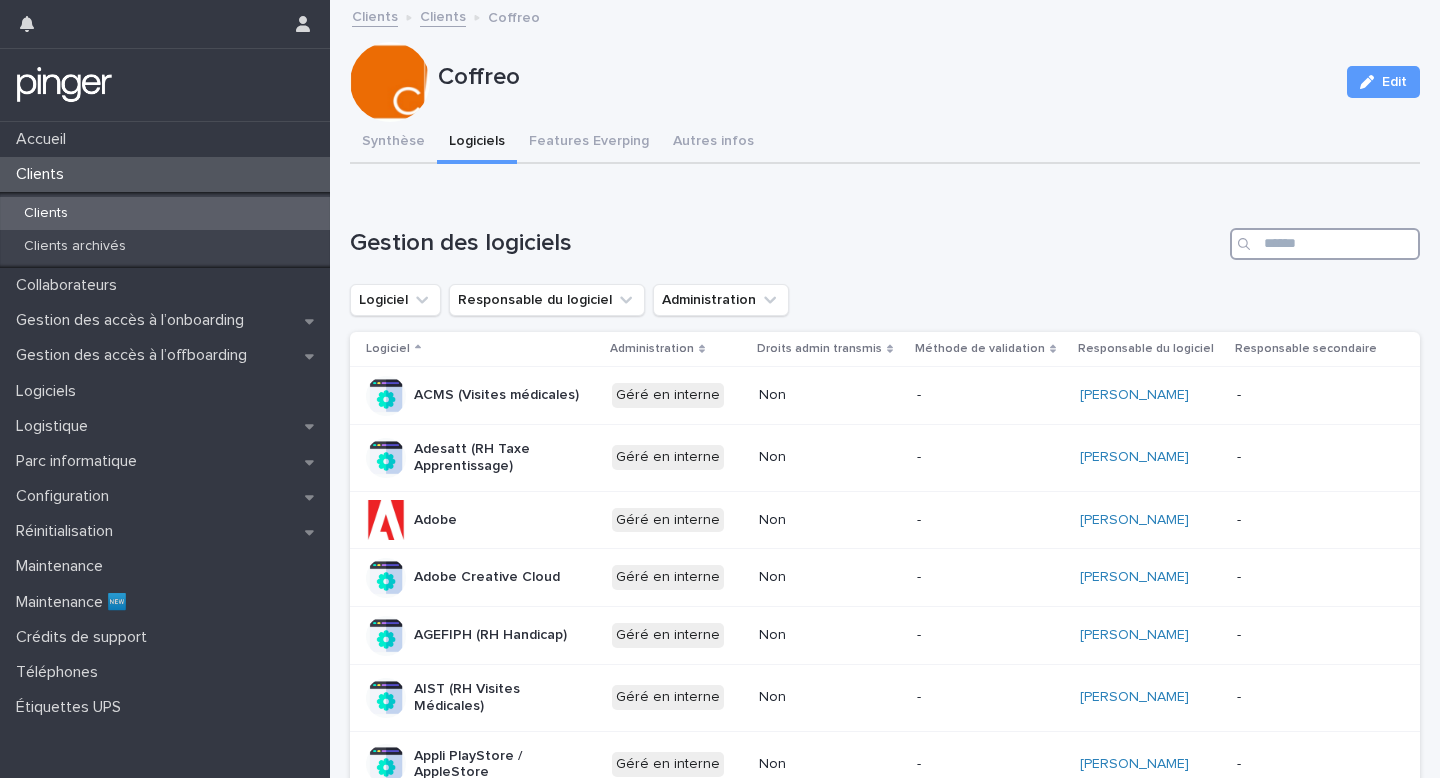 click at bounding box center [1325, 244] 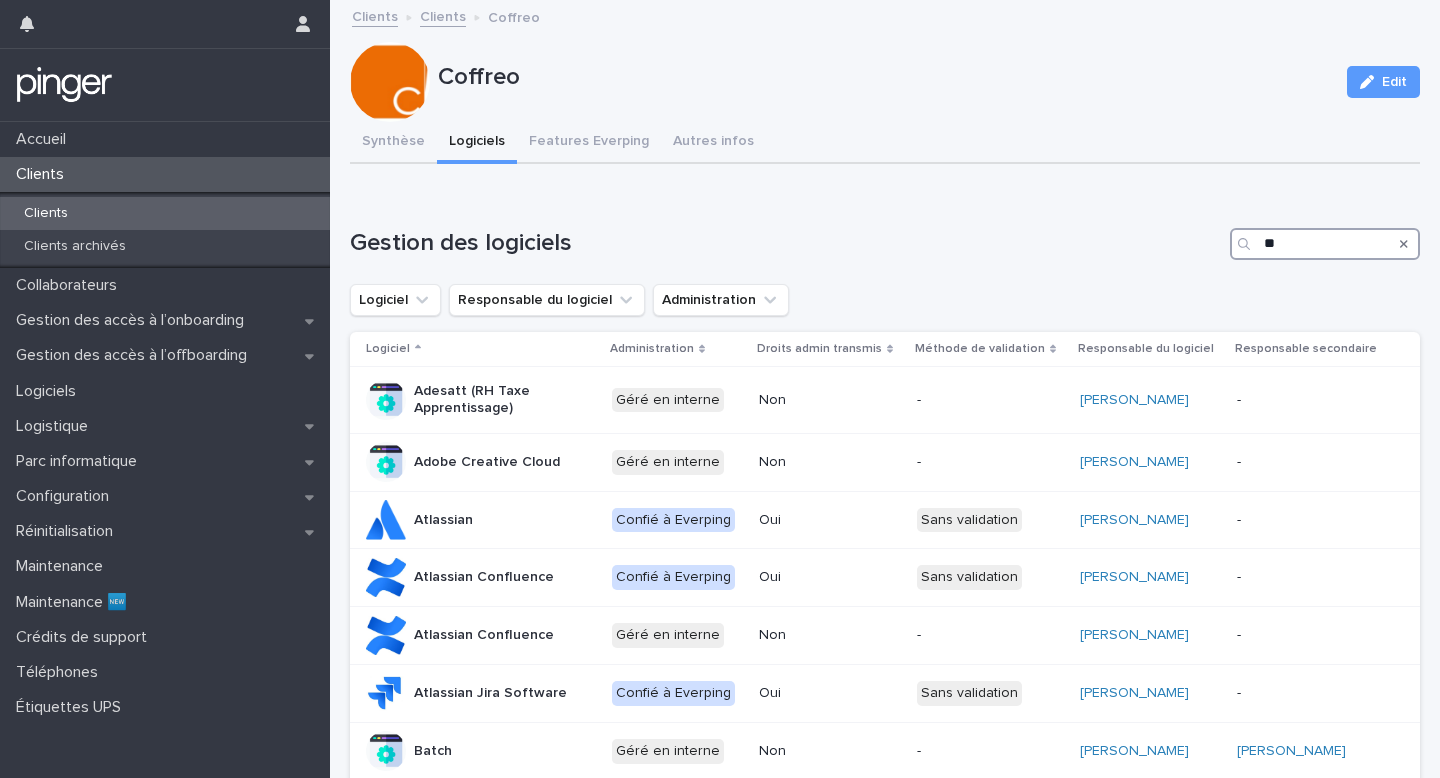 type on "**" 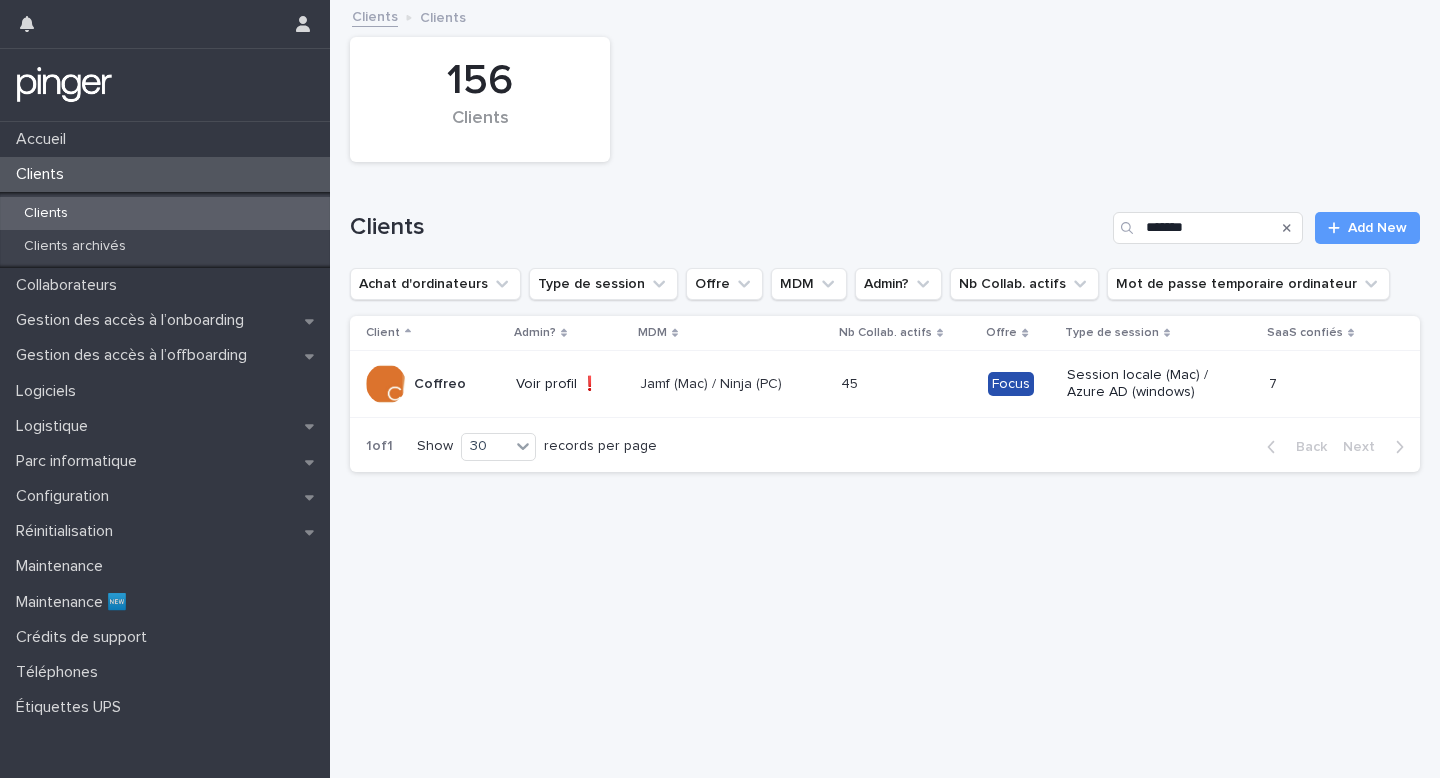 type 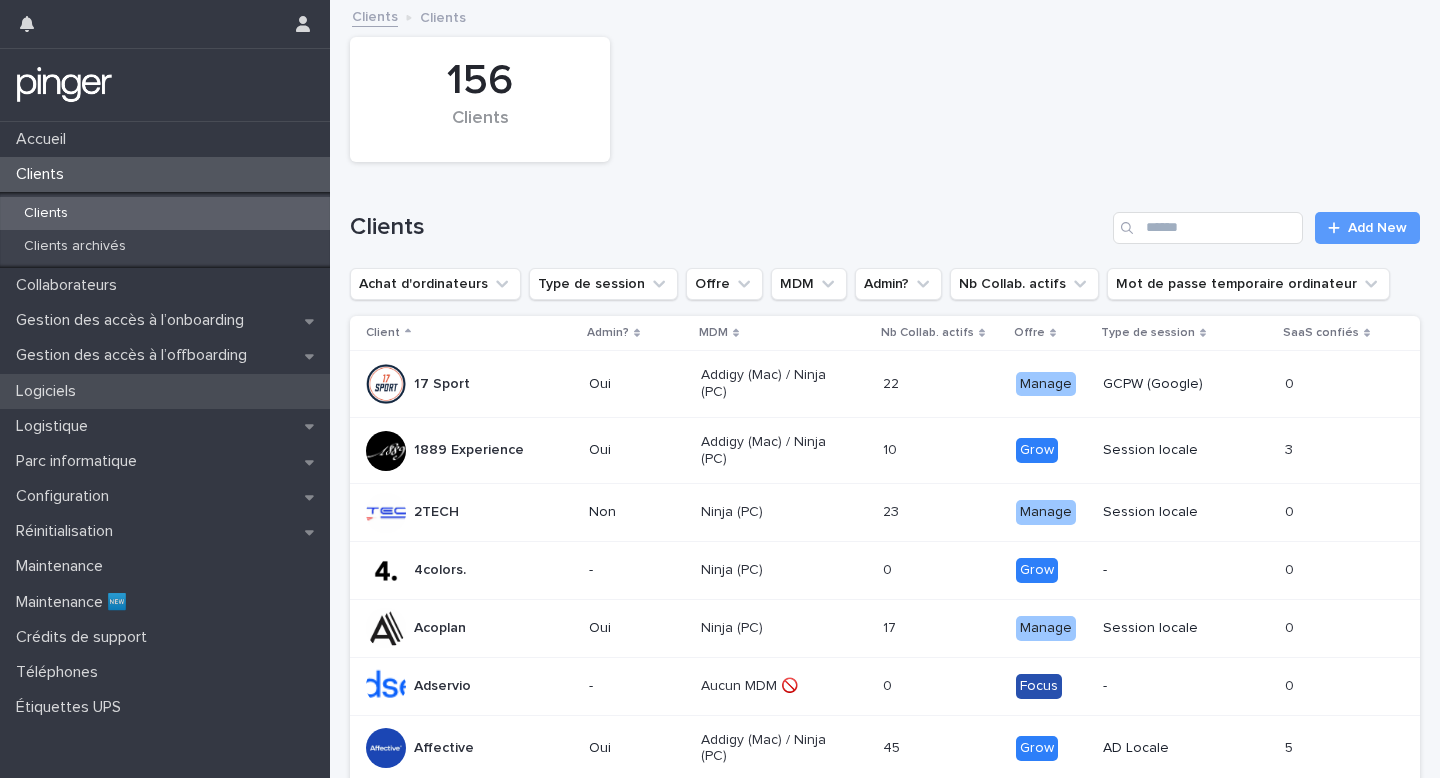 click on "Logiciels" at bounding box center (165, 391) 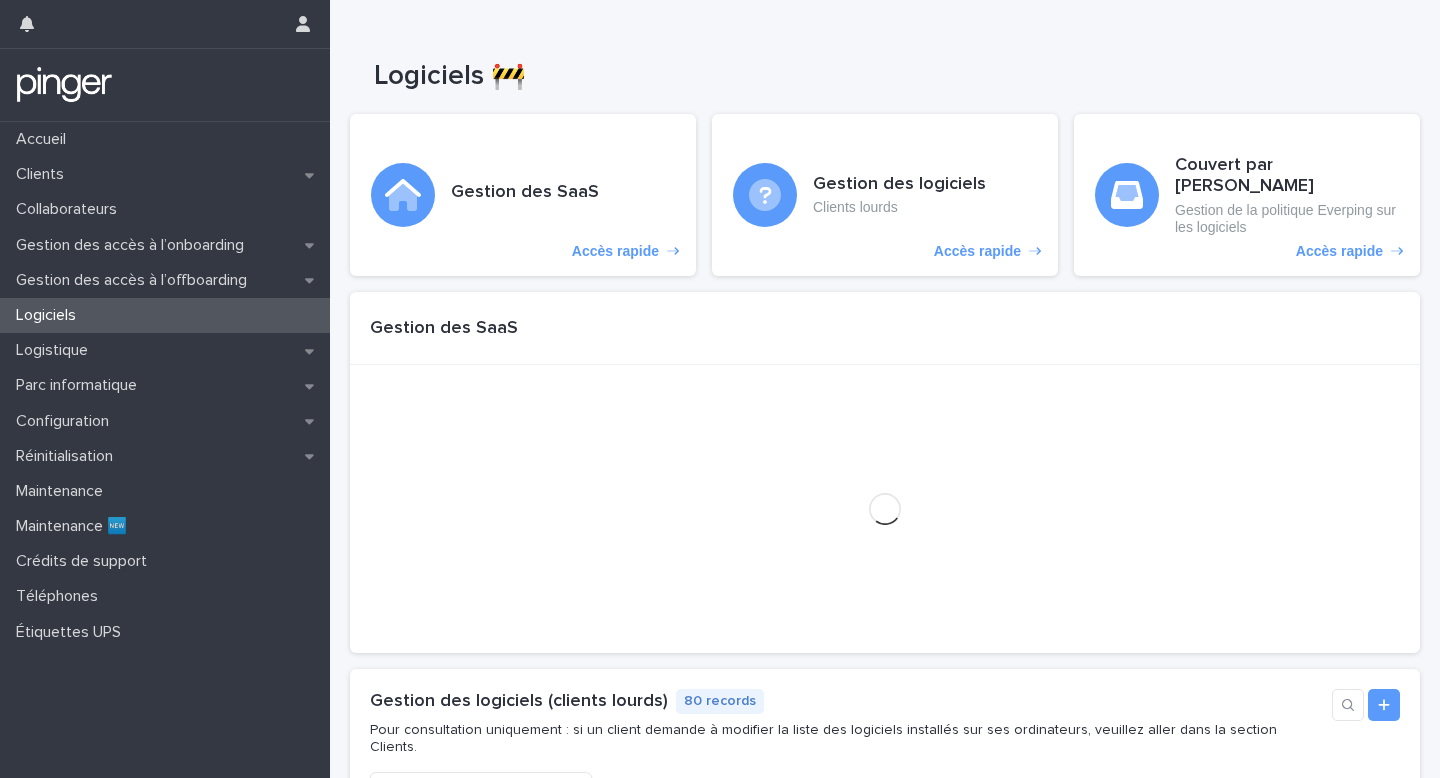 click on "Logiciels" at bounding box center (165, 315) 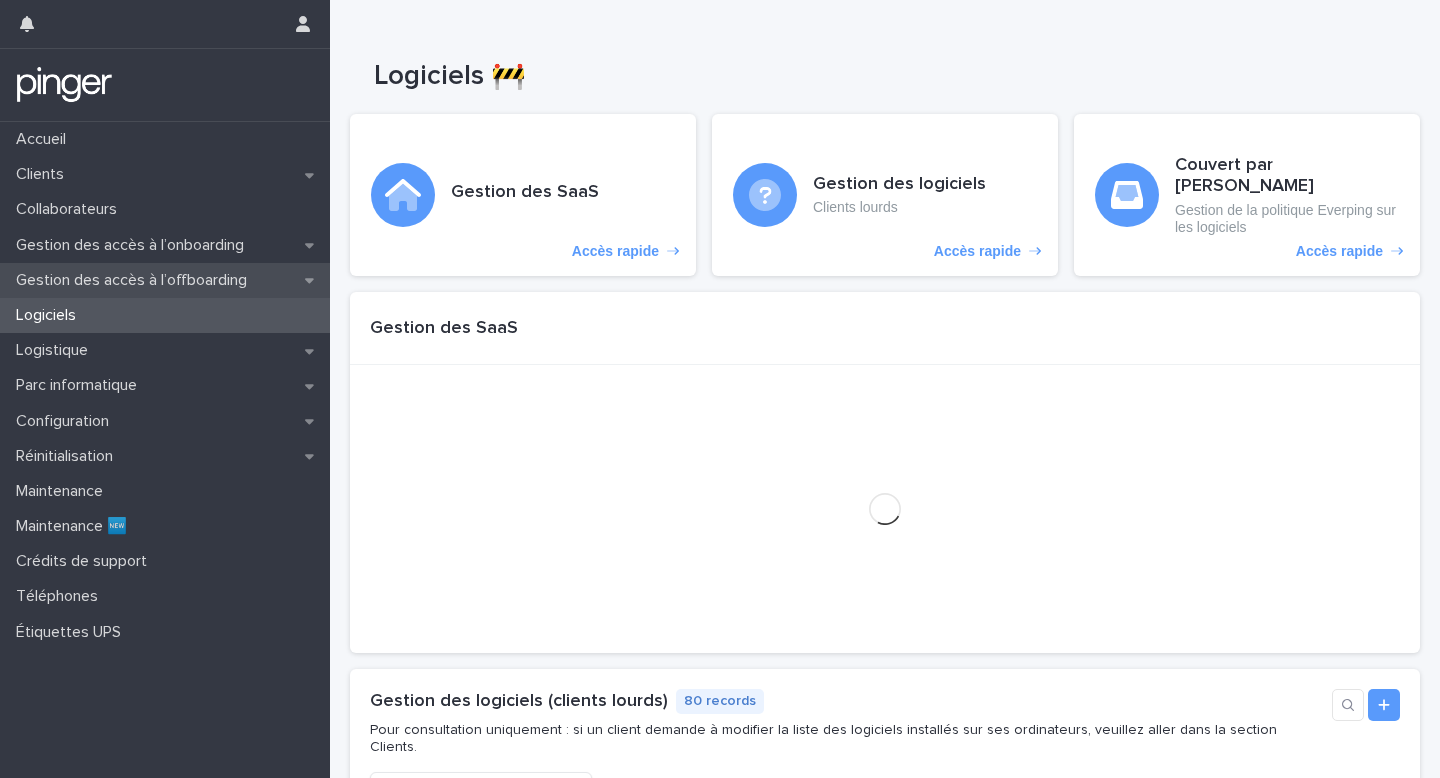 click on "Gestion des accès à l’offboarding" at bounding box center (135, 280) 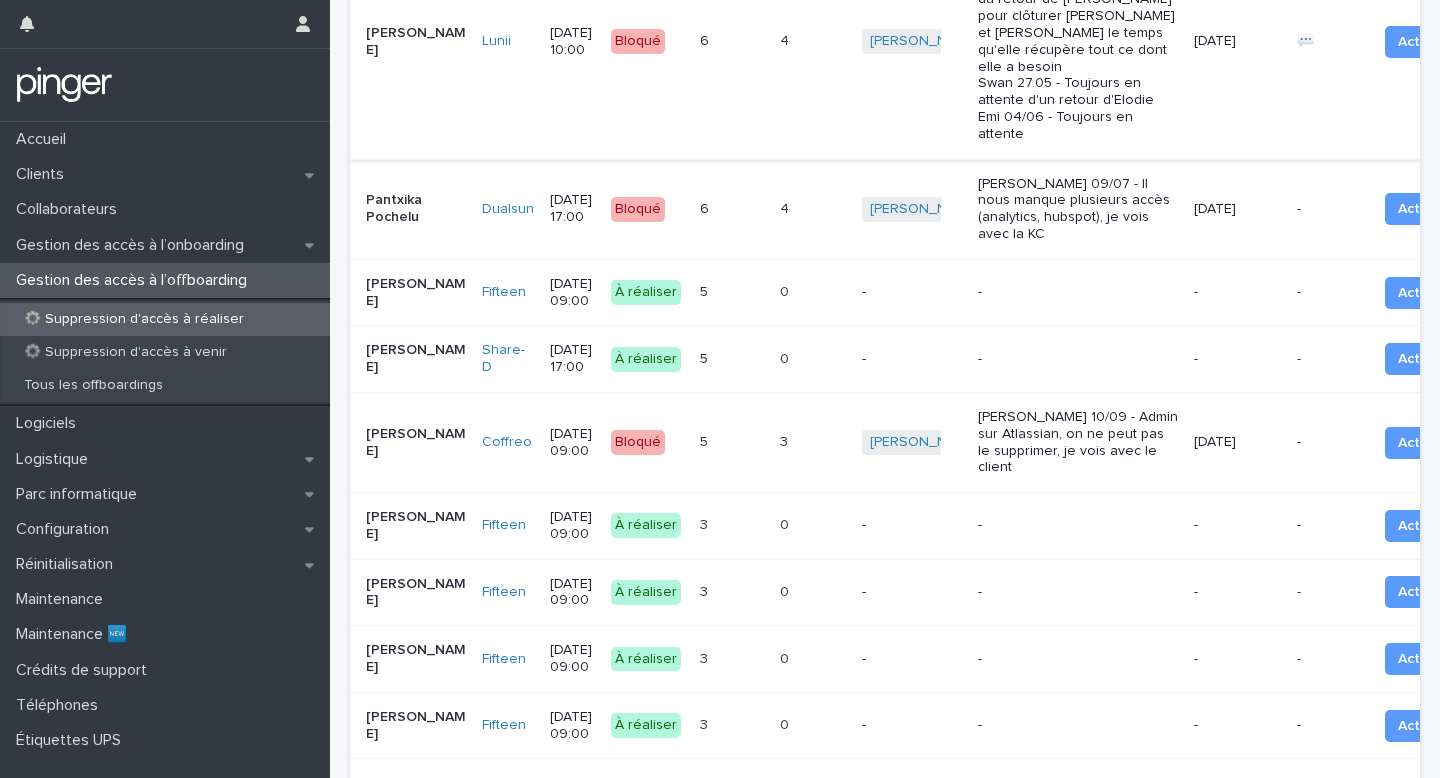scroll, scrollTop: 718, scrollLeft: 0, axis: vertical 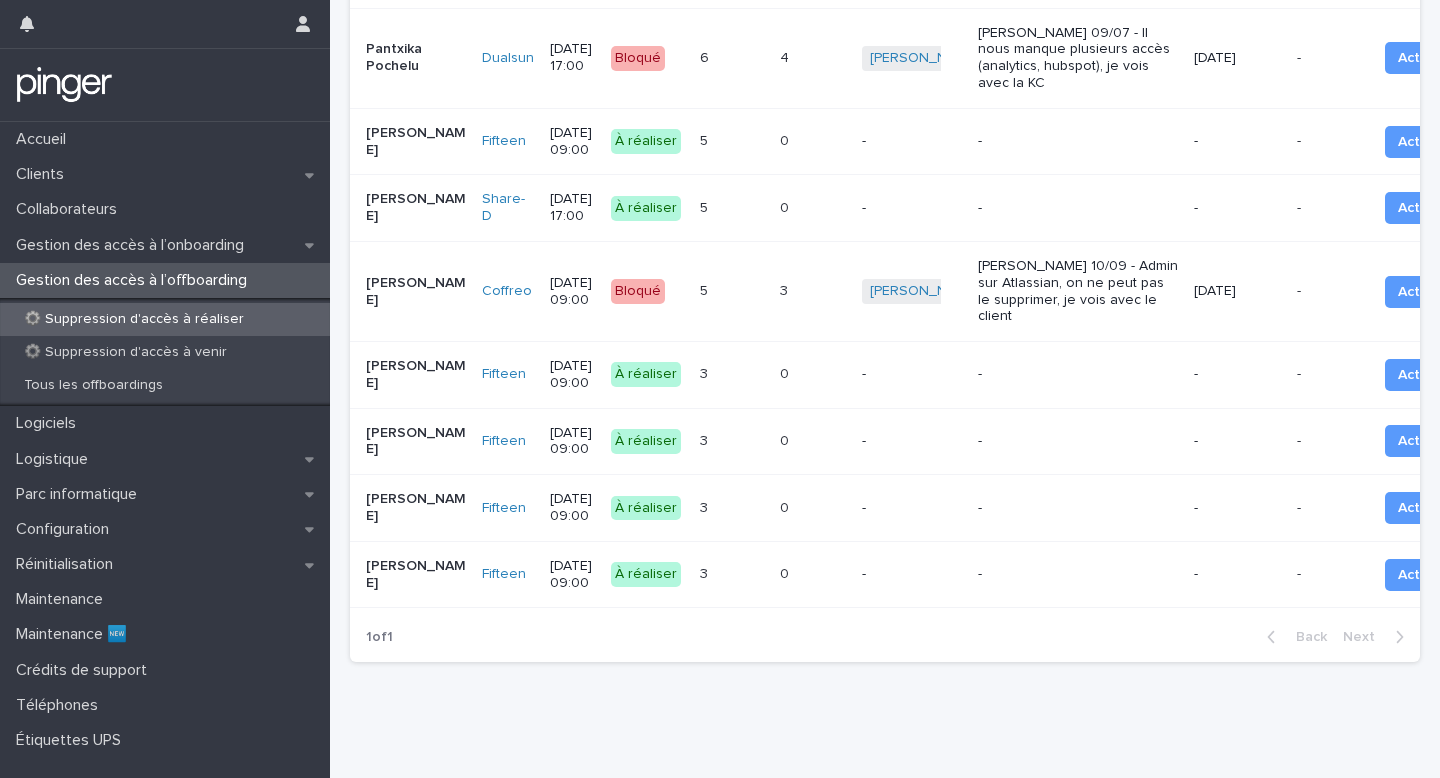 click on "3 3" at bounding box center [813, 291] 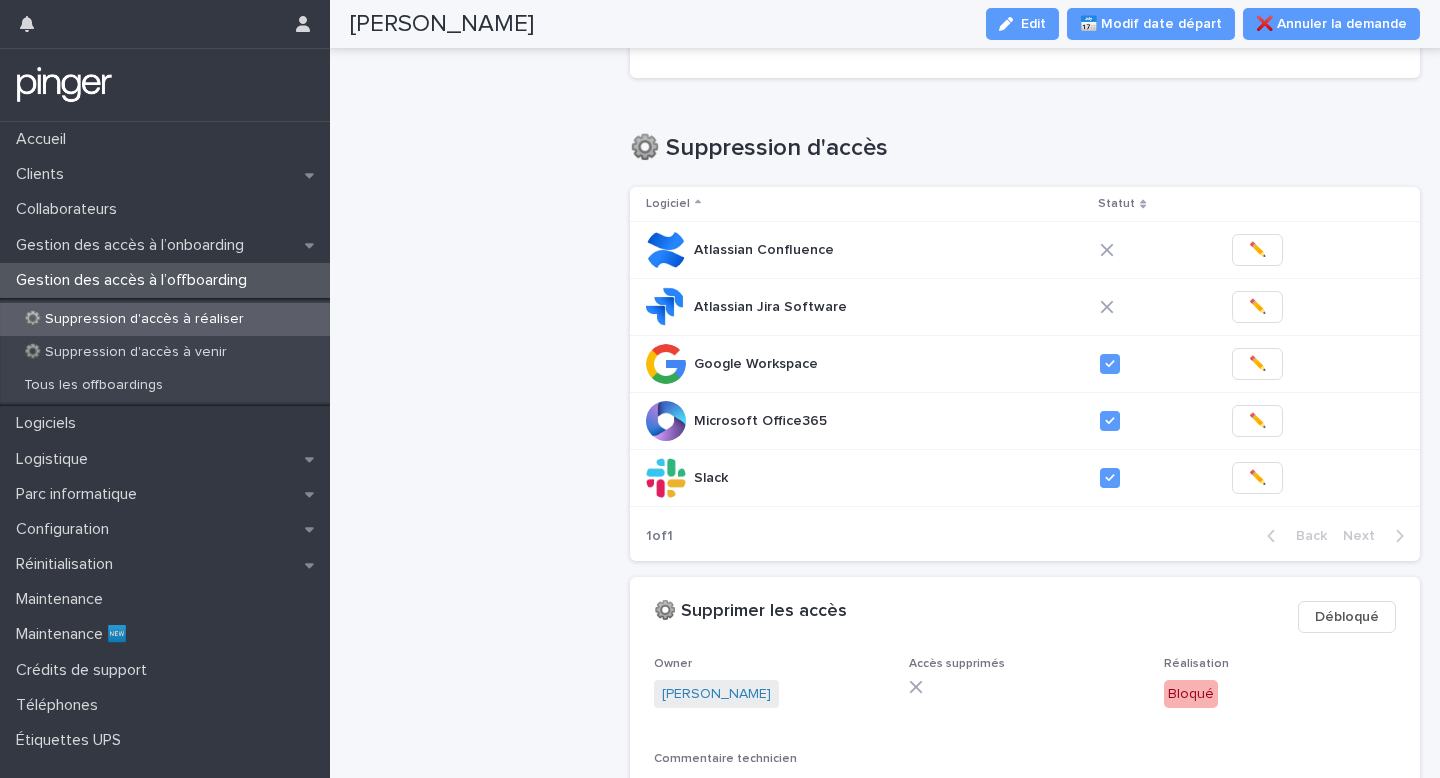 scroll, scrollTop: 633, scrollLeft: 0, axis: vertical 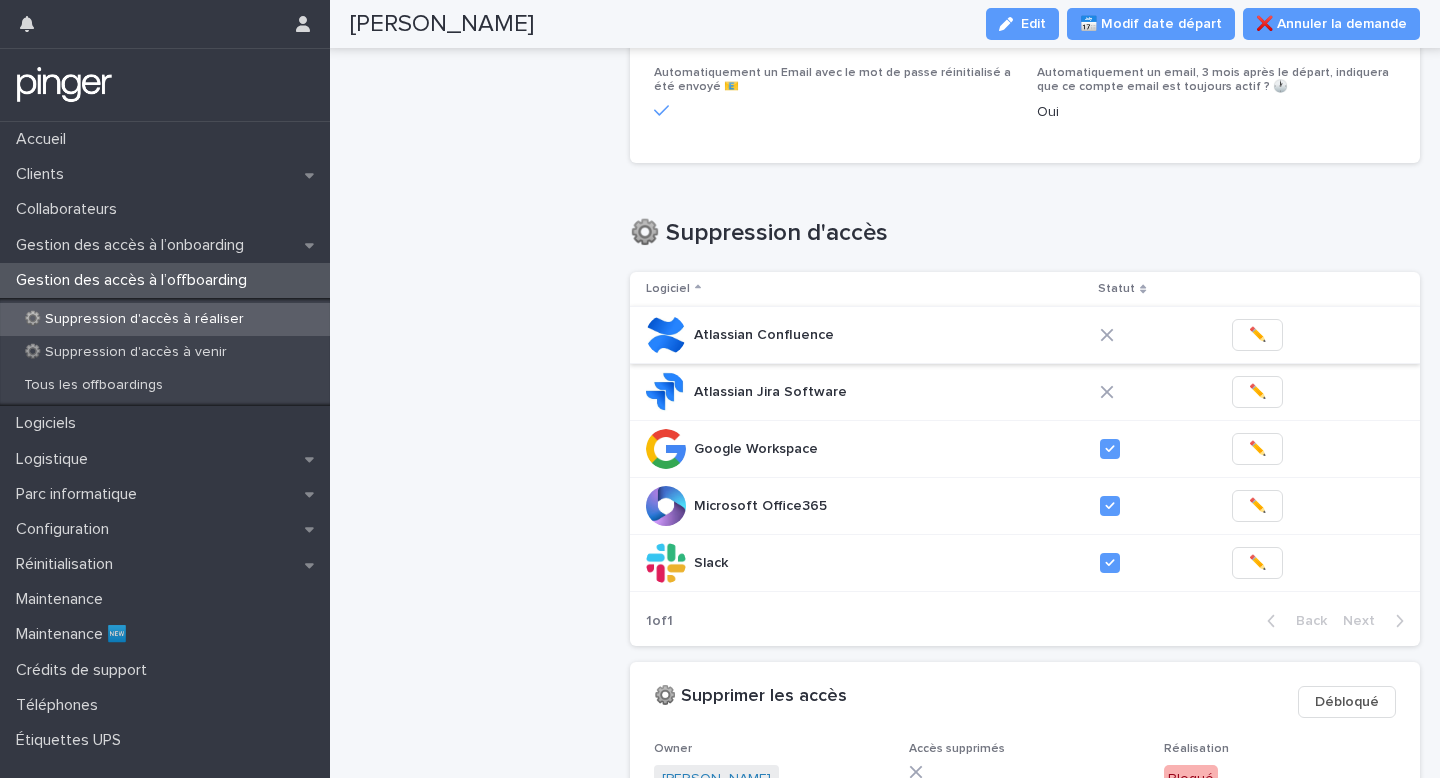 drag, startPoint x: 1042, startPoint y: 13, endPoint x: 928, endPoint y: 340, distance: 346.30188 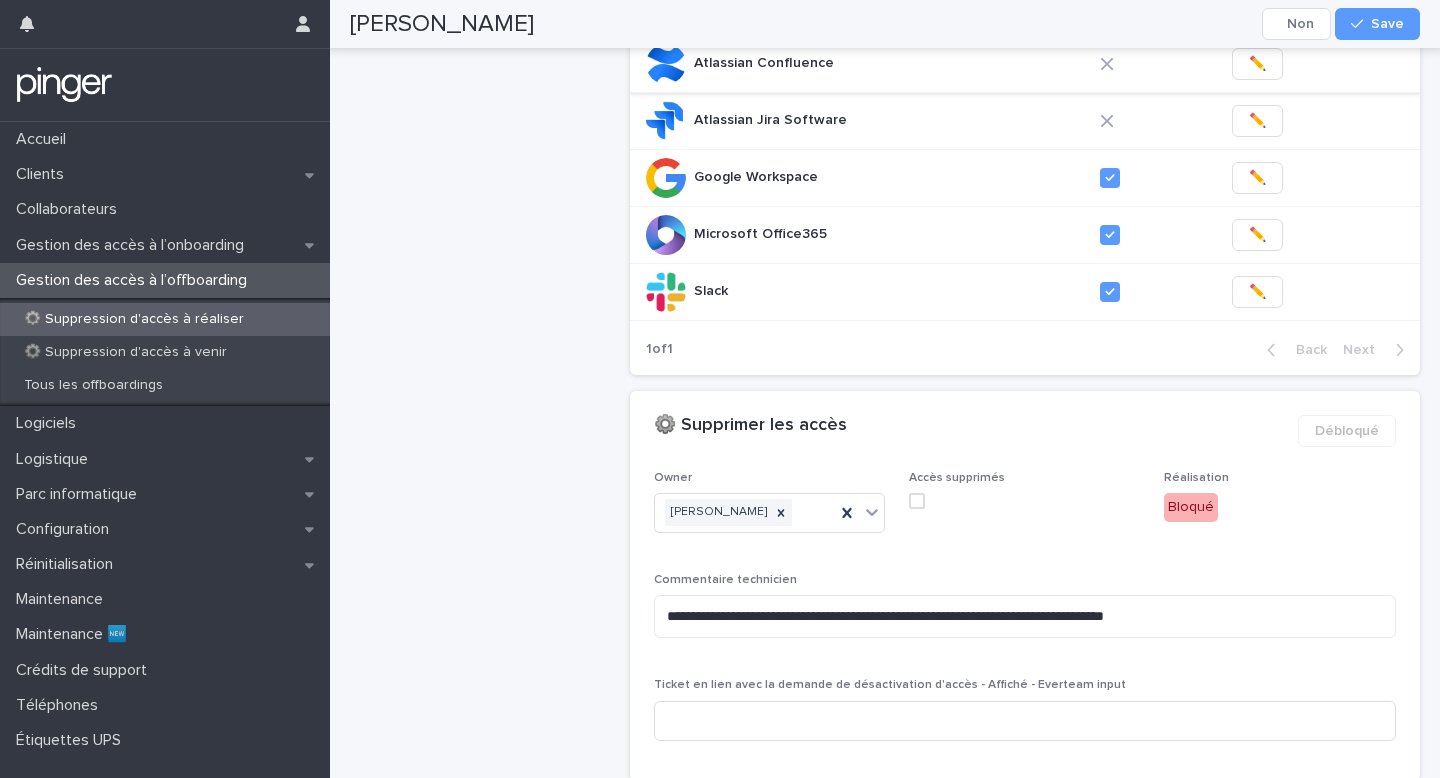 scroll, scrollTop: 1042, scrollLeft: 0, axis: vertical 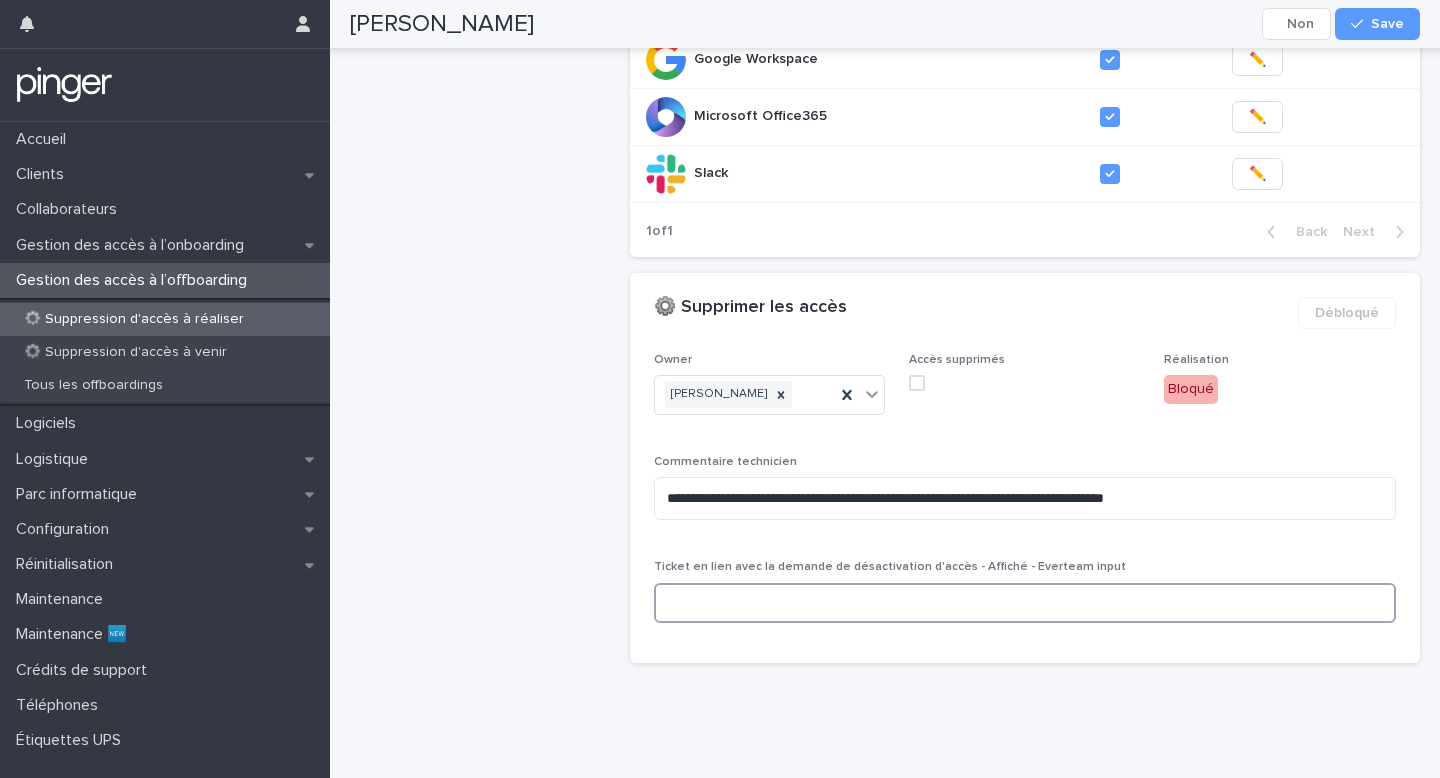 click at bounding box center (1025, 603) 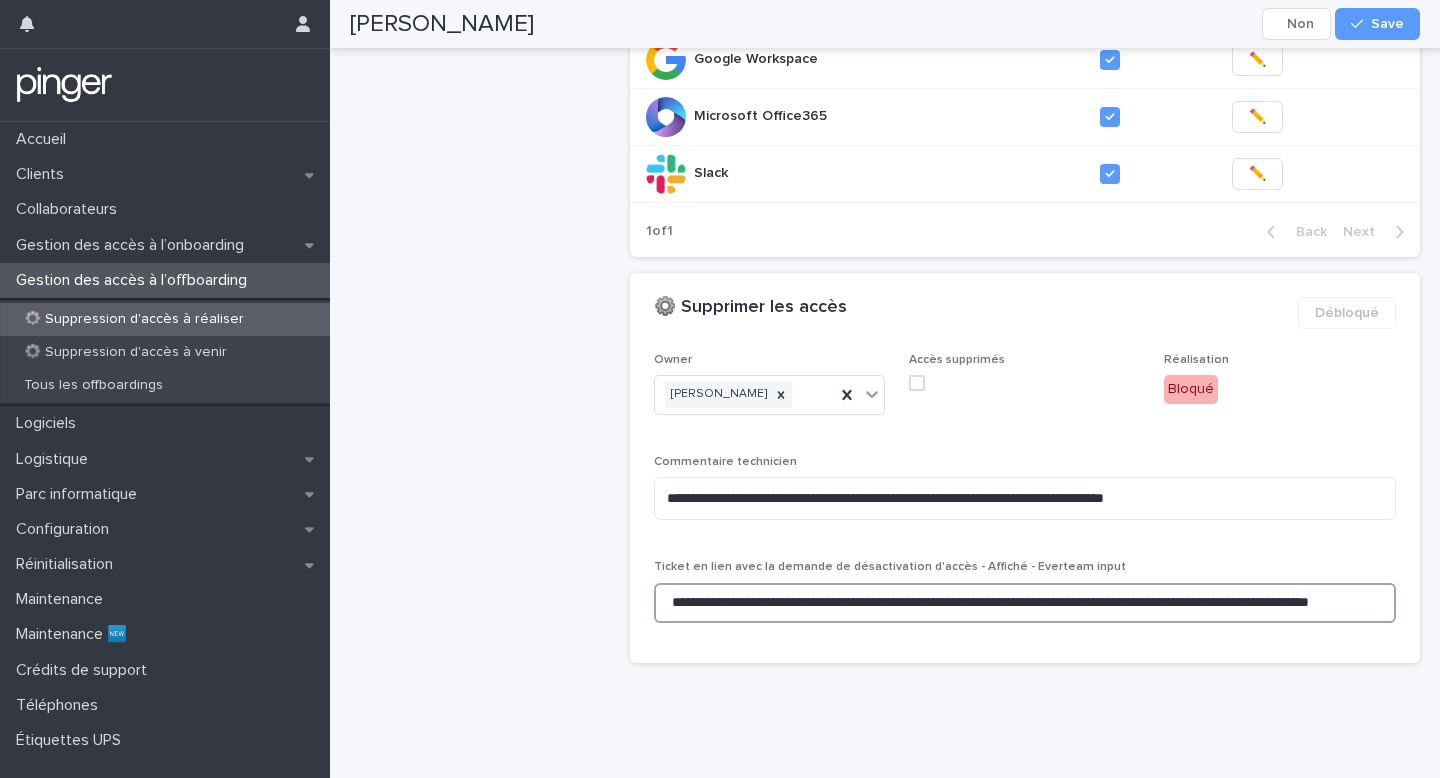 scroll, scrollTop: 0, scrollLeft: 182, axis: horizontal 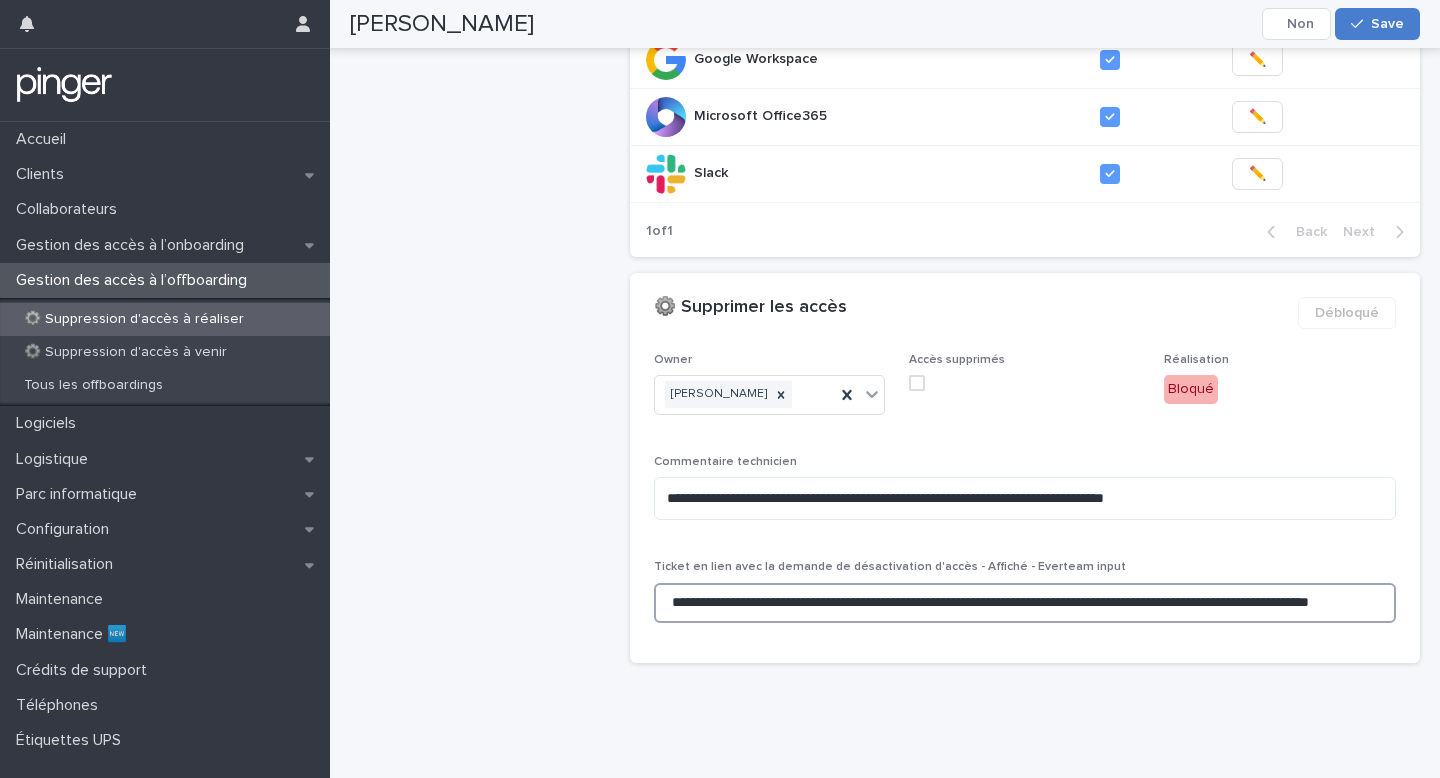 type on "**********" 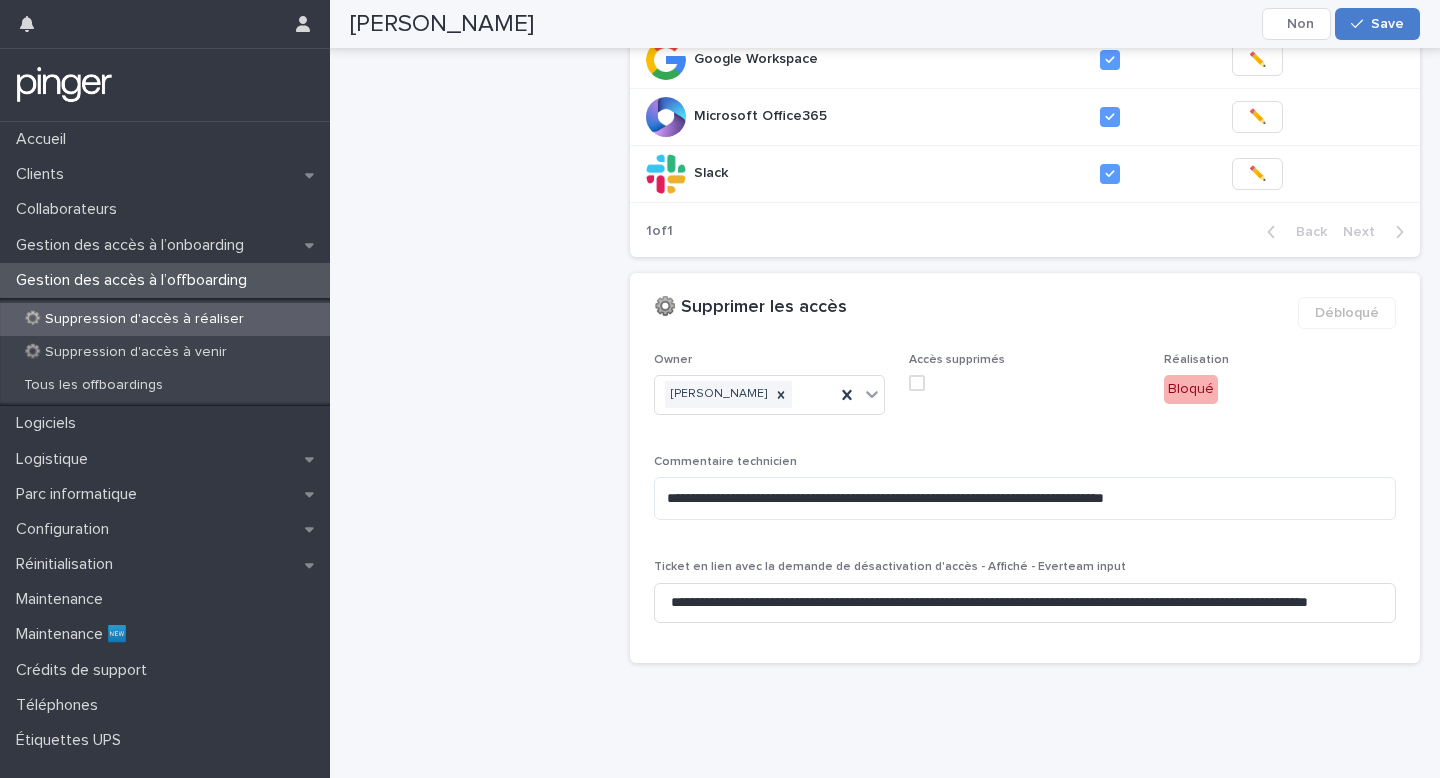 click on "Save" at bounding box center (1377, 24) 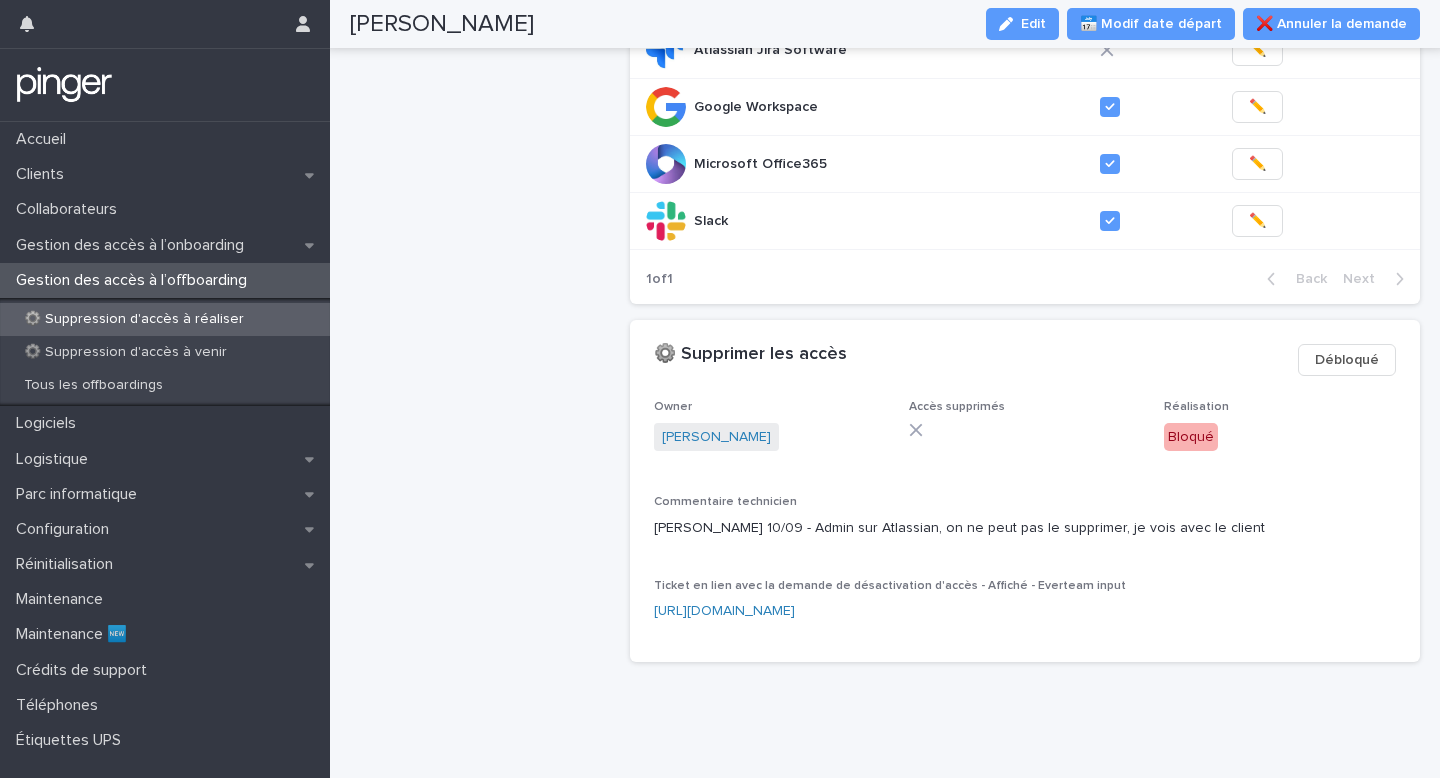 scroll, scrollTop: 974, scrollLeft: 0, axis: vertical 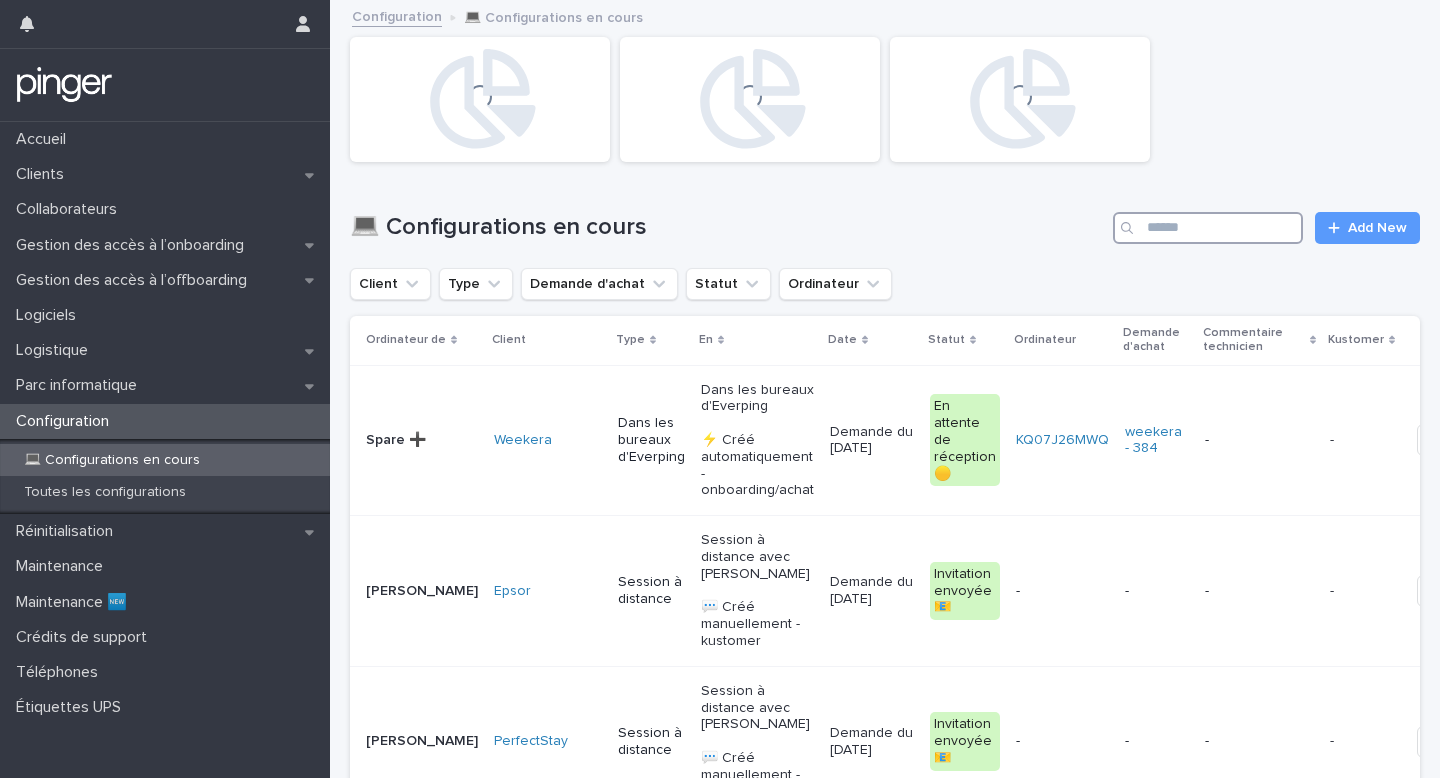 click at bounding box center [1208, 228] 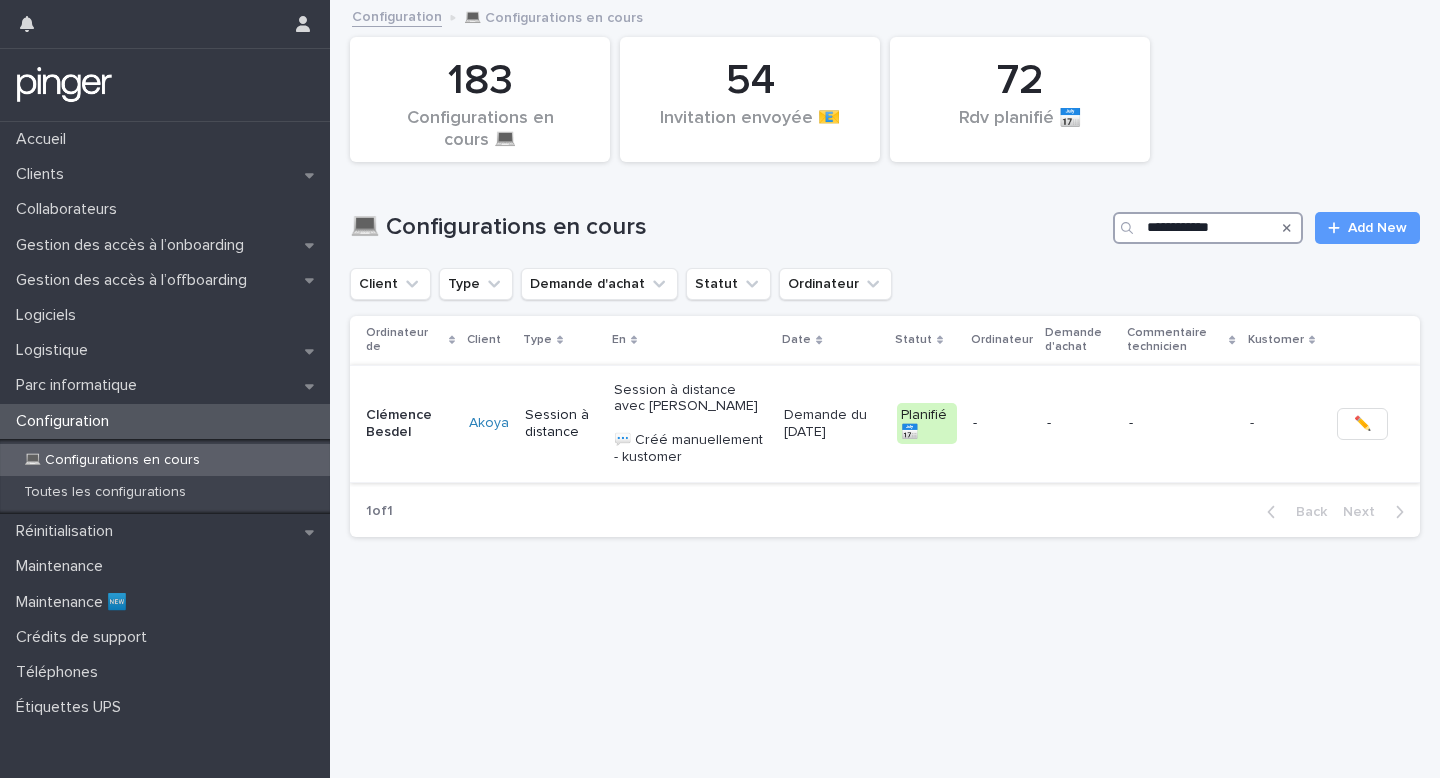 type on "**********" 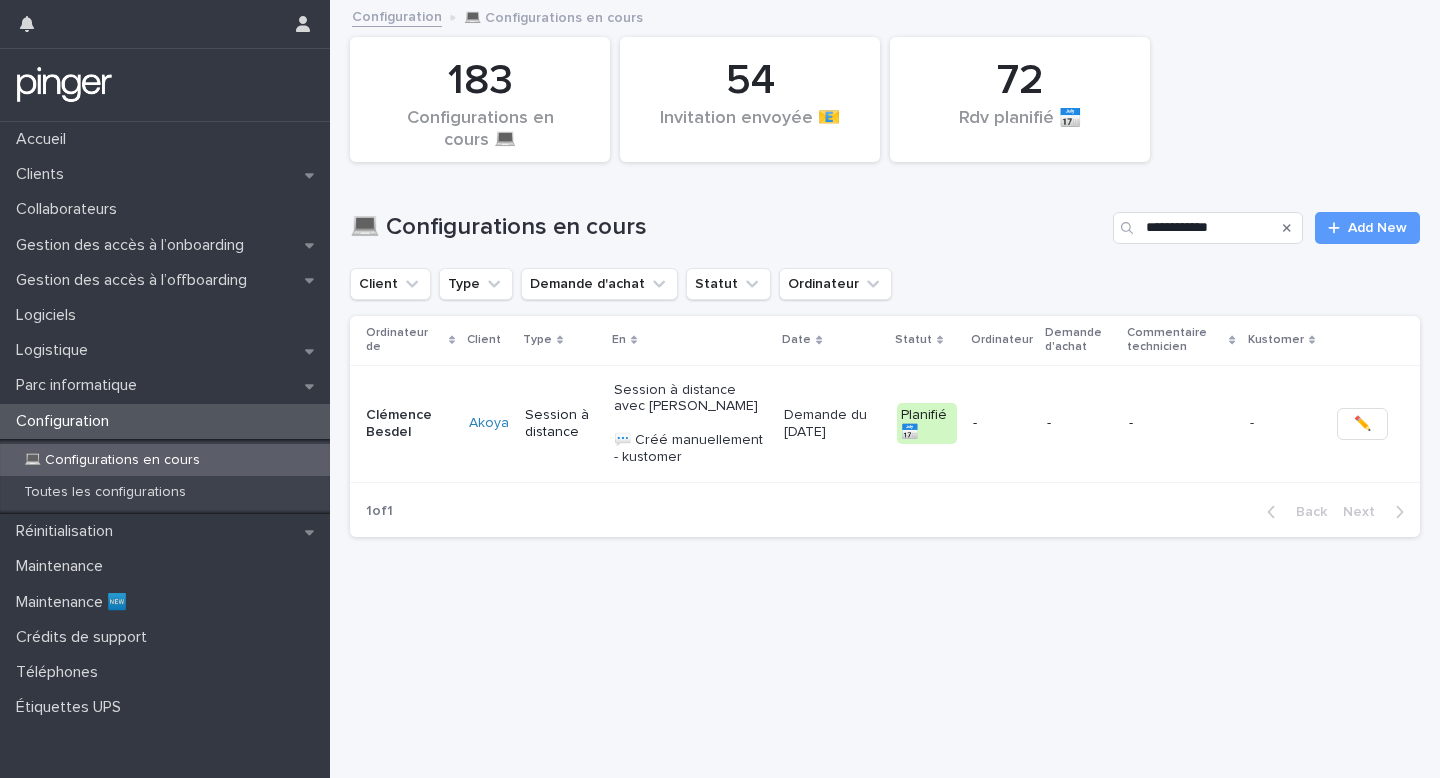 click on "Clémence Besdel" at bounding box center (409, 424) 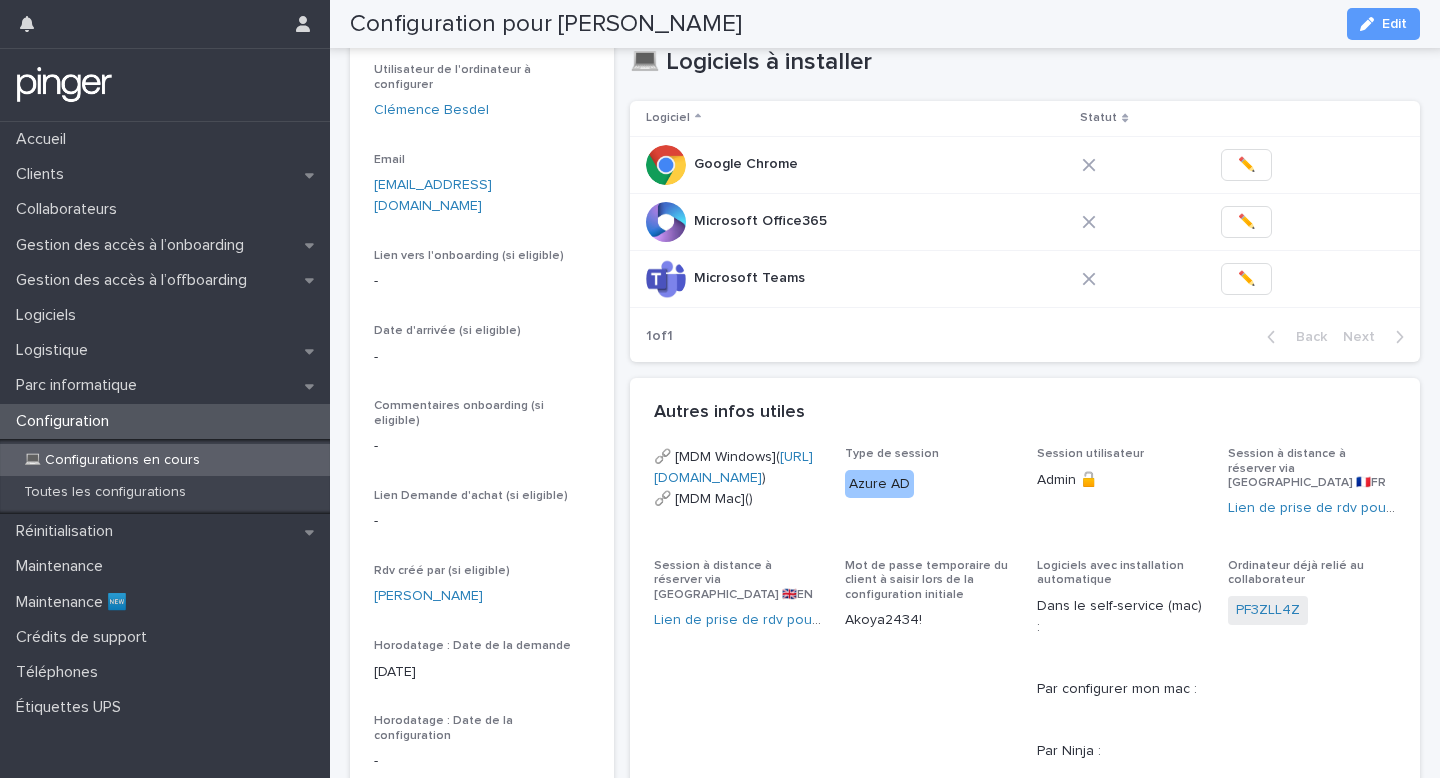 scroll, scrollTop: 308, scrollLeft: 0, axis: vertical 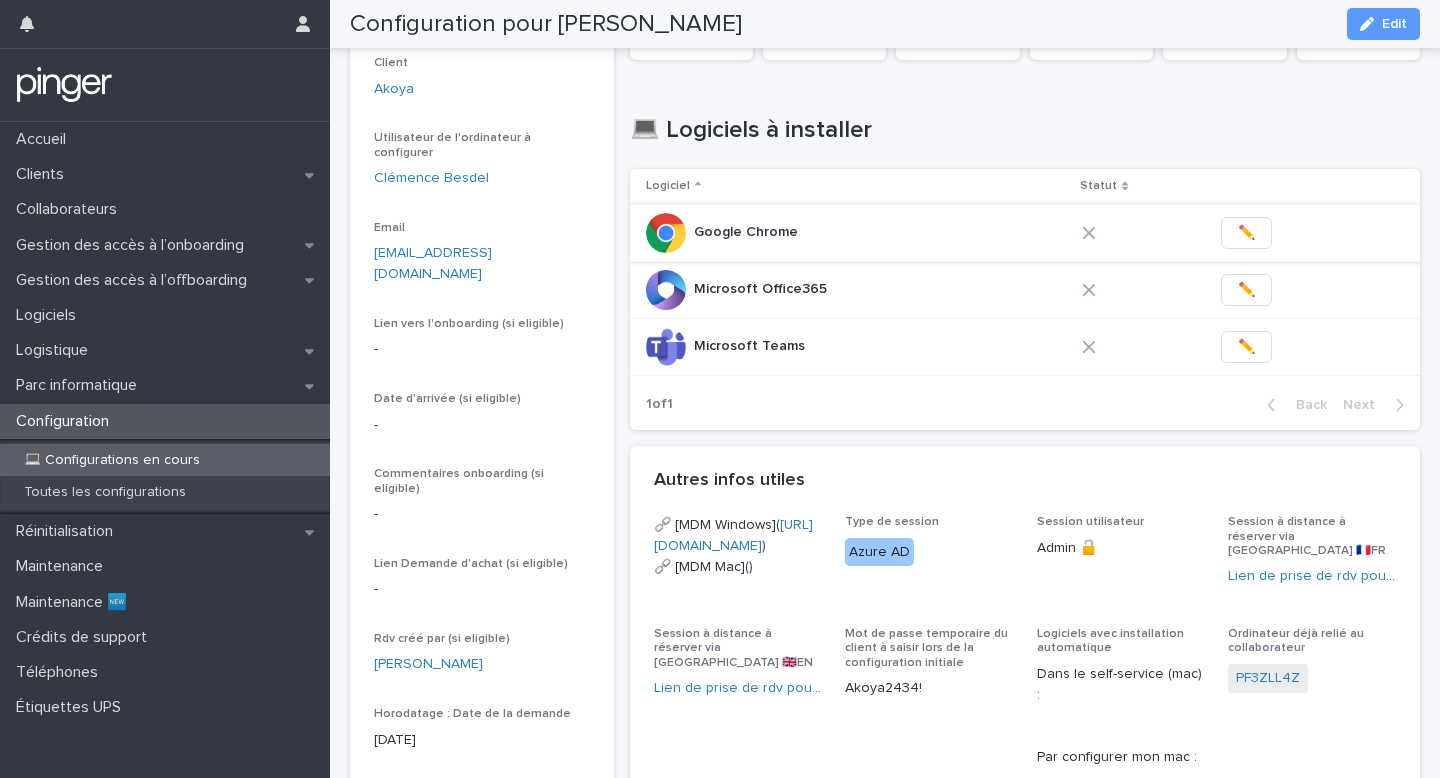 click on "✏️" at bounding box center (1246, 233) 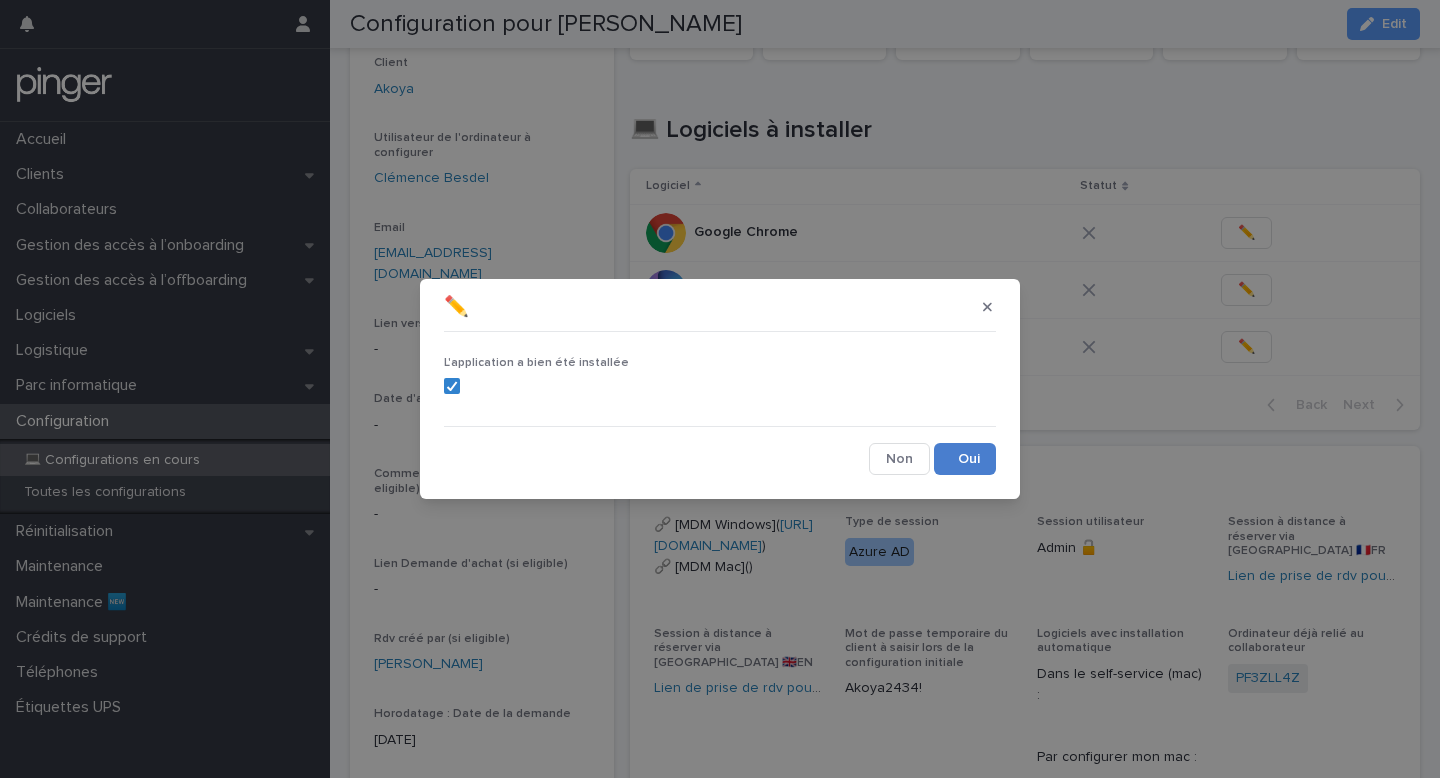 click on "Save" at bounding box center (965, 459) 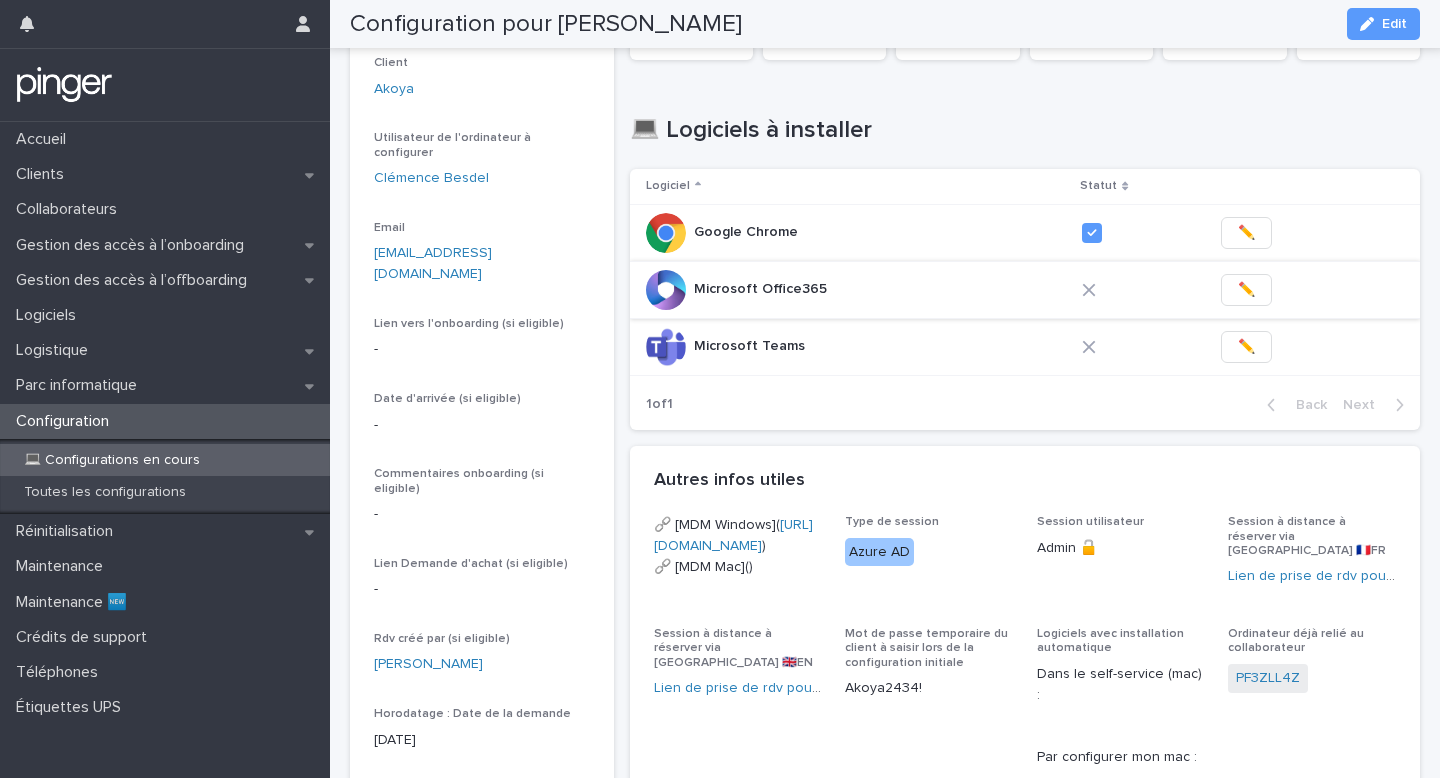 click on "✏️" at bounding box center (1246, 290) 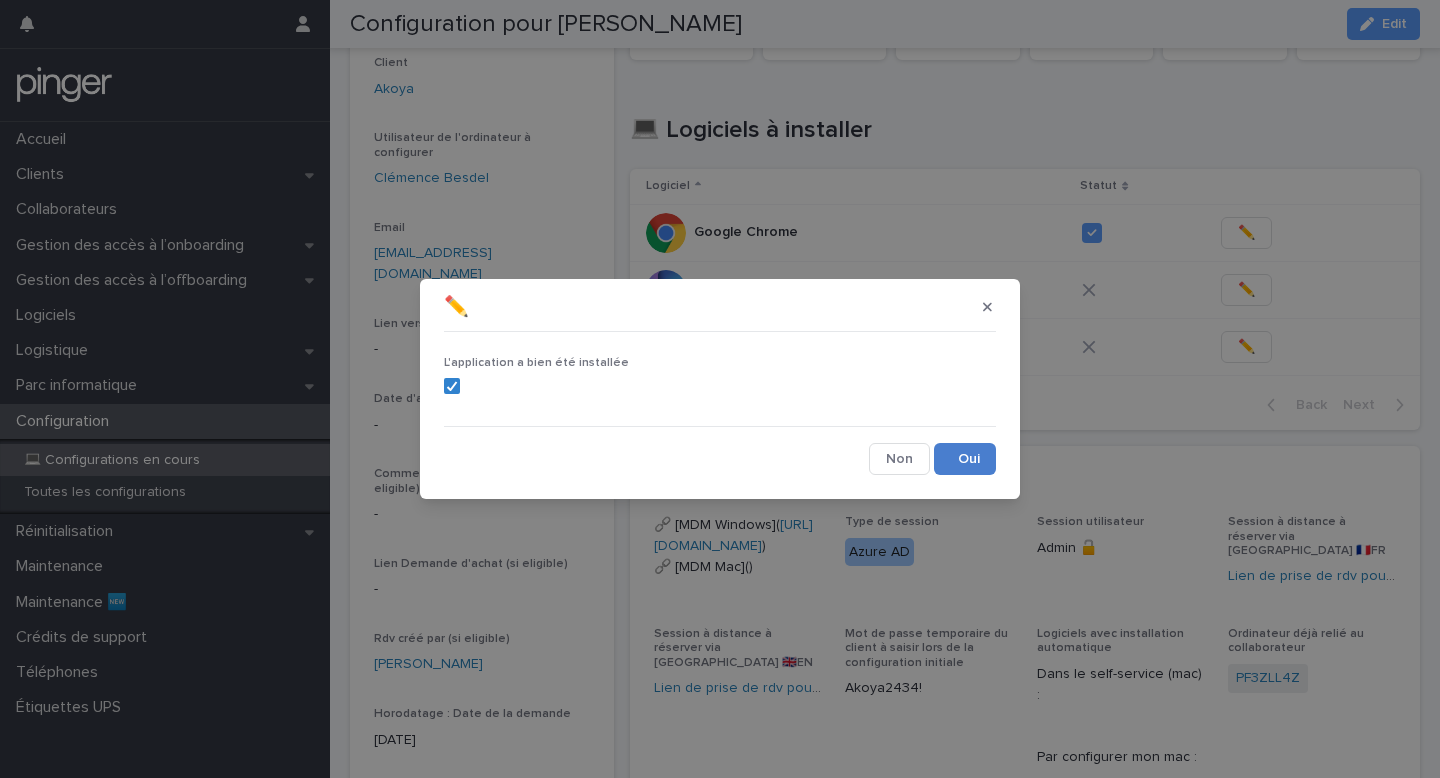 click on "Save" at bounding box center (965, 459) 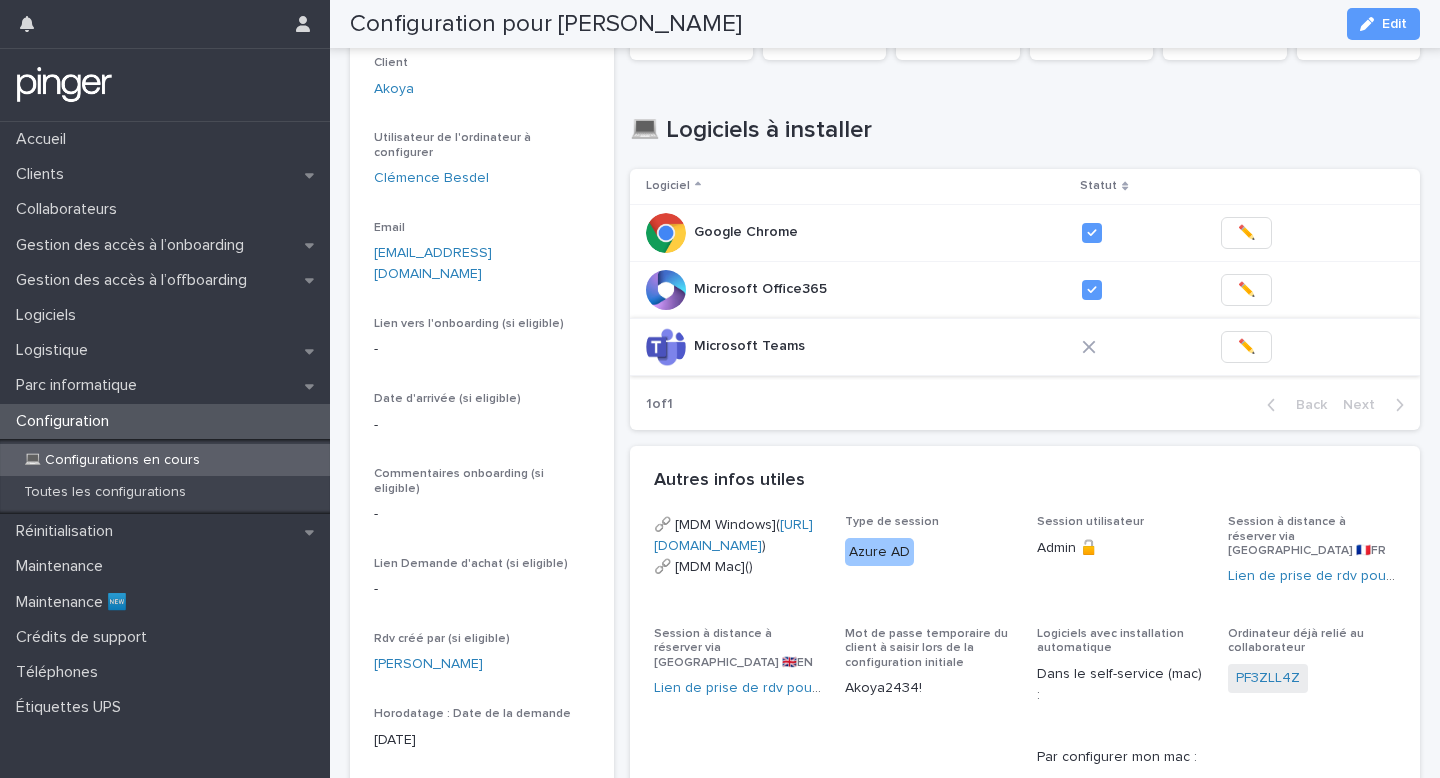 click on "✏️" at bounding box center [1246, 347] 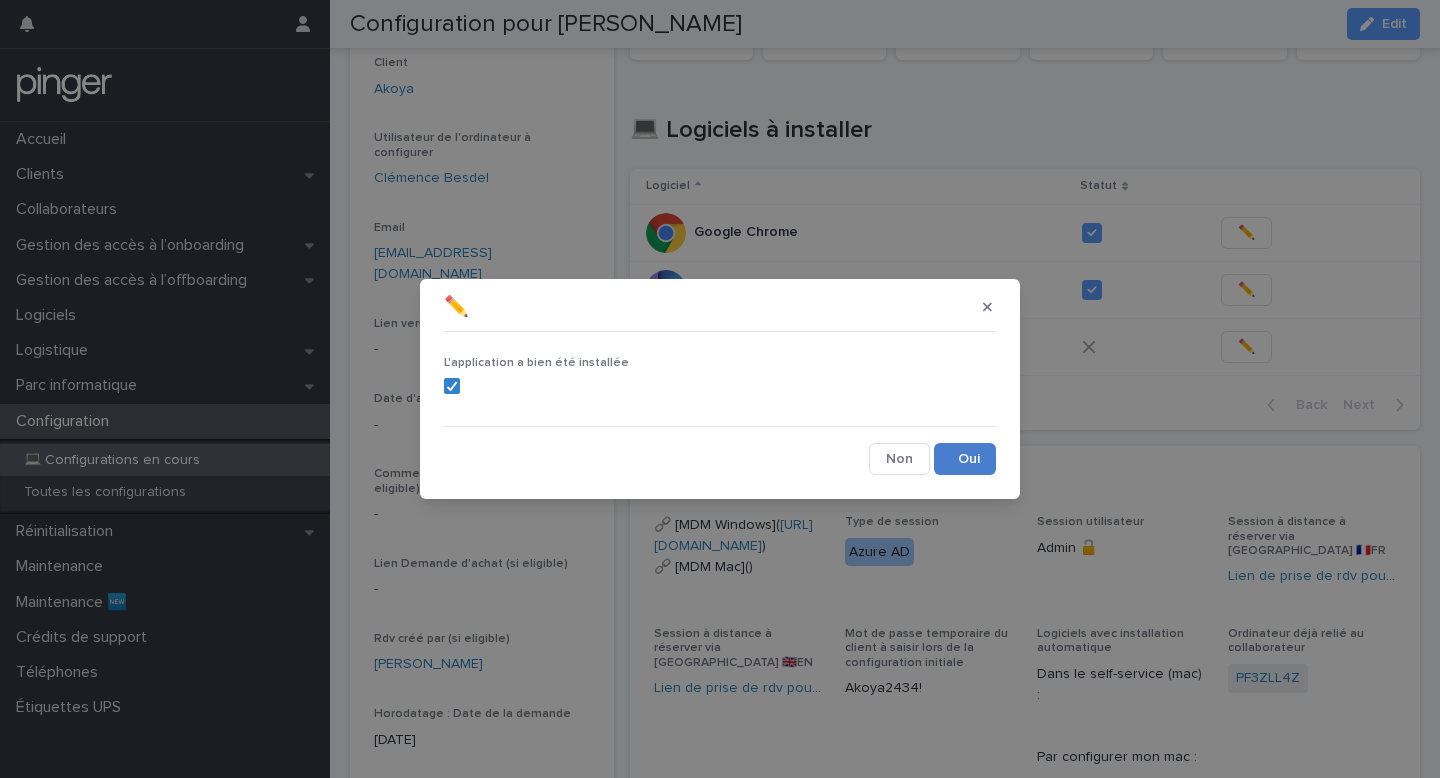 click on "Save" at bounding box center (965, 459) 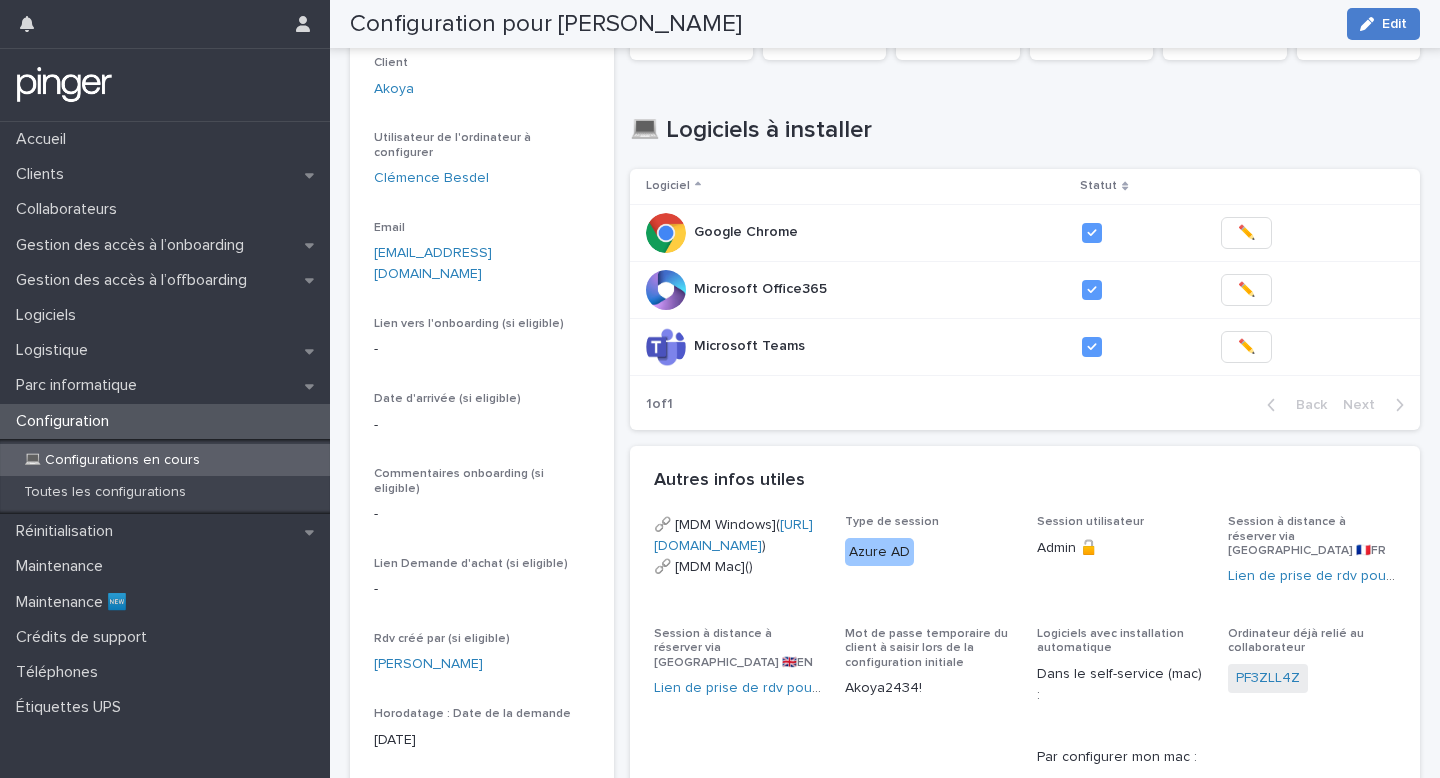 click at bounding box center (1371, 24) 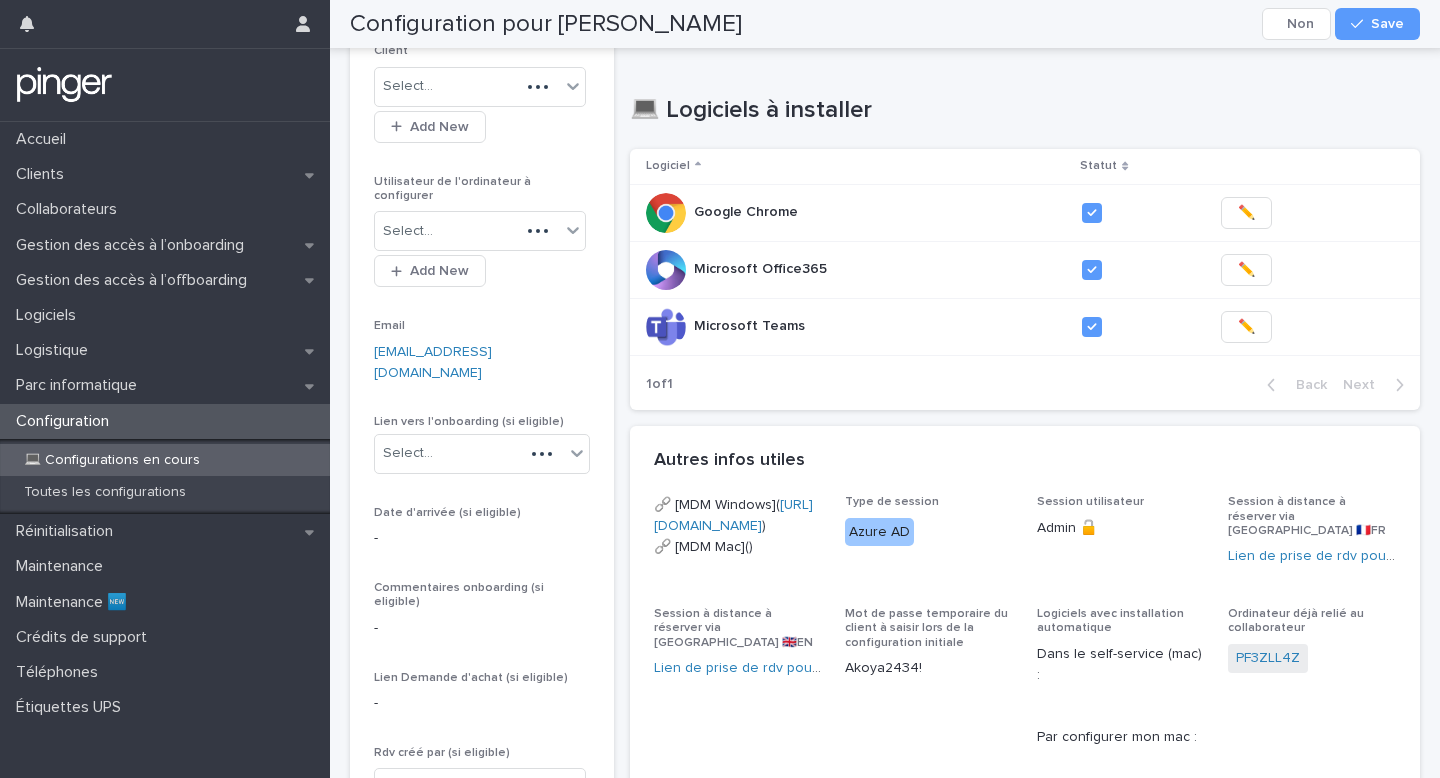 scroll, scrollTop: 685, scrollLeft: 0, axis: vertical 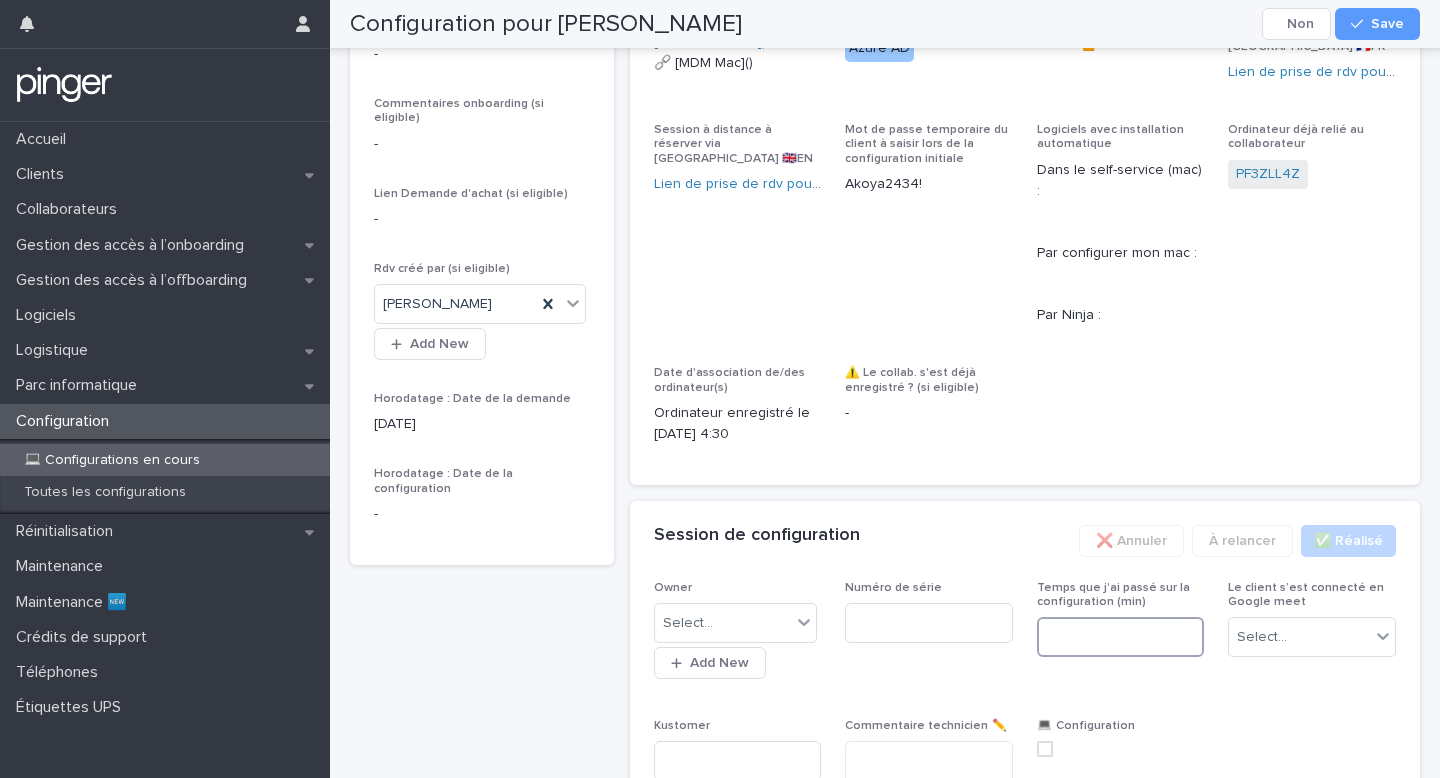 click at bounding box center [1121, 637] 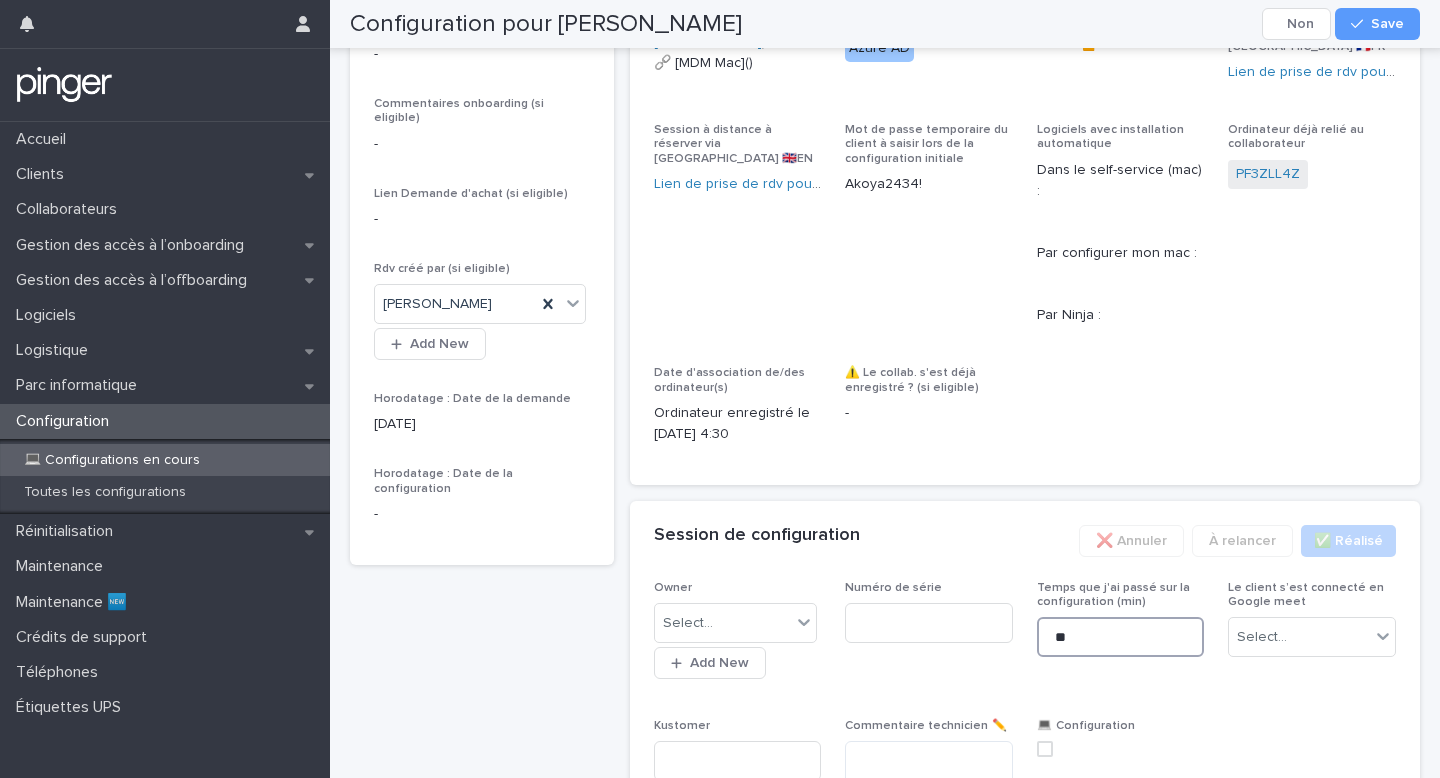 type on "**" 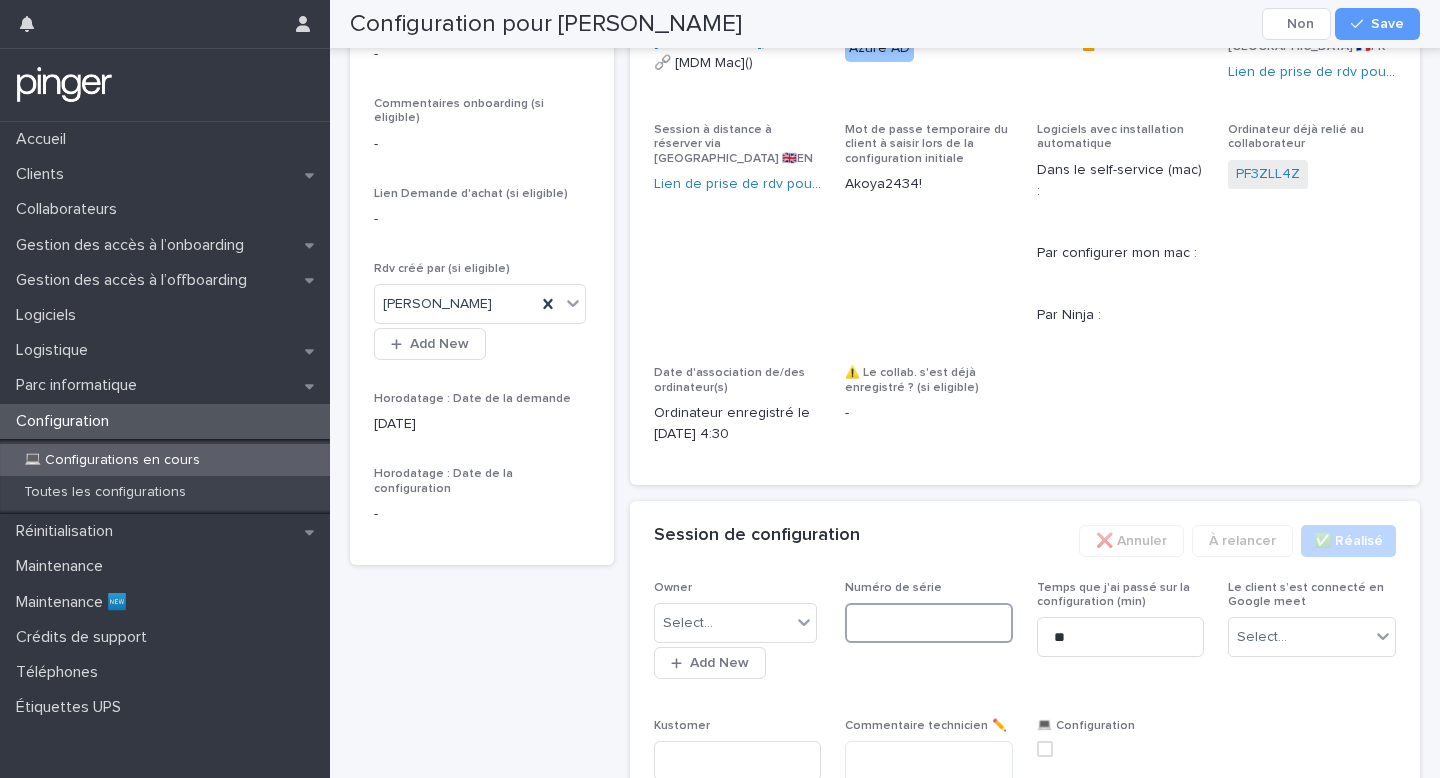 click at bounding box center [929, 623] 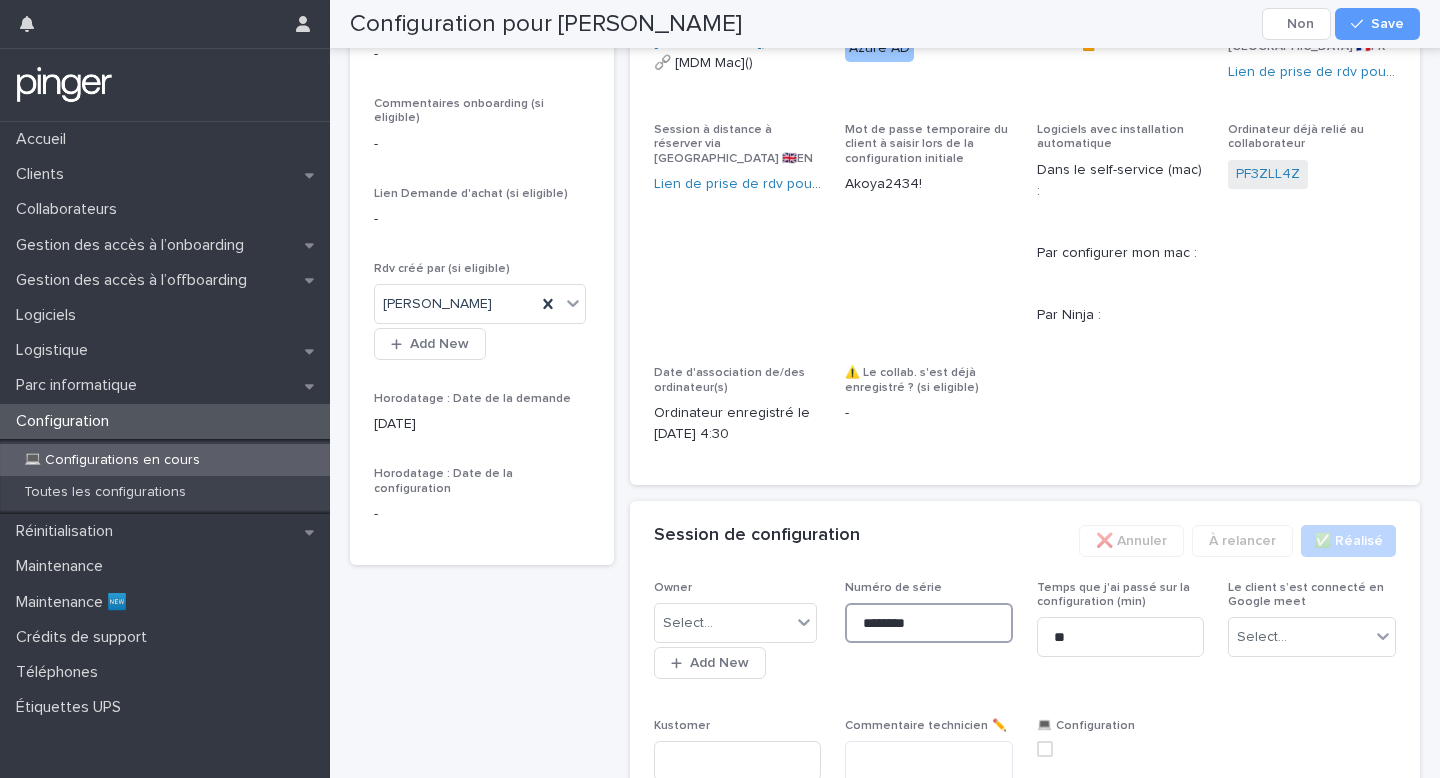 scroll, scrollTop: 874, scrollLeft: 0, axis: vertical 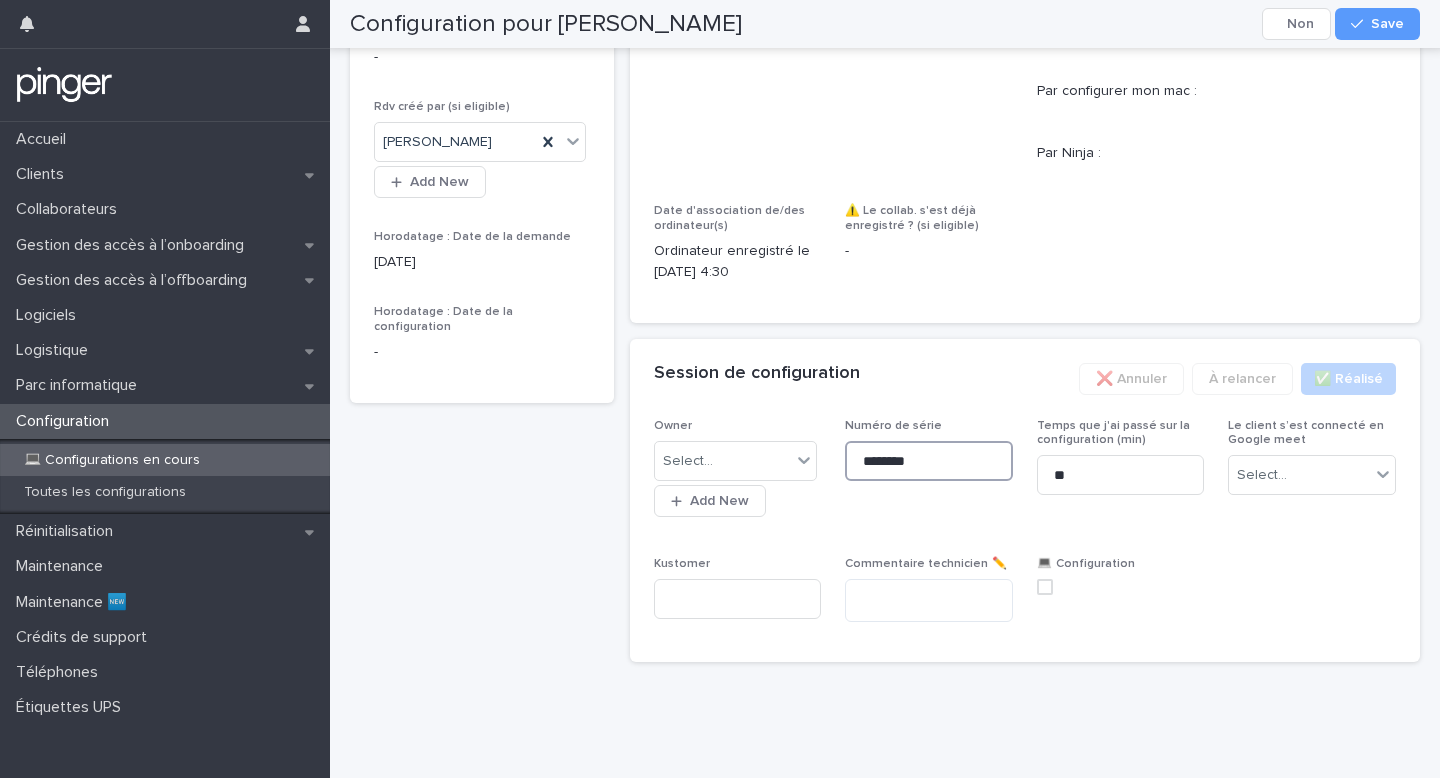 click at bounding box center (1045, 587) 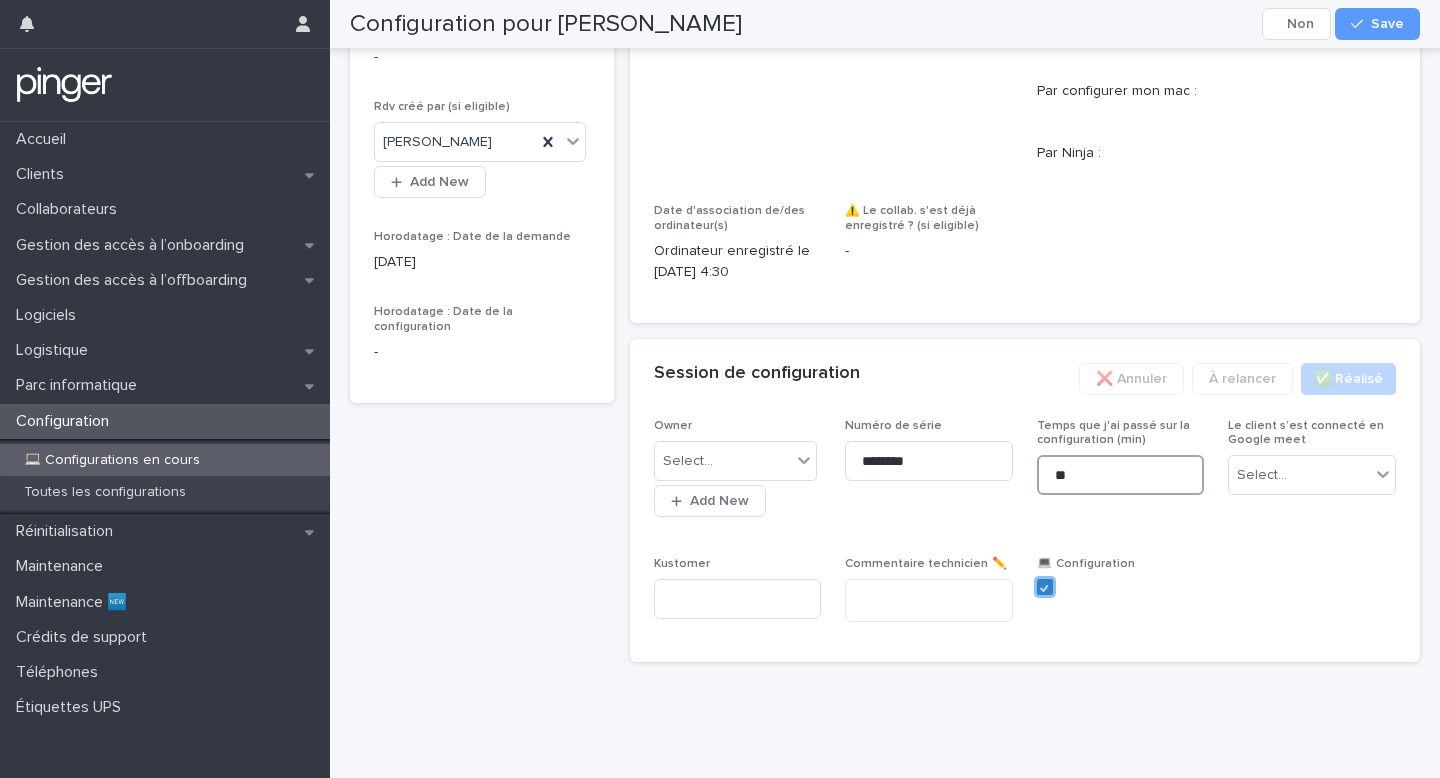 click on "**" at bounding box center (1121, 475) 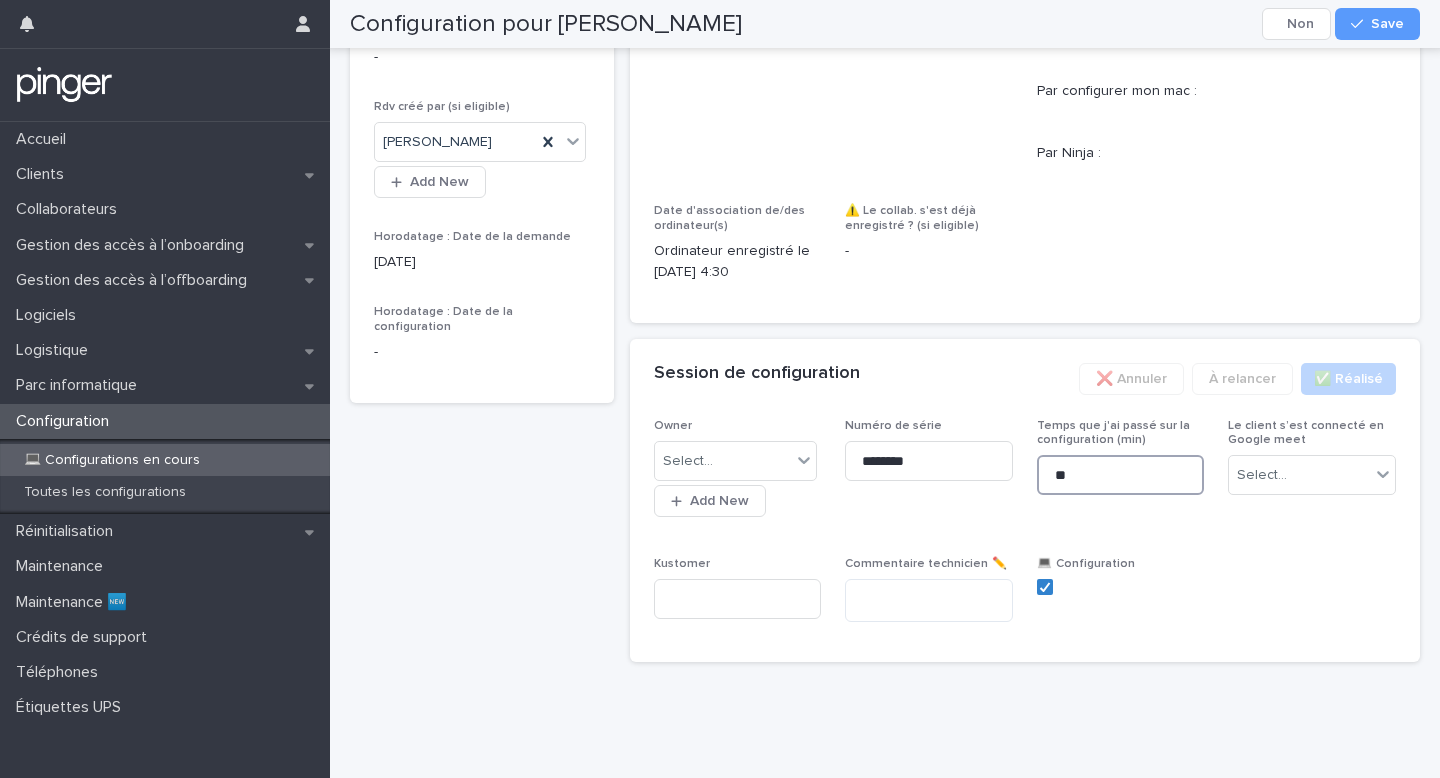 type on "**" 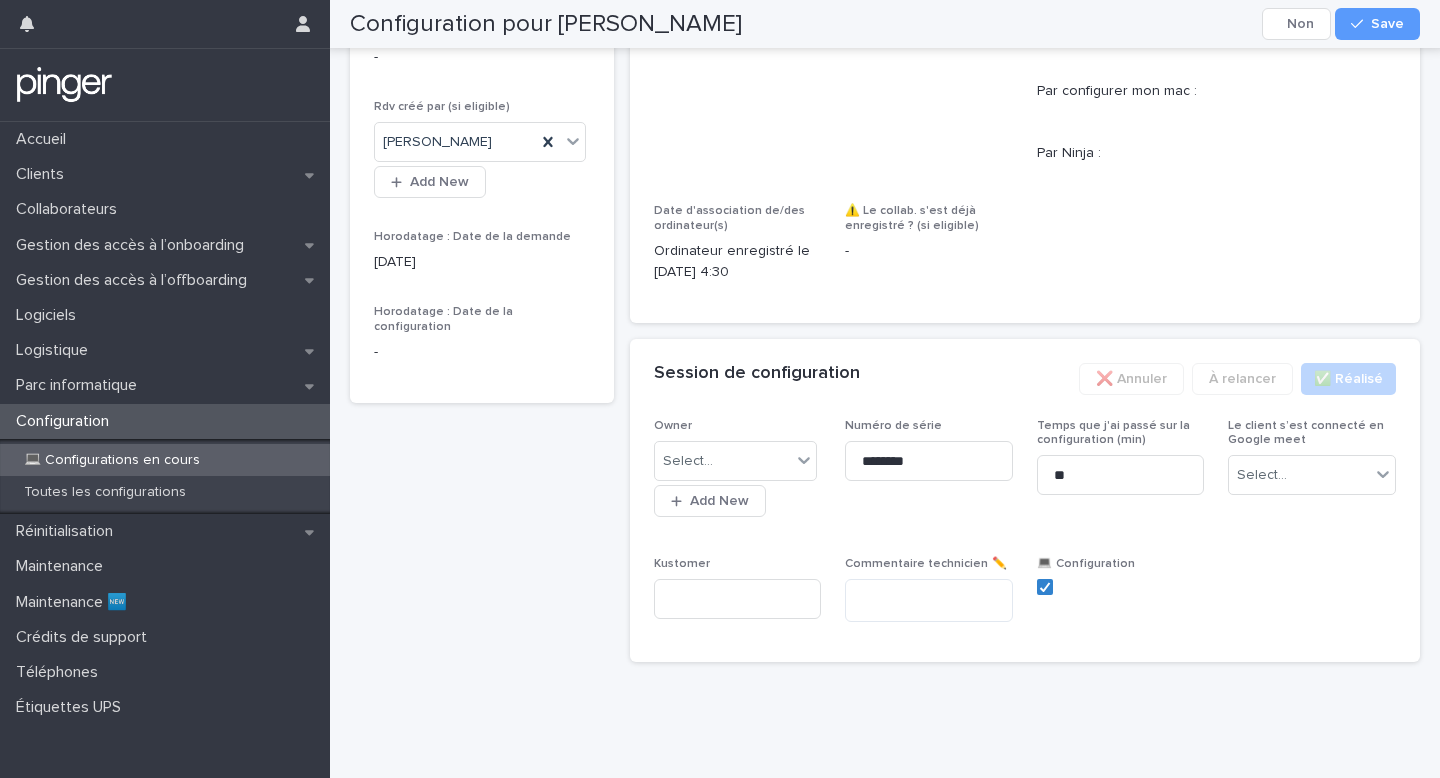 click on "Le client s’est connecté en Google meet Select..." at bounding box center [1312, 465] 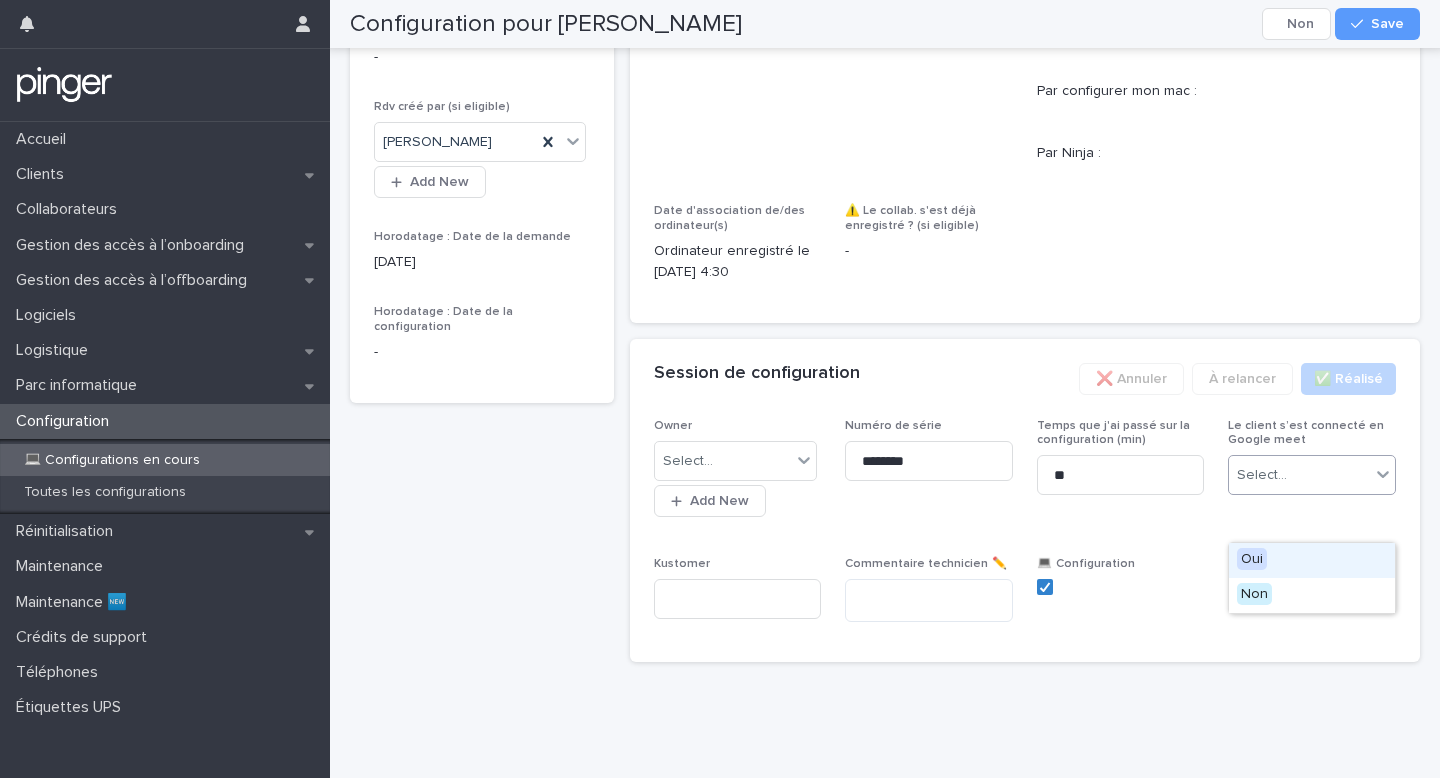 click on "Select..." at bounding box center [1299, 475] 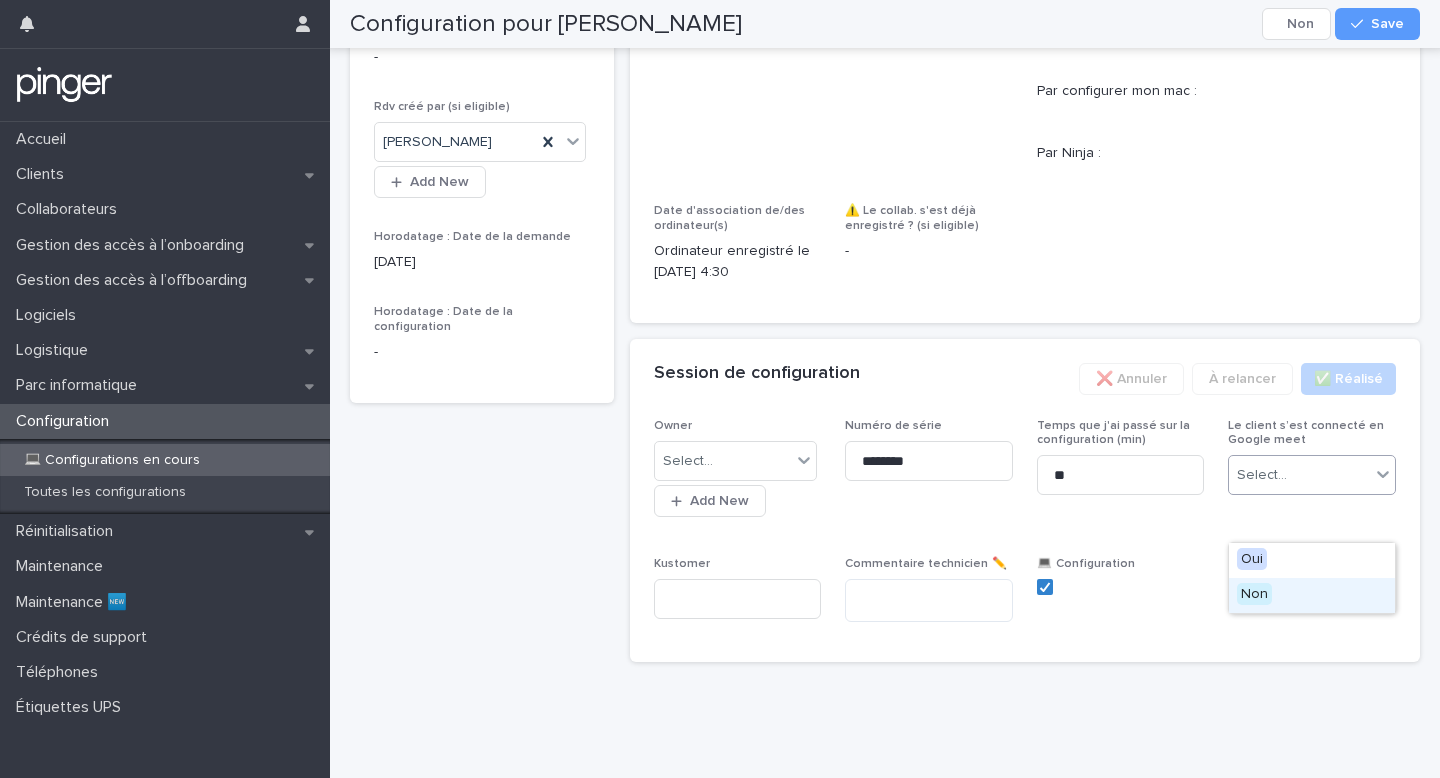 click on "Non" at bounding box center [1312, 595] 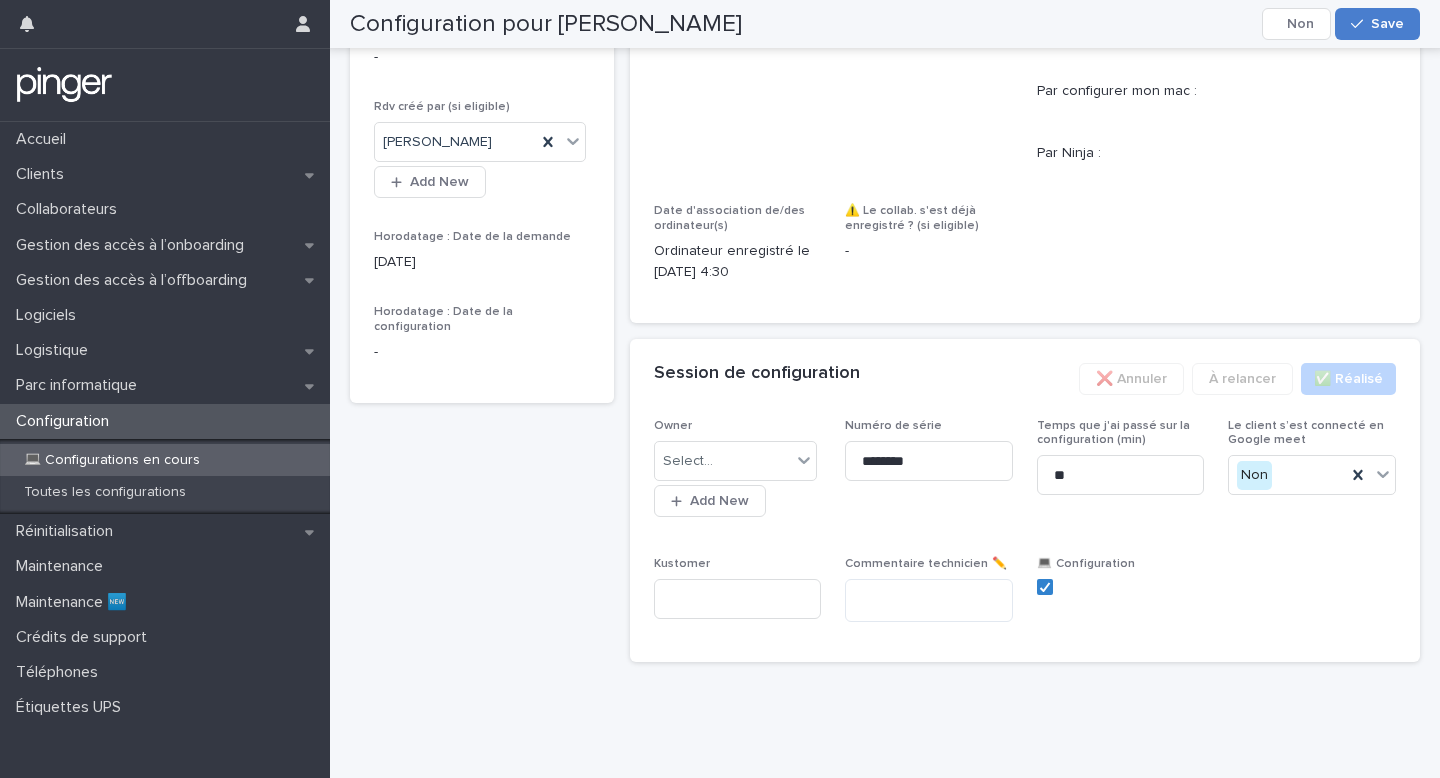 click on "Save" at bounding box center (1377, 24) 